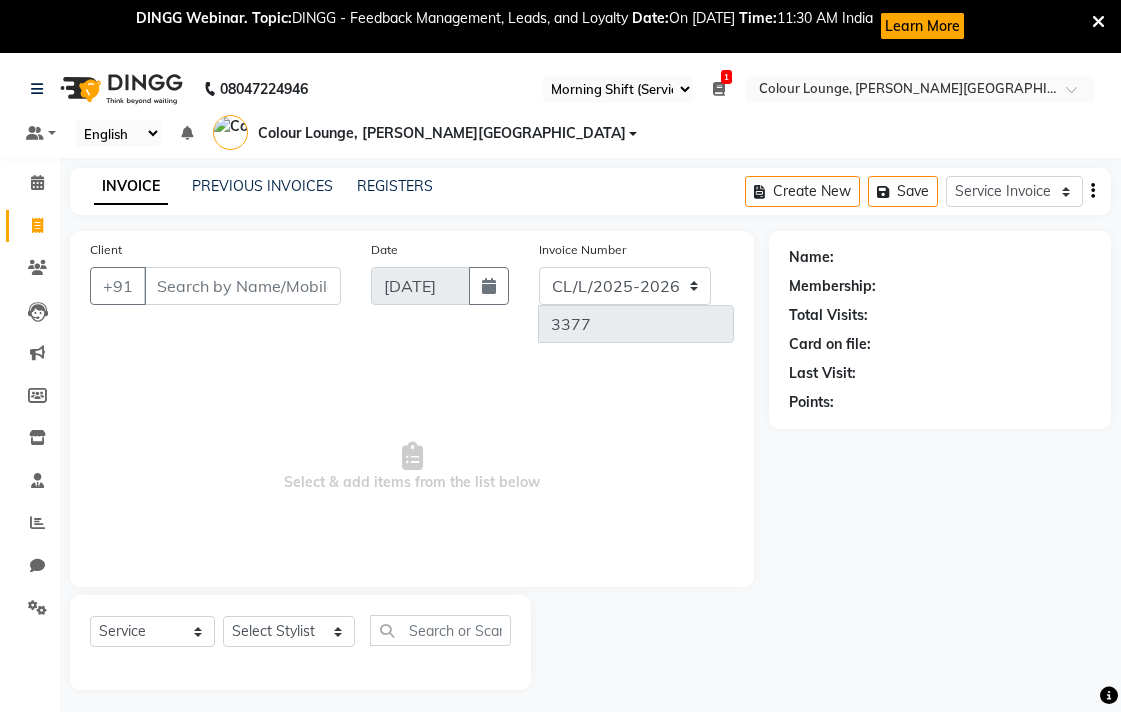 select on "67" 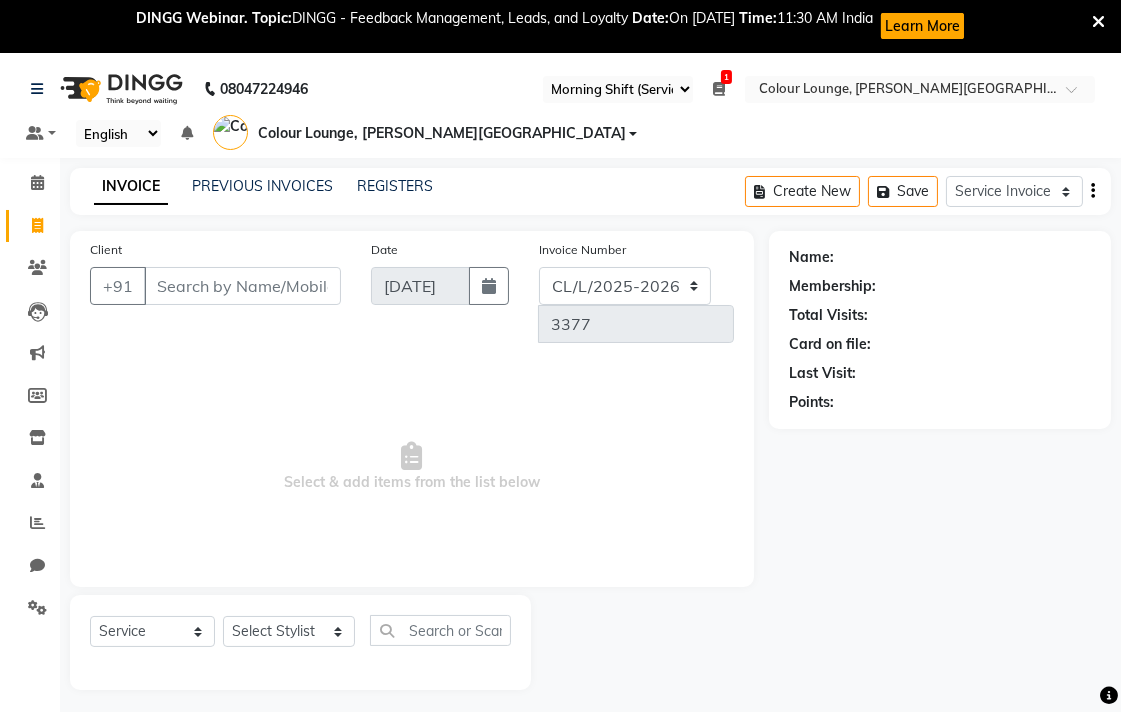 scroll, scrollTop: 0, scrollLeft: 0, axis: both 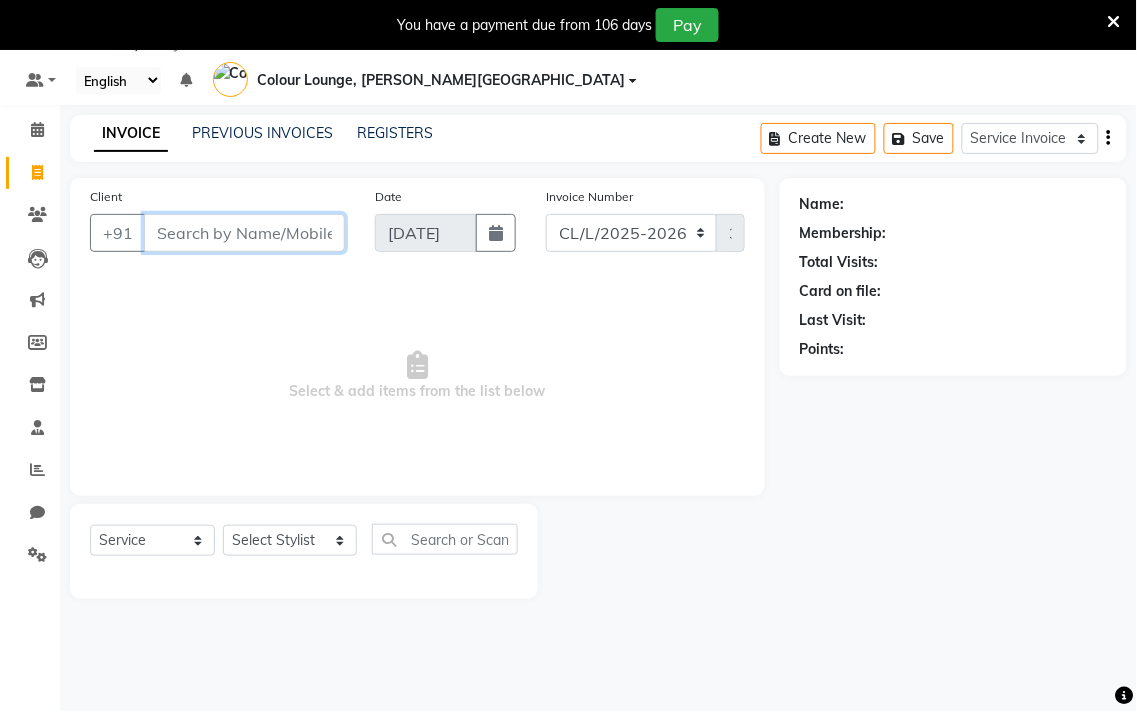 click on "Client" at bounding box center (244, 233) 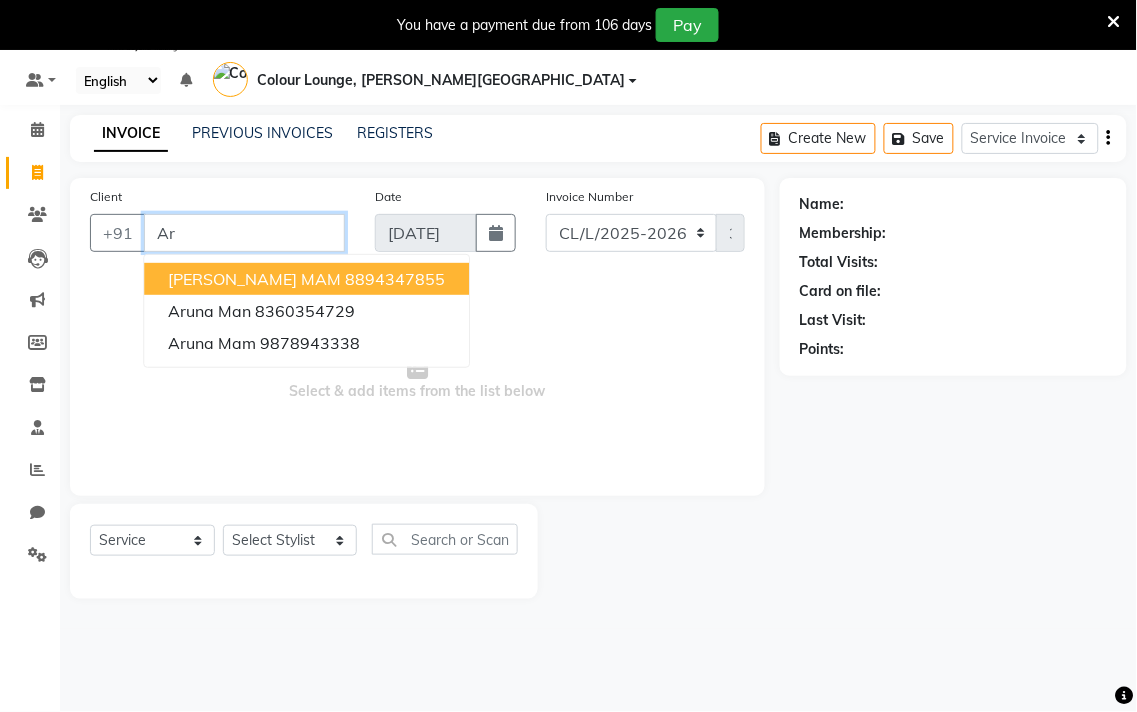 type on "A" 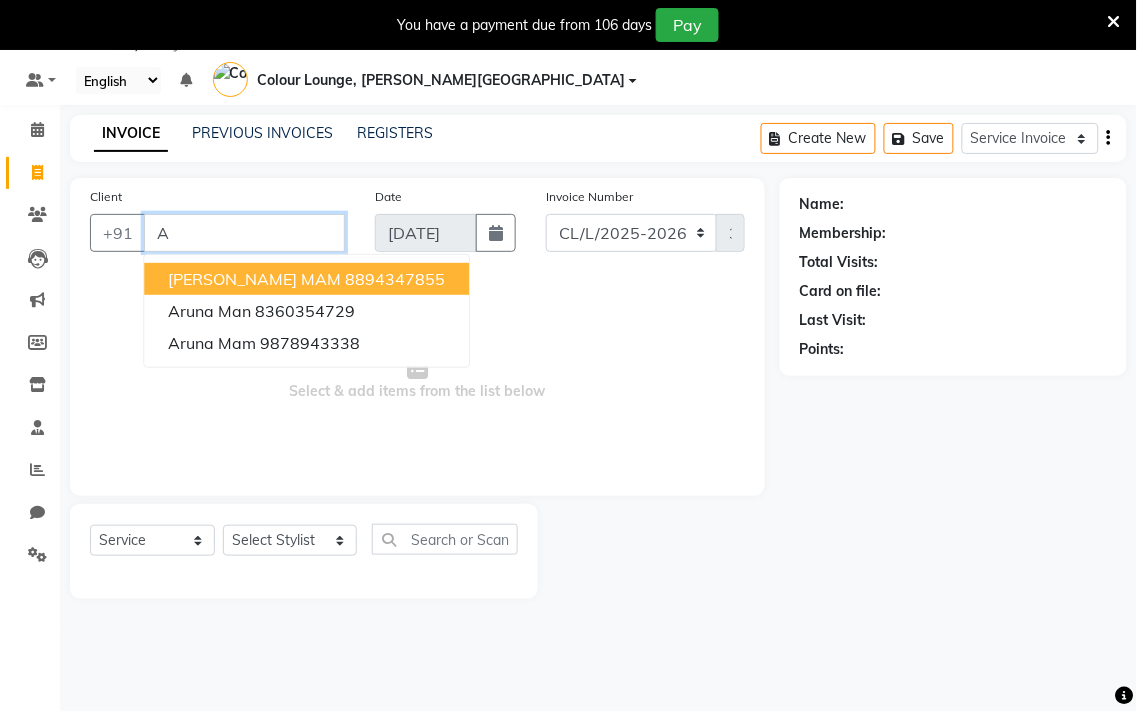 type 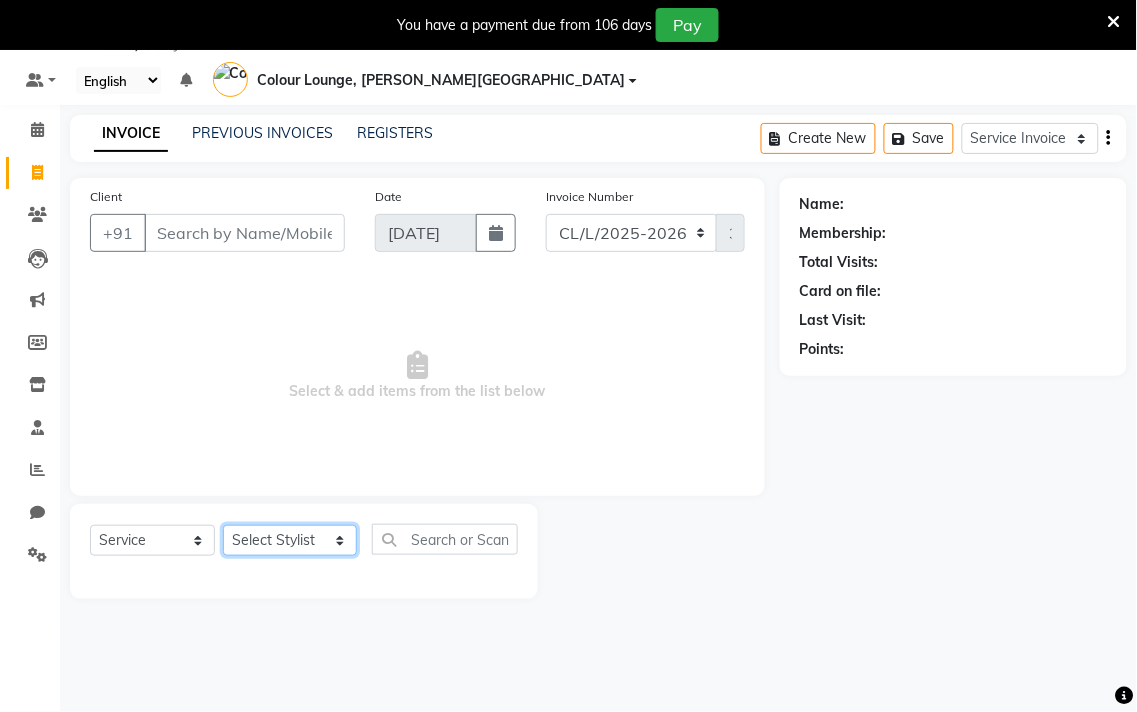 click on "Select Stylist Admin AMIT [PERSON_NAME] [PERSON_NAME] BALBHARTI SHARMA Colour Lounge, [PERSON_NAME][GEOGRAPHIC_DATA] Colour Lounge, [PERSON_NAME][GEOGRAPHIC_DATA] DINGG [PERSON_NAME] [PERSON_NAME] [PERSON_NAME] [PERSON_NAME] LOVE [PERSON_NAME] [PERSON_NAME] [PERSON_NAME] [PERSON_NAME] [PERSON_NAME] POOJA Pooja [PERSON_NAME] [PERSON_NAME] PRINCE [PERSON_NAME] [PERSON_NAME] [PERSON_NAME] [PERSON_NAME] Sameer [PERSON_NAME] [PERSON_NAME] [PERSON_NAME]  Sunny TULOSH [PERSON_NAME] [PERSON_NAME] VISHAL" 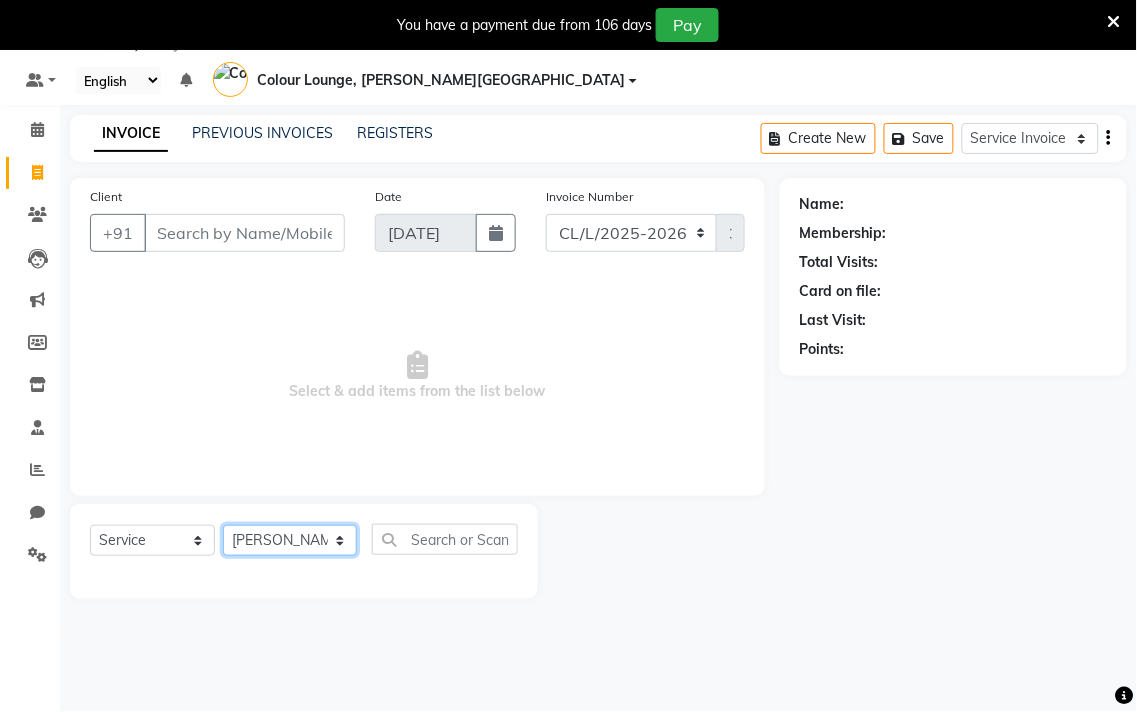 click on "Select Stylist Admin AMIT [PERSON_NAME] [PERSON_NAME] BALBHARTI SHARMA Colour Lounge, [PERSON_NAME][GEOGRAPHIC_DATA] Colour Lounge, [PERSON_NAME][GEOGRAPHIC_DATA] DINGG [PERSON_NAME] [PERSON_NAME] [PERSON_NAME] [PERSON_NAME] LOVE [PERSON_NAME] [PERSON_NAME] [PERSON_NAME] [PERSON_NAME] [PERSON_NAME] POOJA Pooja [PERSON_NAME] [PERSON_NAME] PRINCE [PERSON_NAME] [PERSON_NAME] [PERSON_NAME] [PERSON_NAME] Sameer [PERSON_NAME] [PERSON_NAME] [PERSON_NAME]  Sunny TULOSH [PERSON_NAME] [PERSON_NAME] VISHAL" 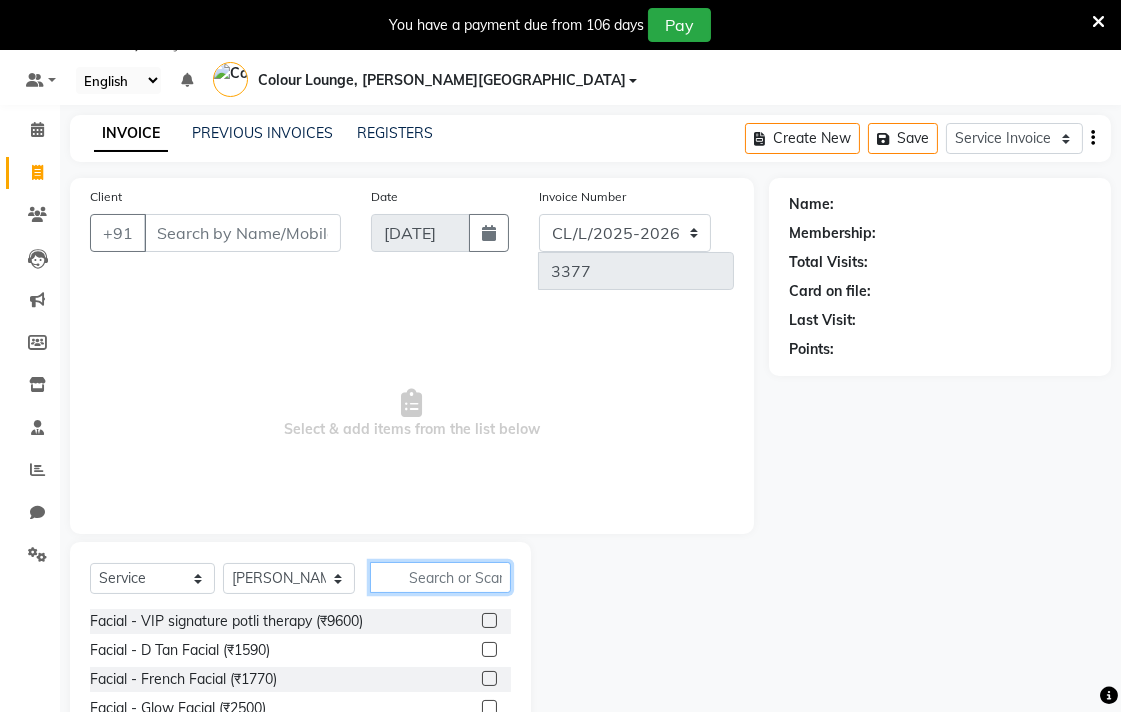 click 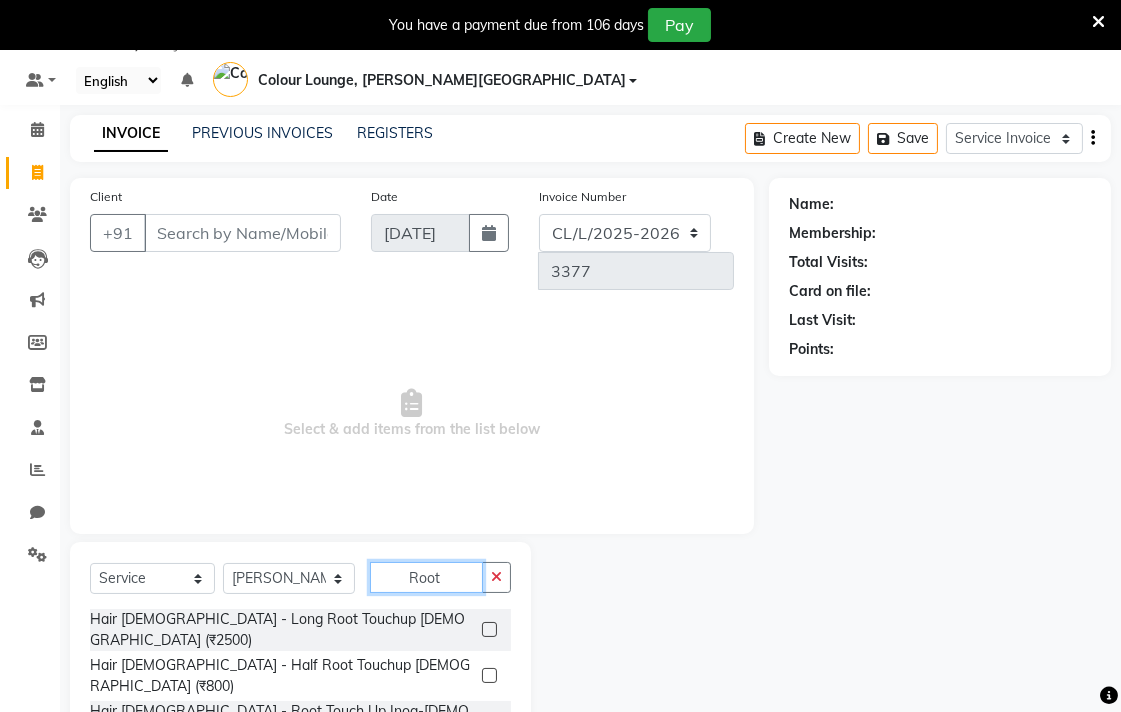 type on "Root" 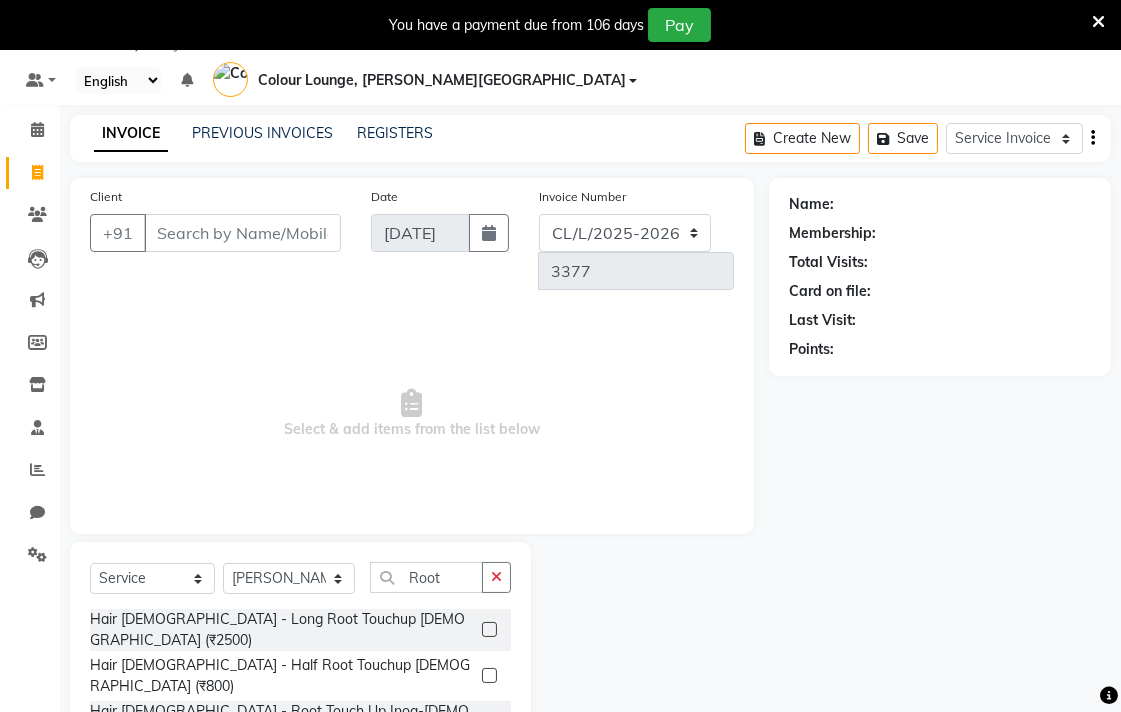 click 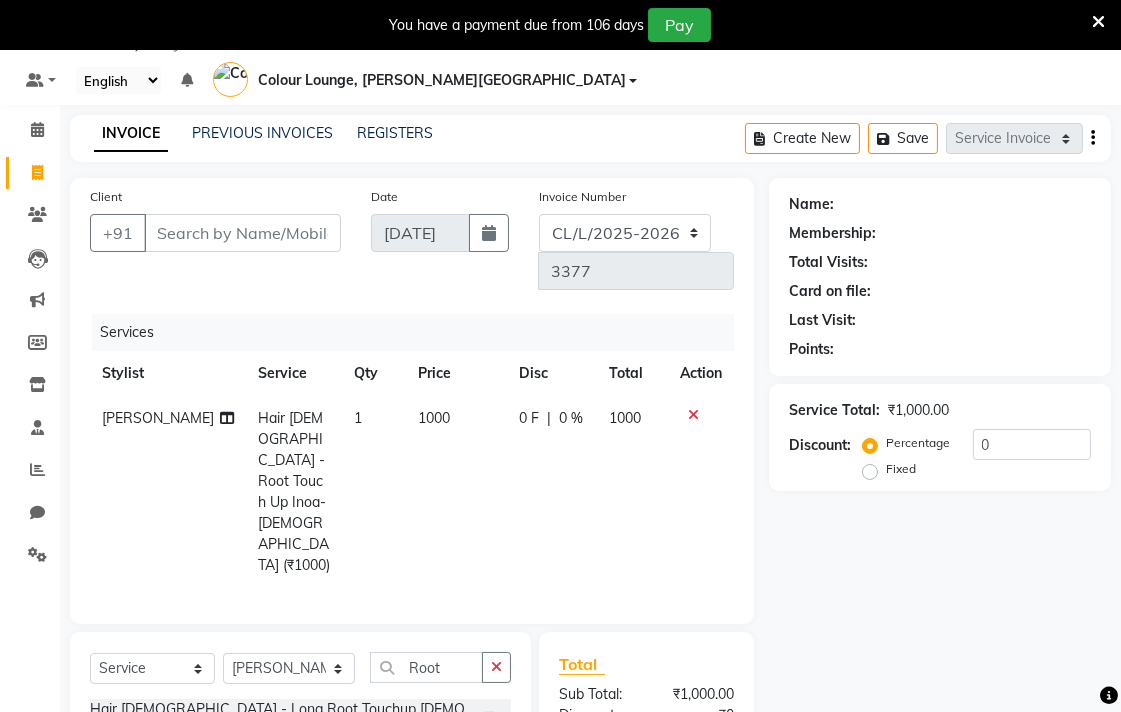 checkbox on "false" 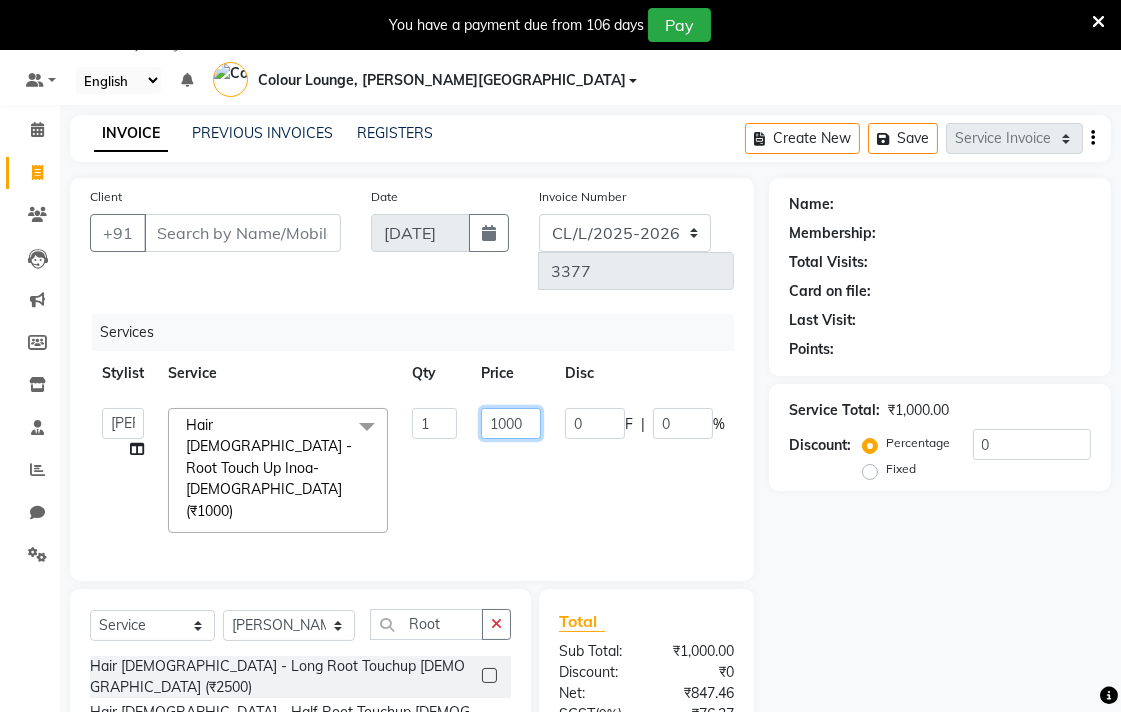 click on "1000" 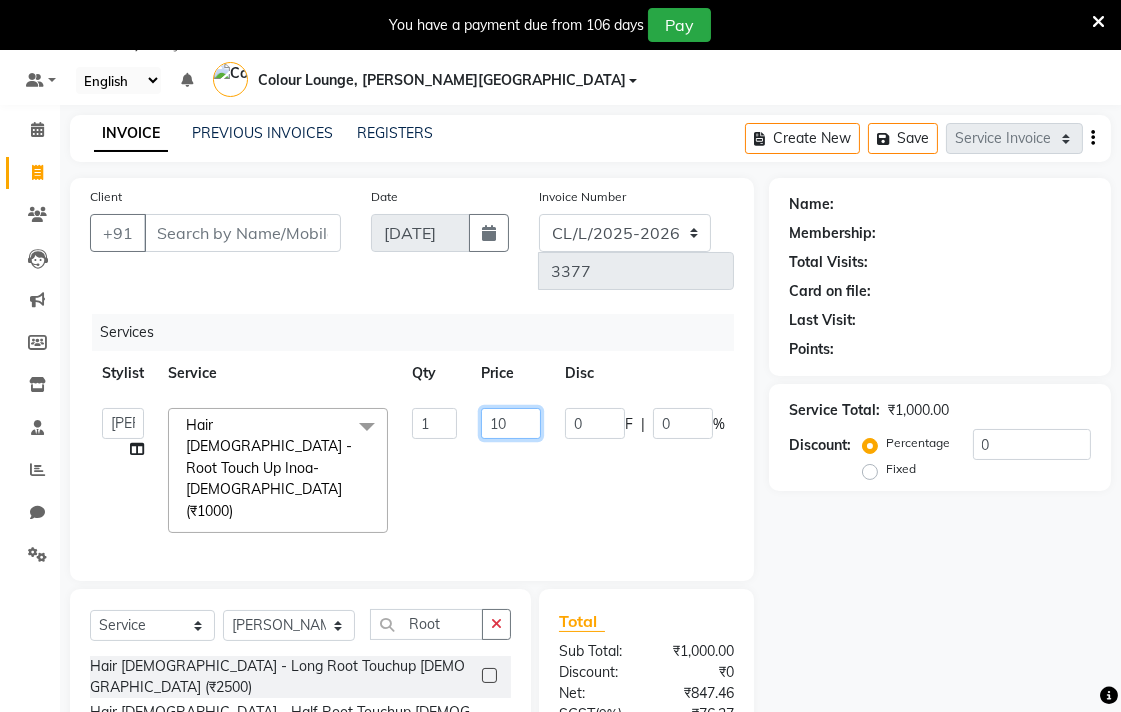 type on "1" 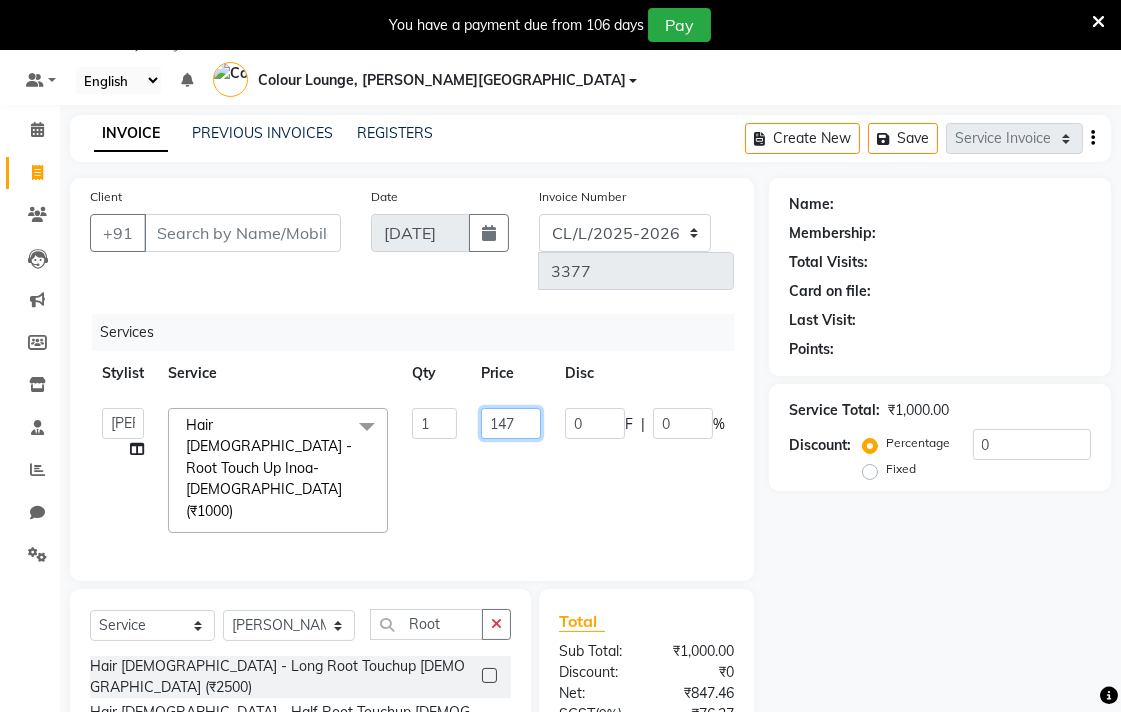 type on "1470" 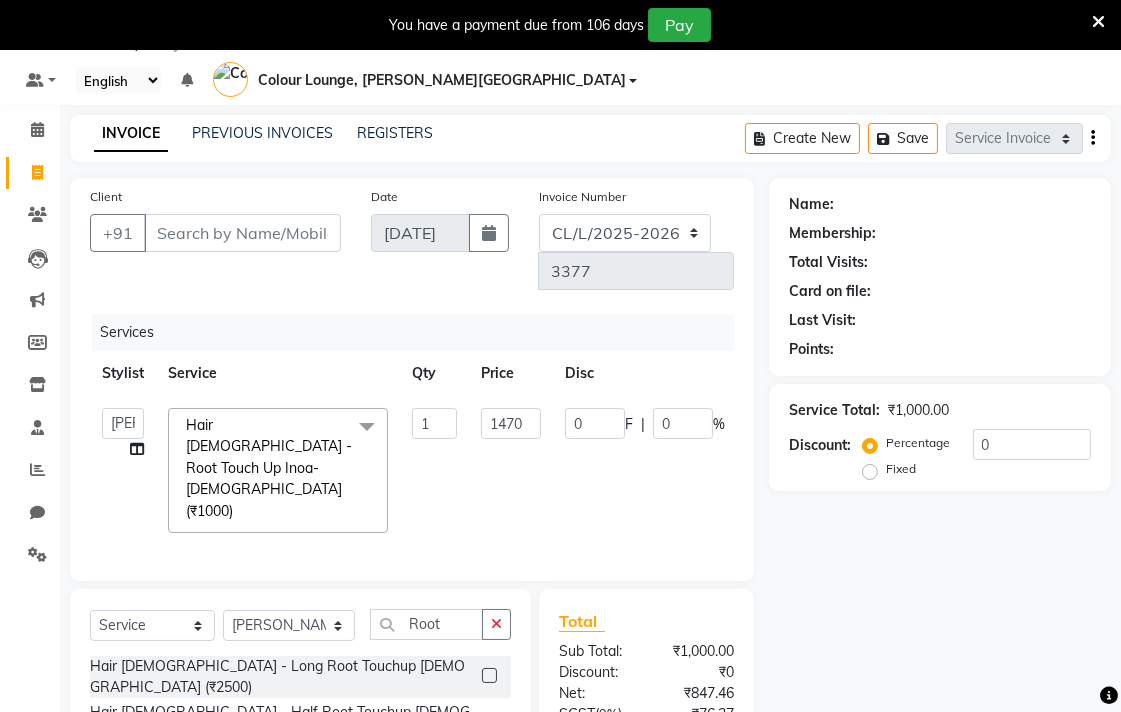 click on "Admin   AMIT   [PERSON_NAME]   [PERSON_NAME]   BALBHARTI SHARMA   Colour Lounge, [PERSON_NAME][GEOGRAPHIC_DATA], [PERSON_NAME][GEOGRAPHIC_DATA]   DINGG   [PERSON_NAME]   [PERSON_NAME]   [PERSON_NAME]   [PERSON_NAME]   LOVE   Manish   [PERSON_NAME]   [PERSON_NAME]   [PERSON_NAME]   [PERSON_NAME]   POOJA   Pooja [PERSON_NAME] [PERSON_NAME]   PRINCE KUMAR   [PERSON_NAME]   [PERSON_NAME]   [PERSON_NAME] [PERSON_NAME]   [PERSON_NAME]   [PERSON_NAME]   [PERSON_NAME]    [PERSON_NAME] [PERSON_NAME]   [PERSON_NAME]   VISHAL  Hair [DEMOGRAPHIC_DATA] - Root Touch Up Inoa-[DEMOGRAPHIC_DATA] (₹1000)  x Facial - VIP signature potli therapy (₹9600) Facial - D Tan Facial (₹1590) Facial - French Facial (₹1770) Facial - Glow Facial (₹2500) Facial - Dermasage Luxury Skin Treatment (₹8000) Facial - Algotherm Luxury Facial (₹10000) Facial - Vitamin C [MEDICAL_DATA] Facial (₹6000) Facial - Vip Signature Facial B (₹7000) Facial - Organic Facial (₹2359) Facial - Vitamin C Whiteninig Brightening facial (₹5000) Facial - Nirvana Facial (₹2712) [MEDICAL_DATA] (₹1000) 1 1470 0 F" 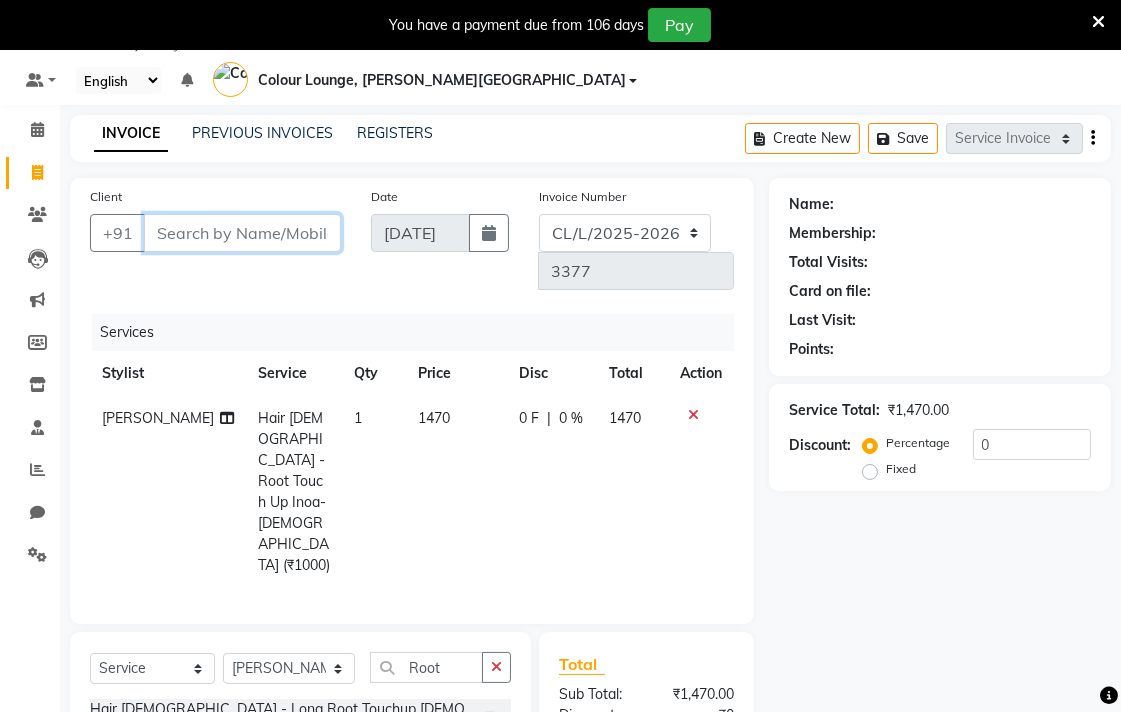 click on "Client" at bounding box center (242, 233) 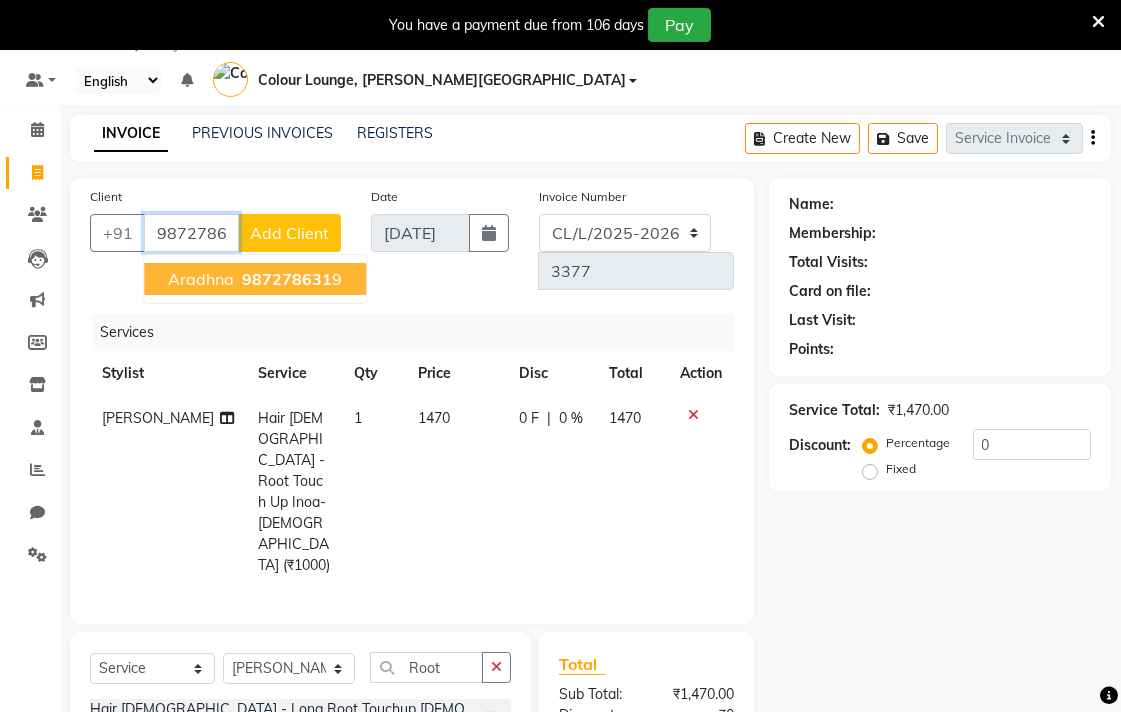 type on "9872786319" 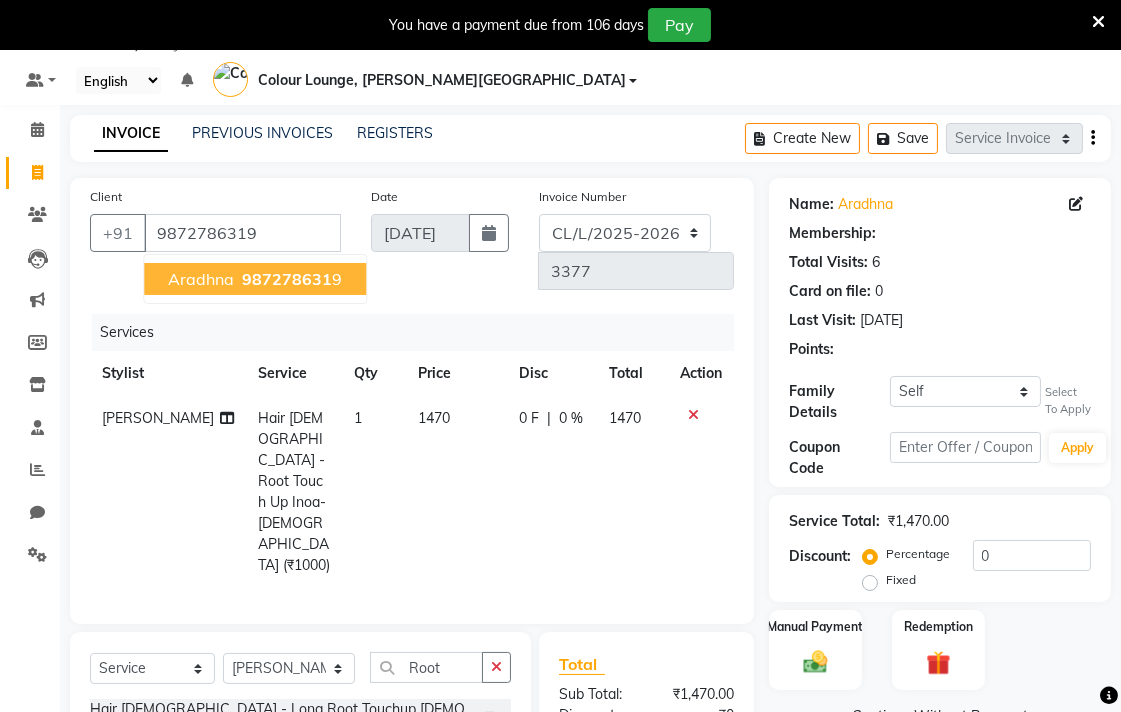 select on "1: Object" 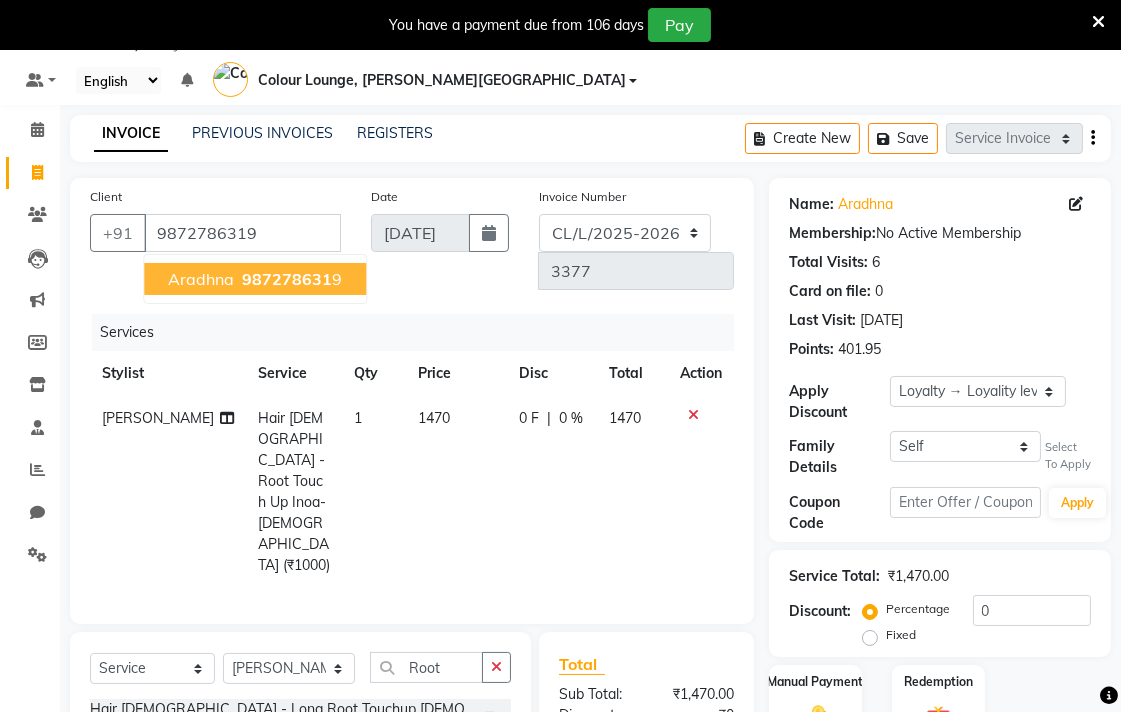 click on "987278631 9" at bounding box center [290, 279] 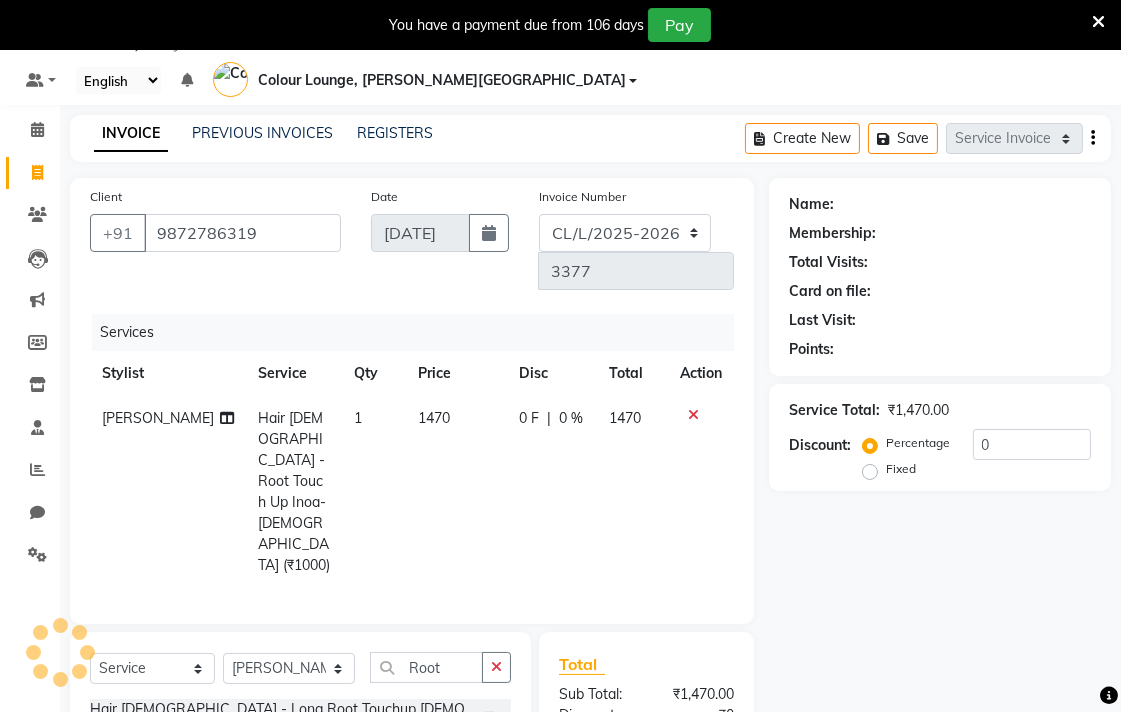 select on "1: Object" 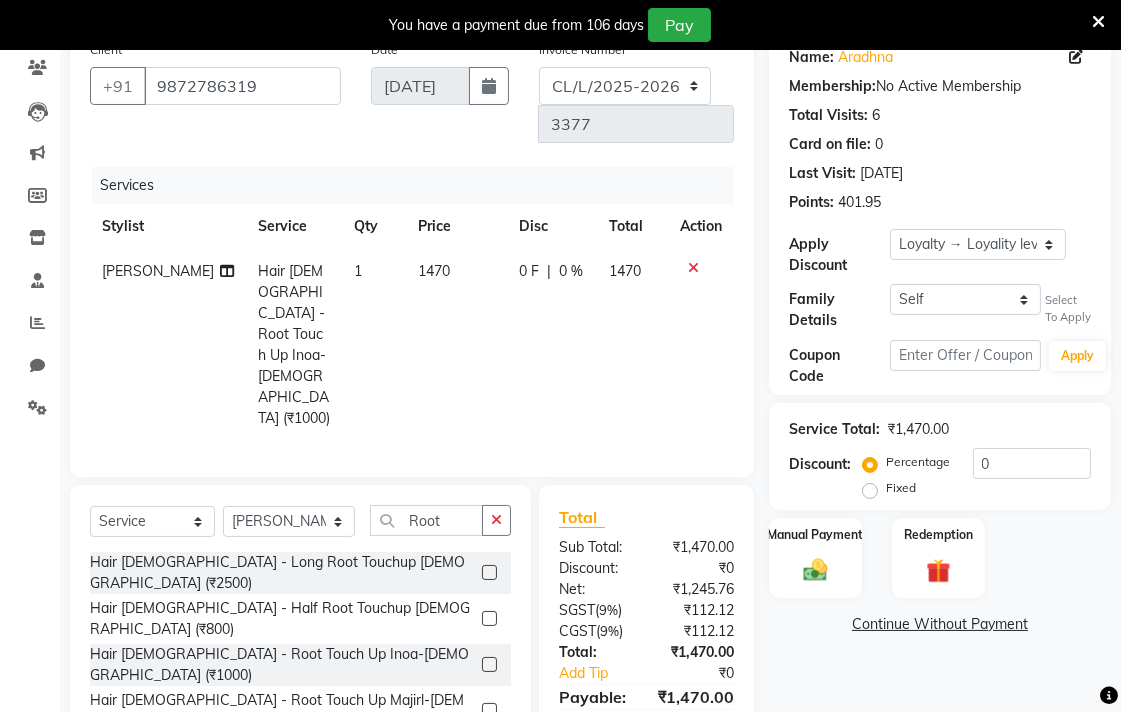 scroll, scrollTop: 160, scrollLeft: 0, axis: vertical 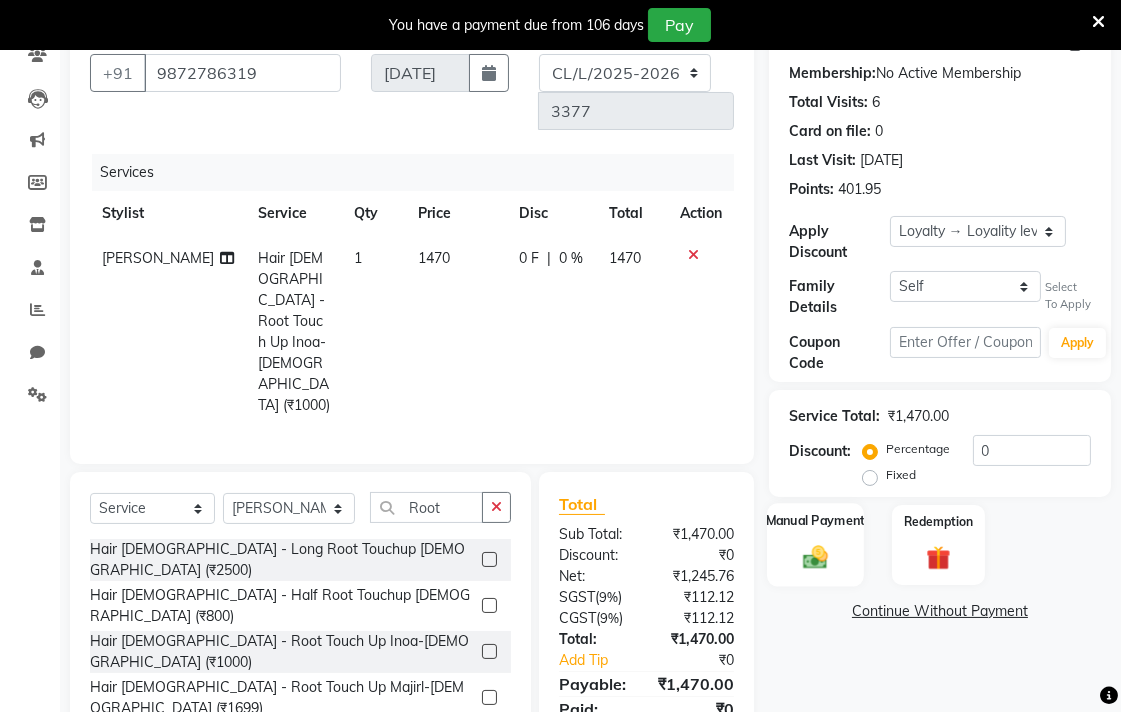 click 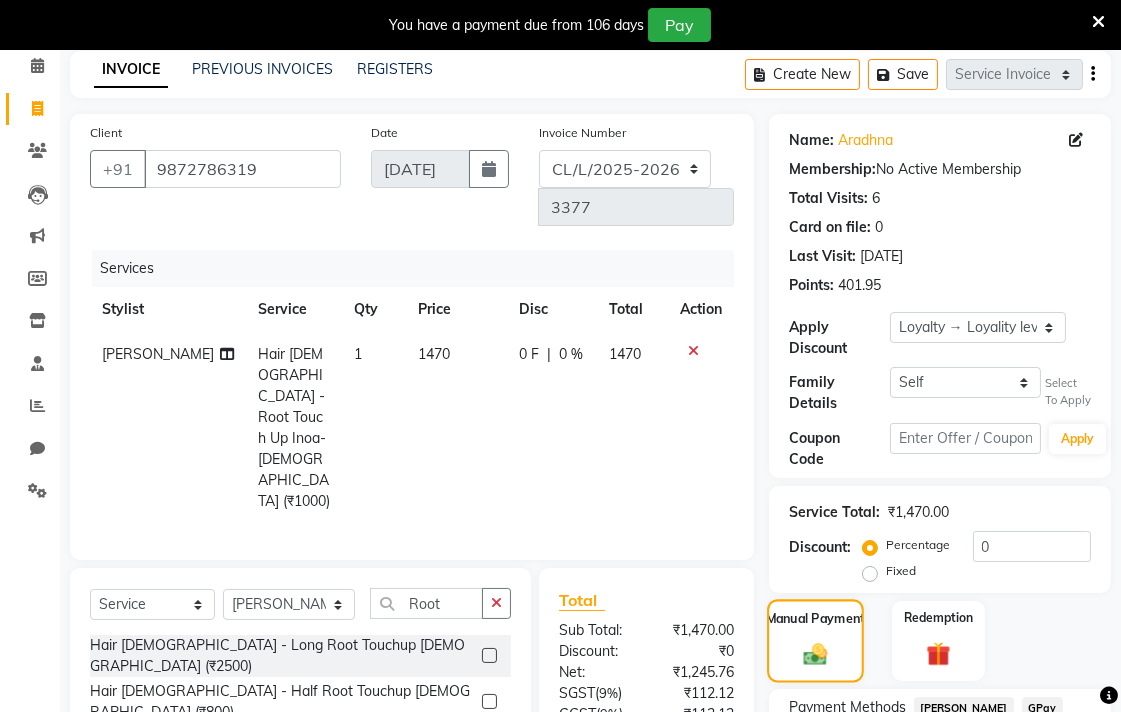 scroll, scrollTop: 0, scrollLeft: 0, axis: both 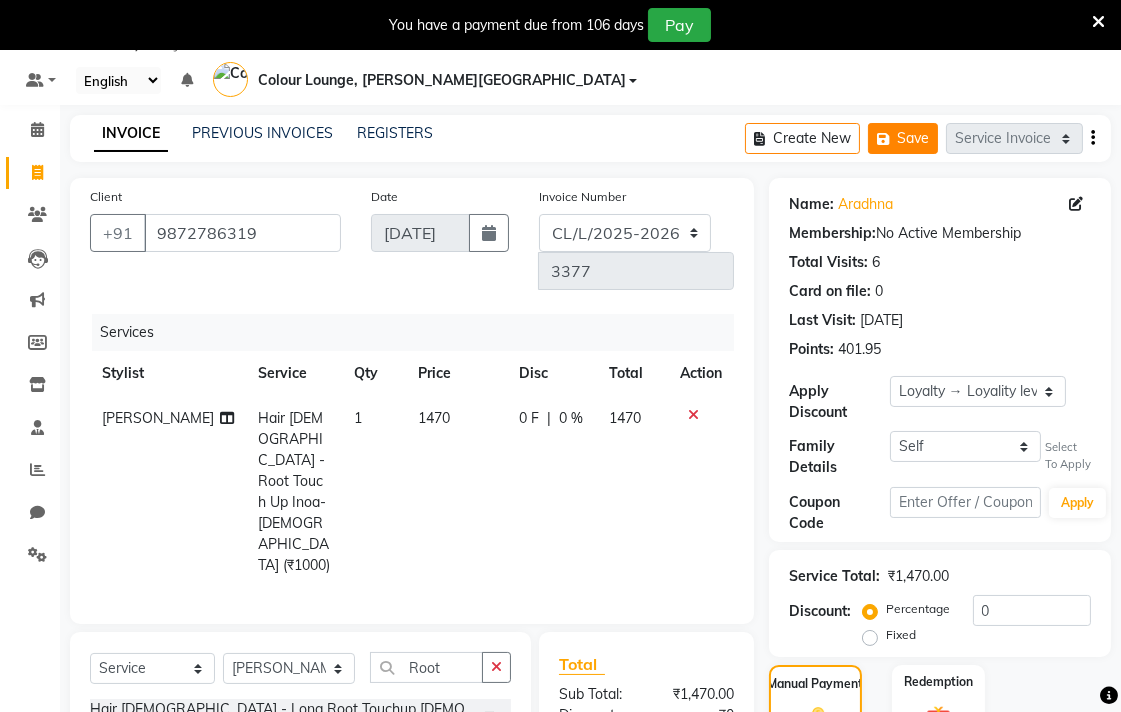 click on "Save" 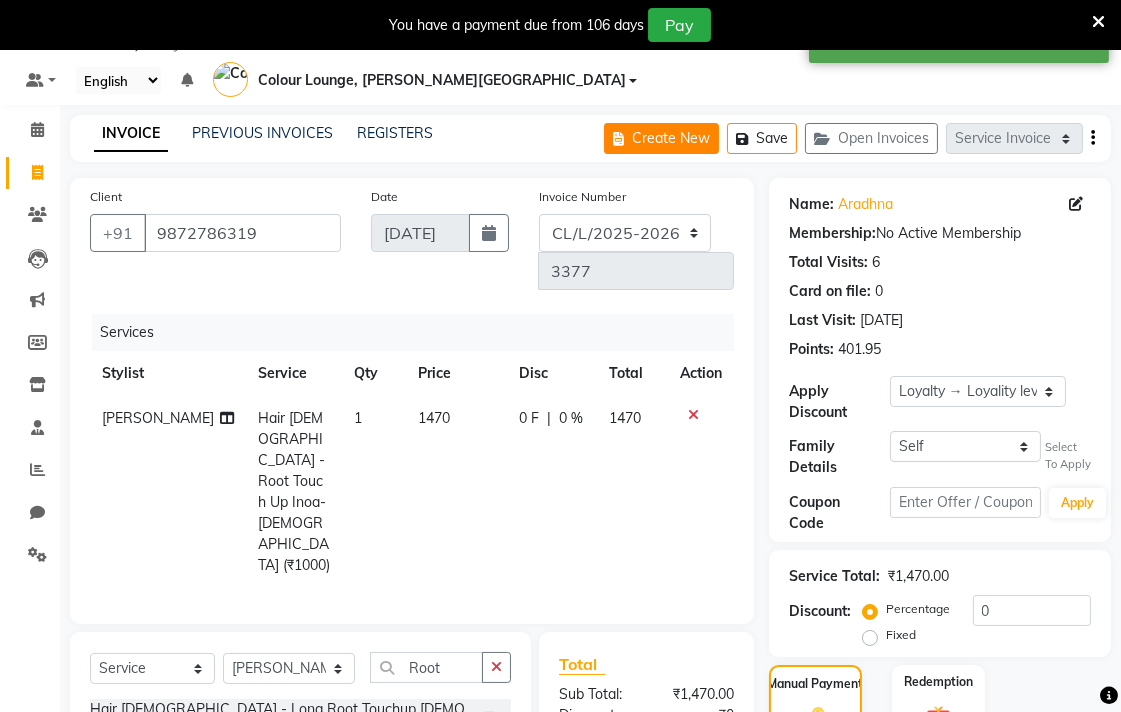 click on "Create New" 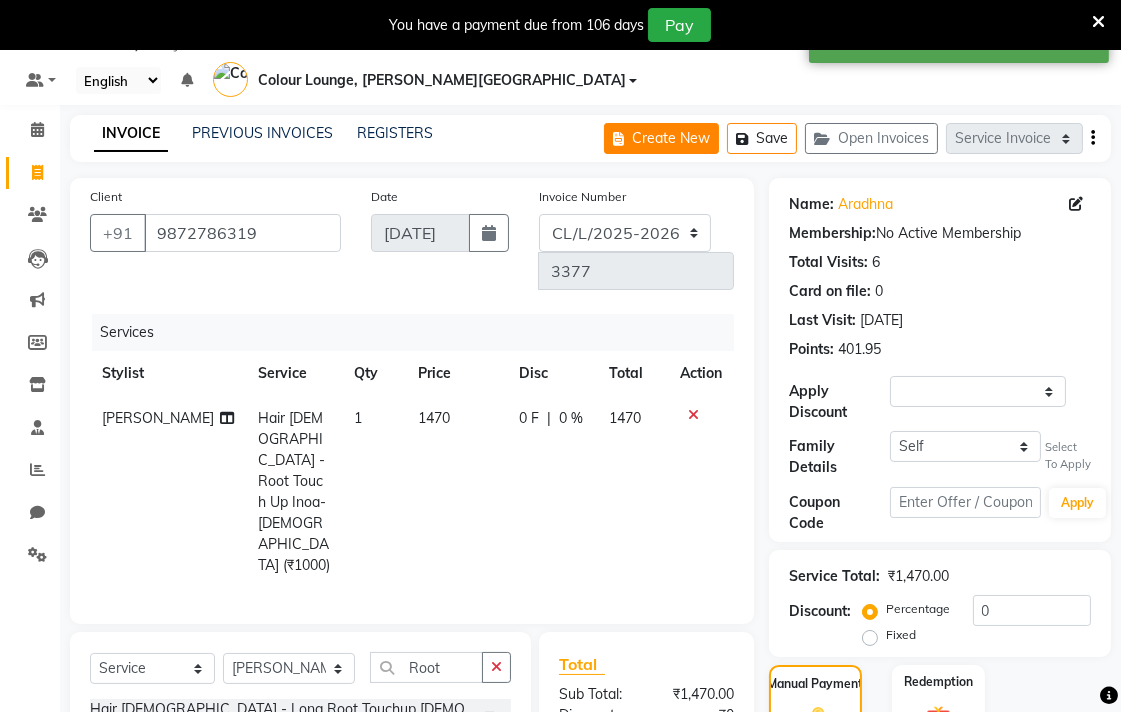 select on "service" 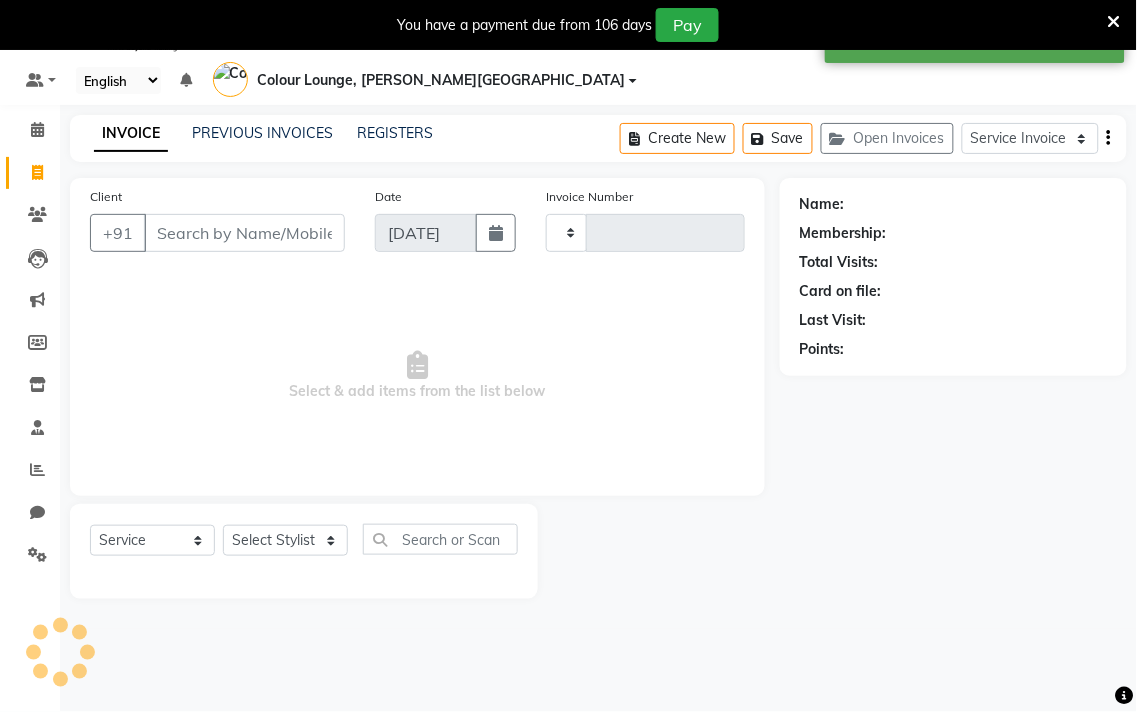 type on "3377" 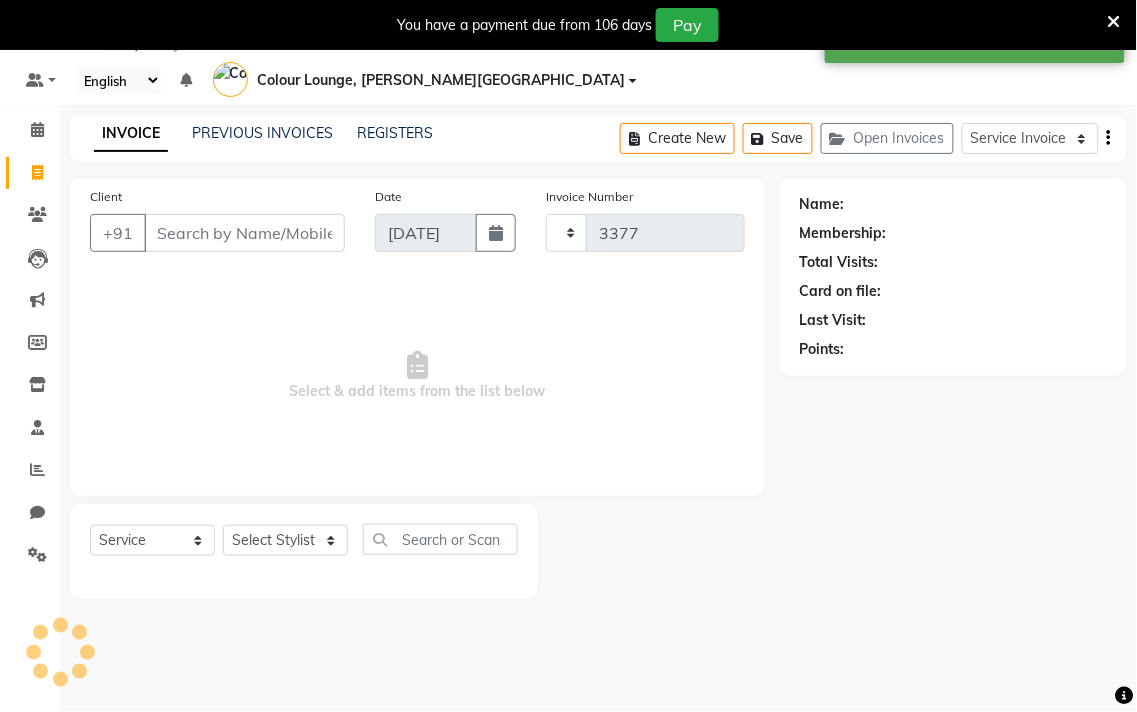 select on "8011" 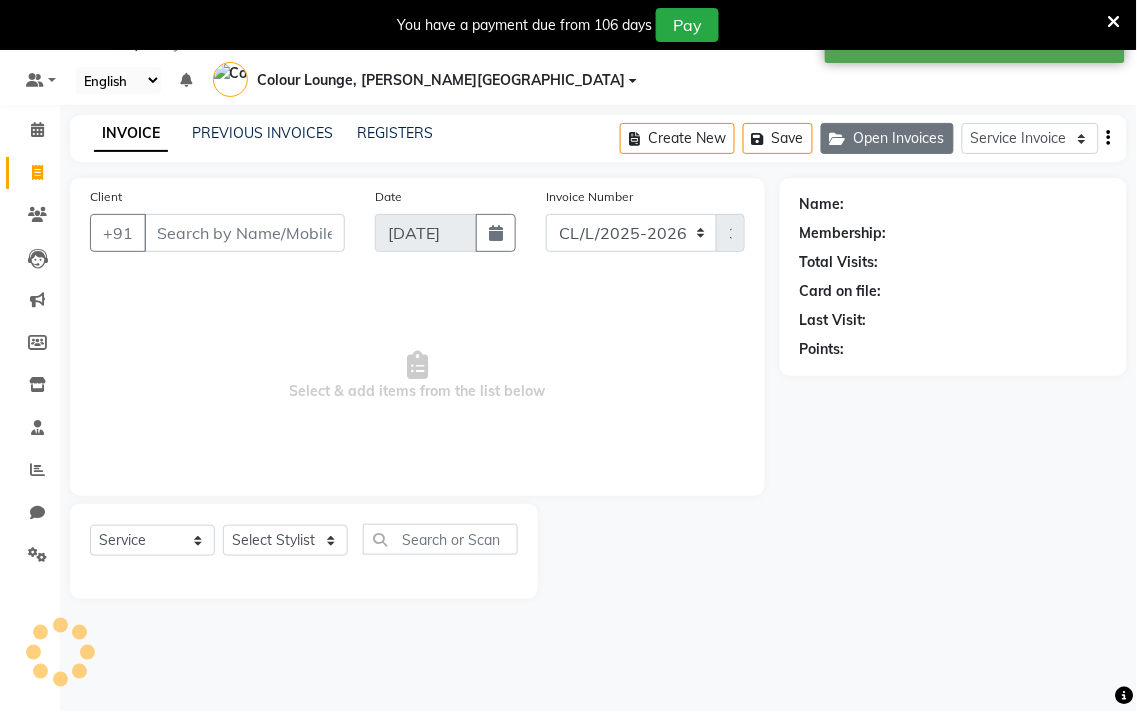 click on "Open Invoices" 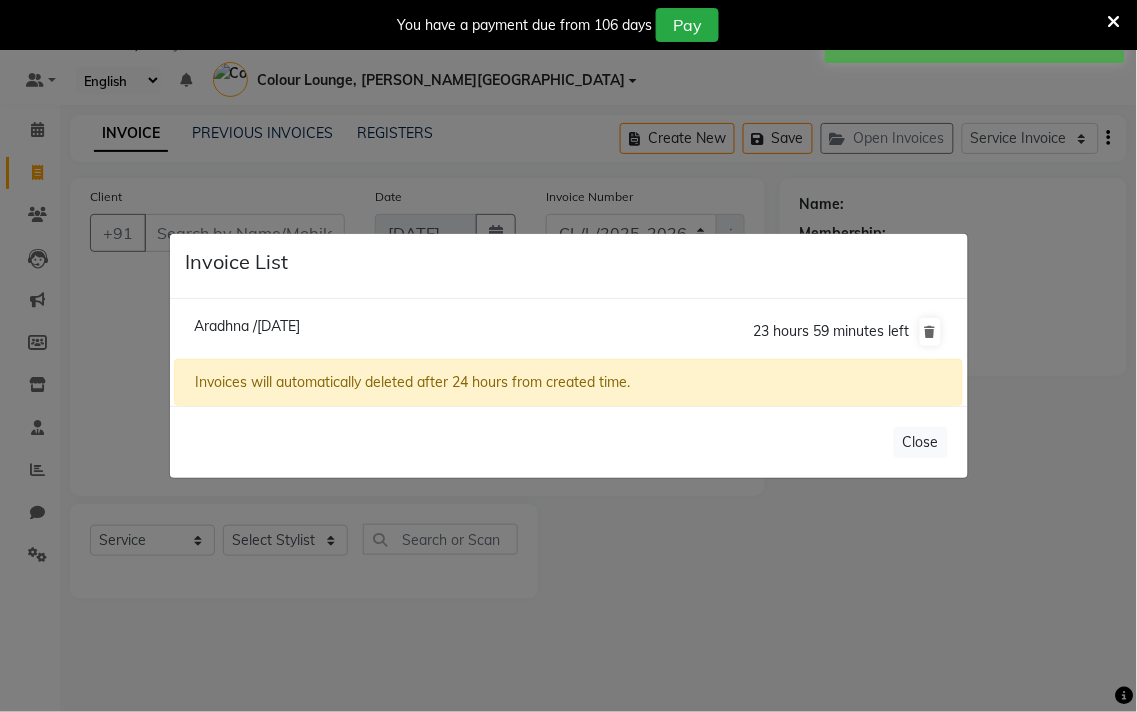 click on "Invoice List  Aradhna /[DATE]  23 hours 59 minutes left  Invoices will automatically deleted after 24 hours from created time.   Close" 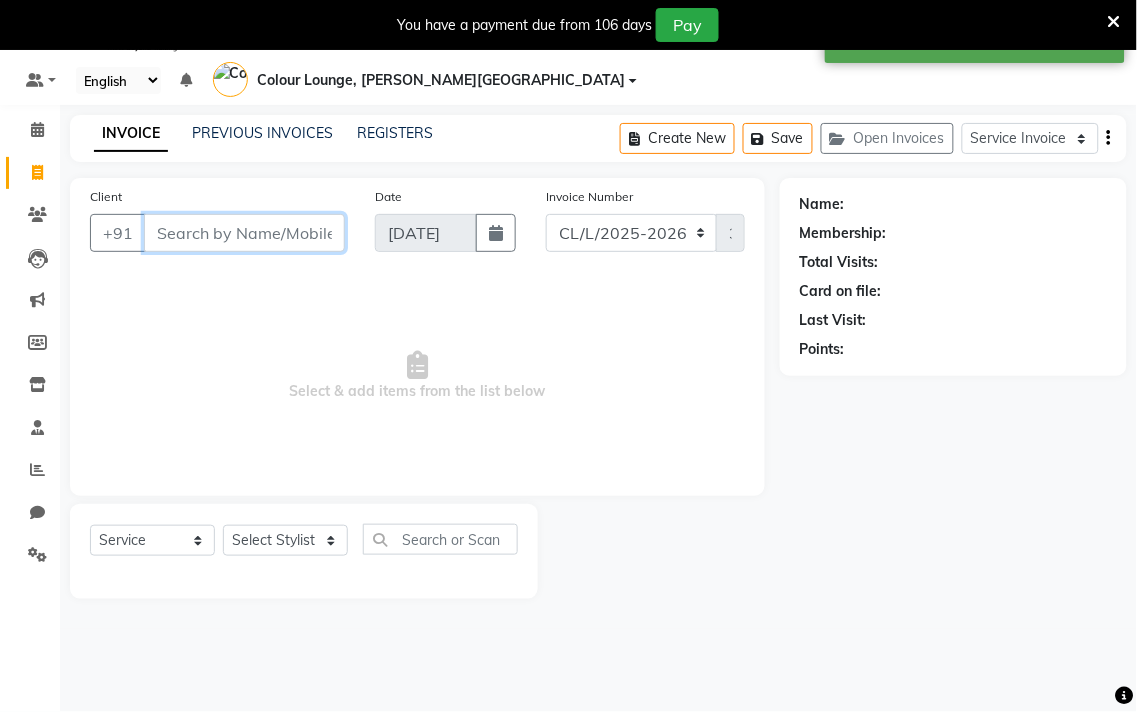 click on "Client" at bounding box center (244, 233) 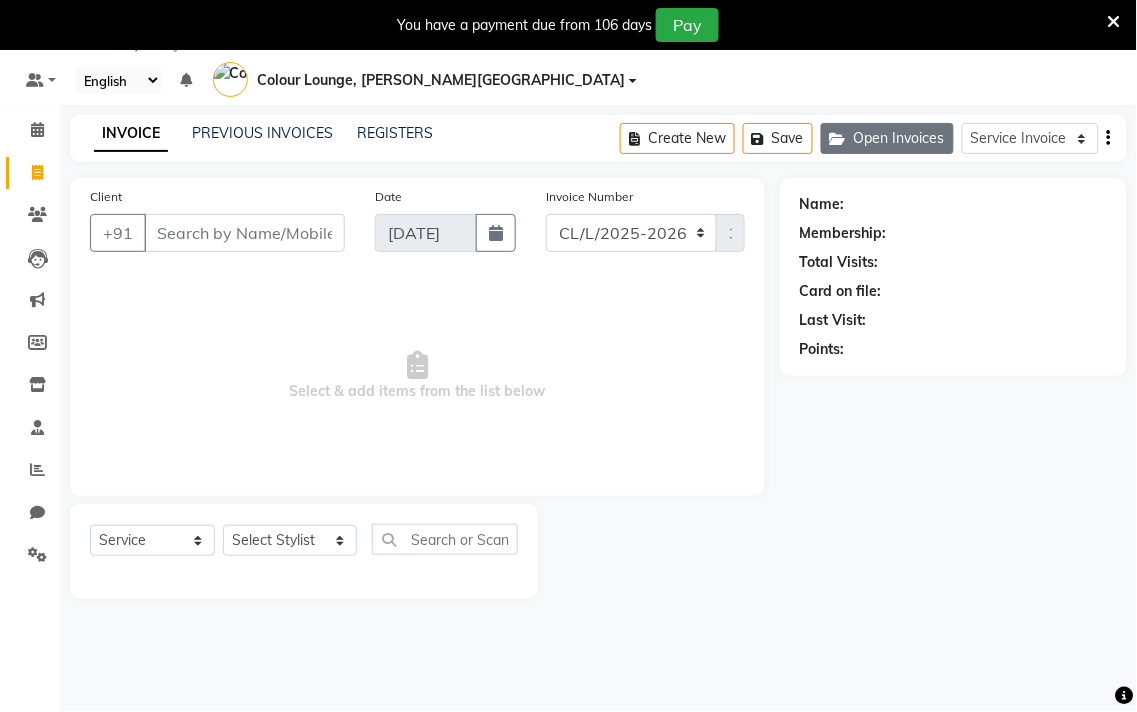 click on "Open Invoices" 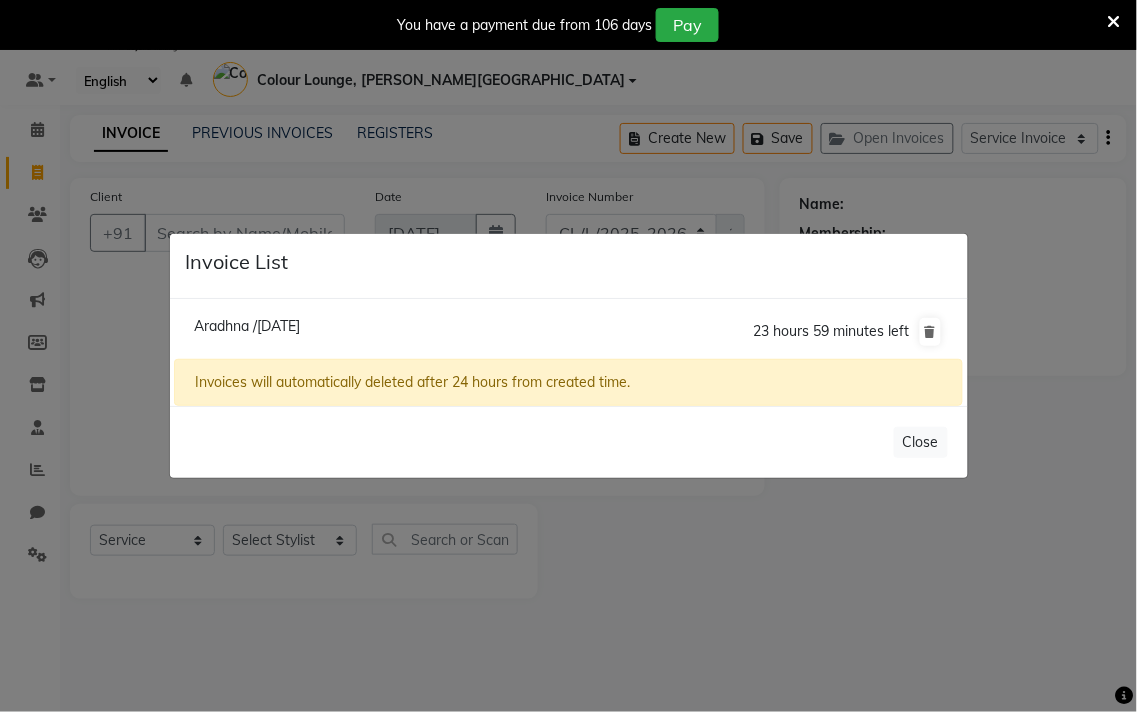 click on "Aradhna /[DATE]" 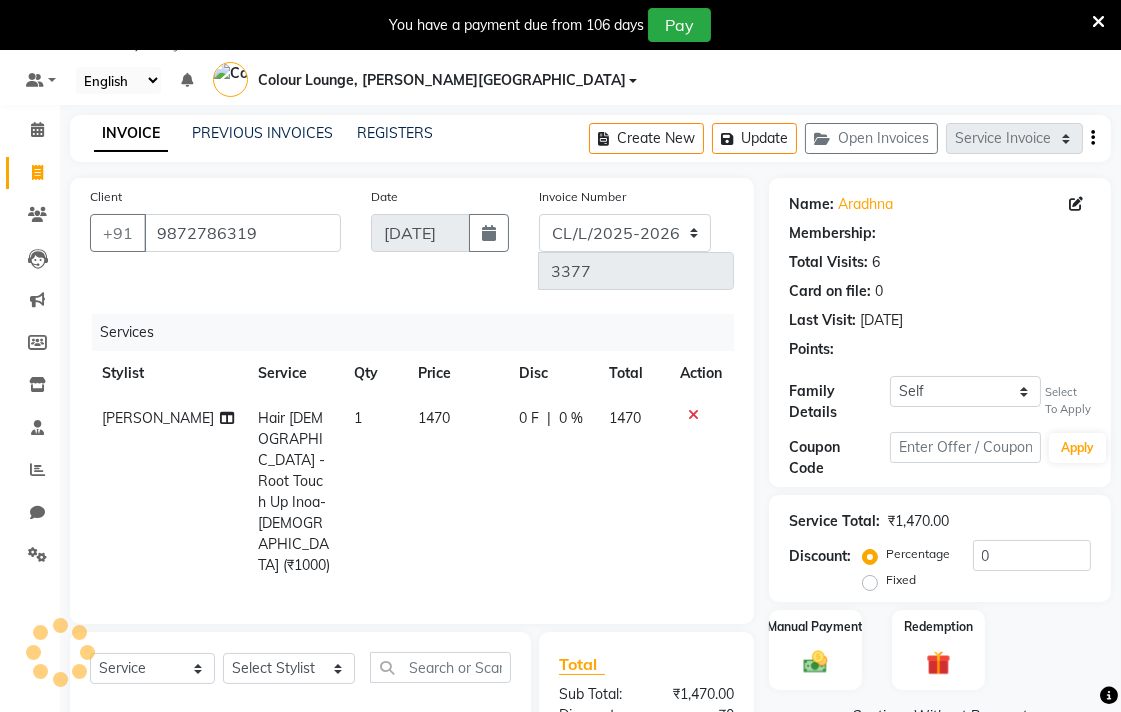 select on "1: Object" 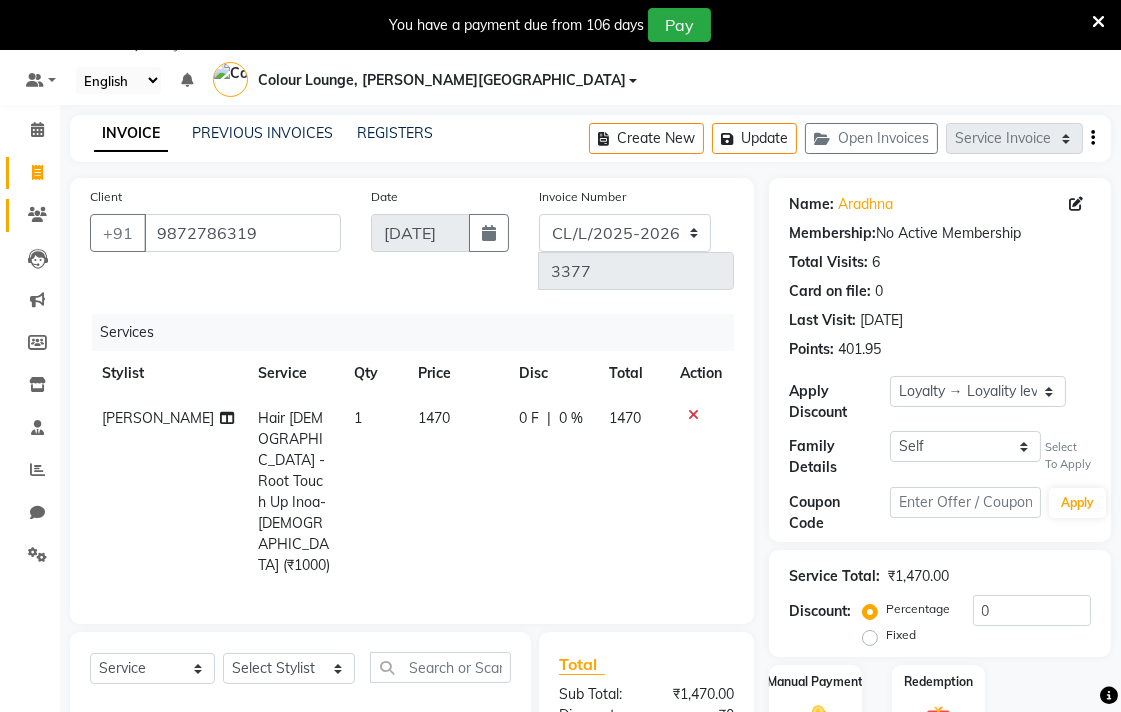 click 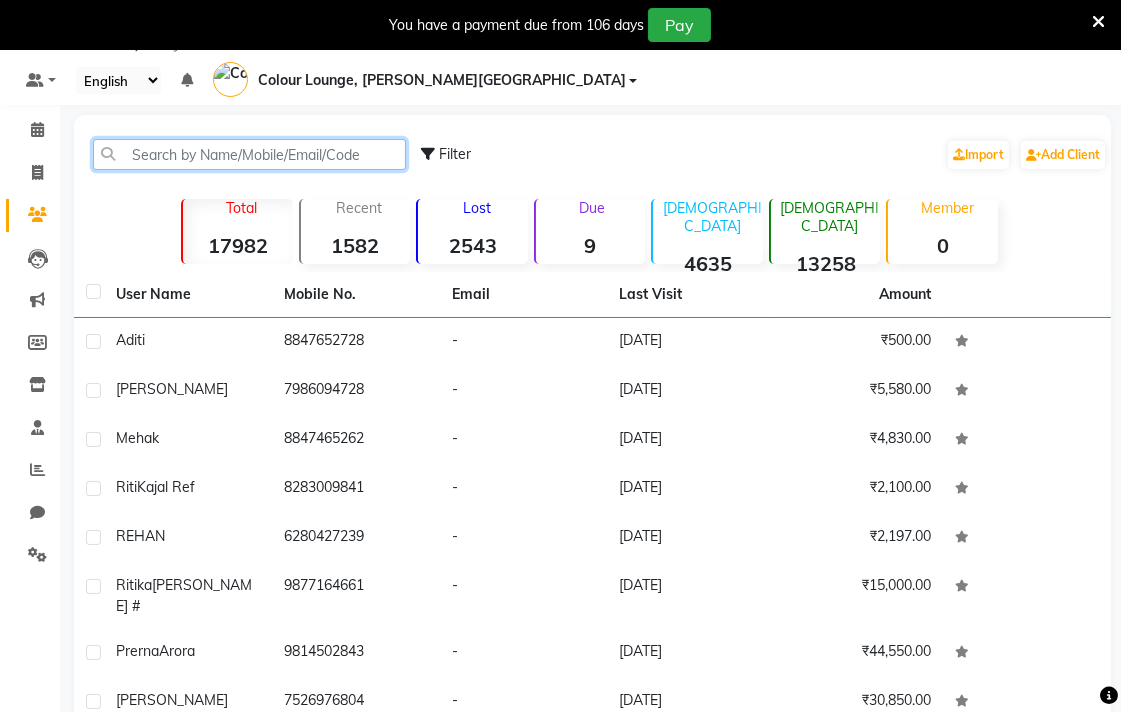 paste on "9872786319" 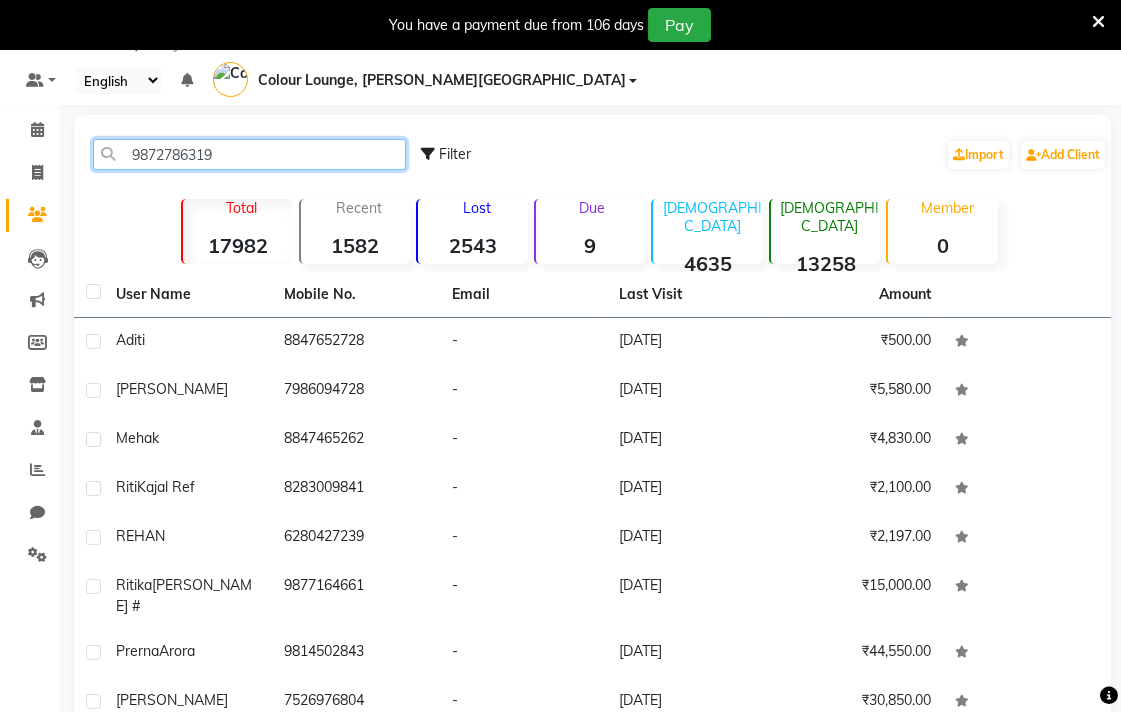 click on "9872786319" 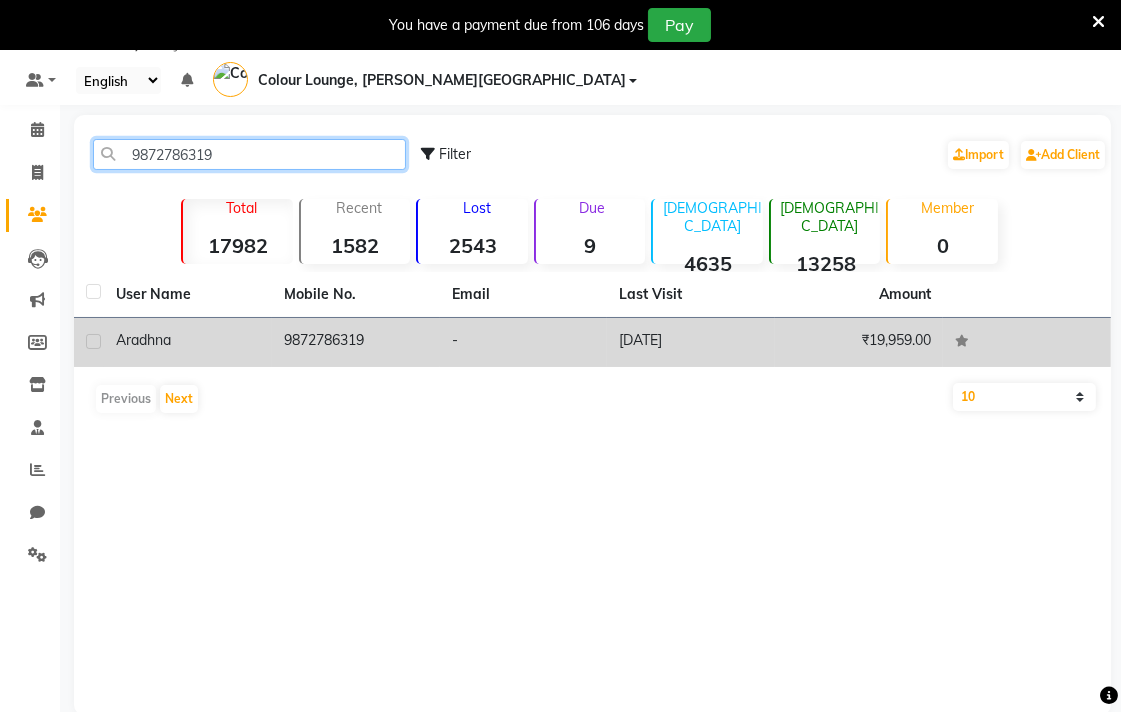 type on "9872786319" 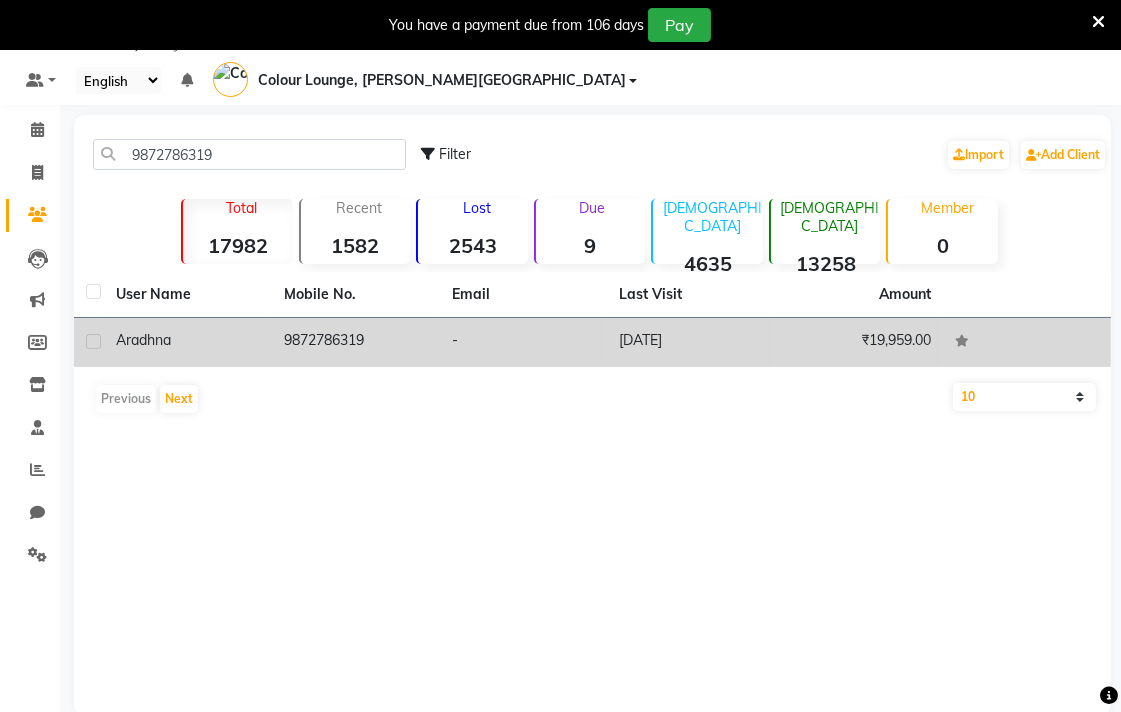 click 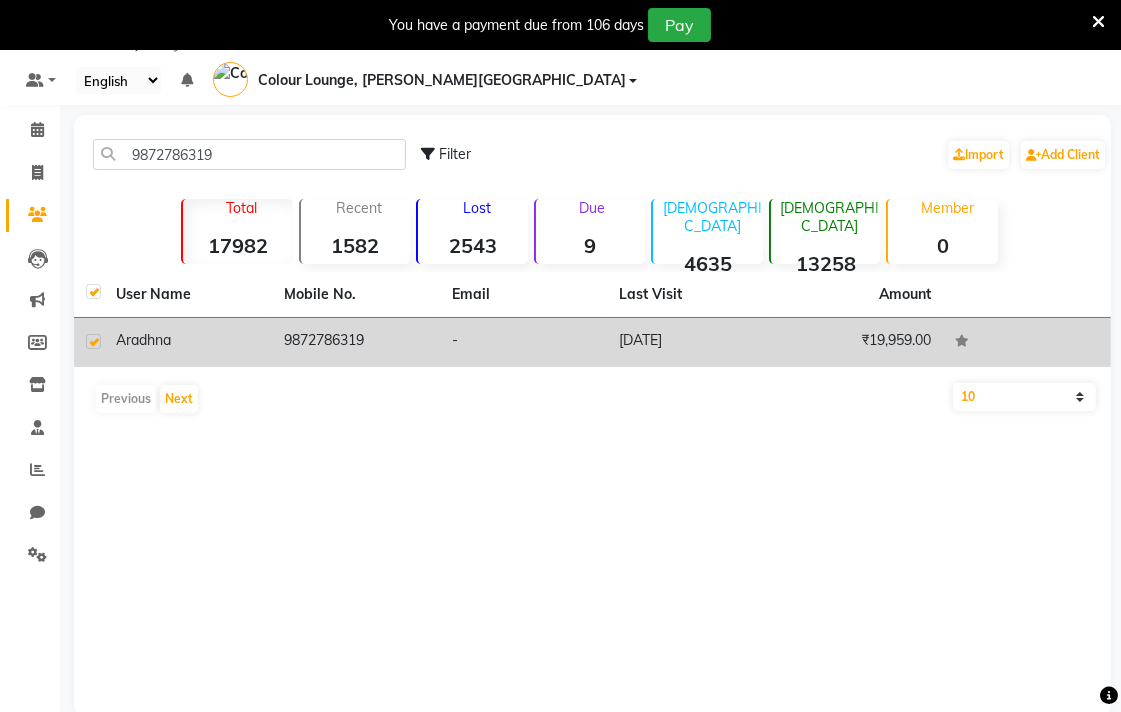 checkbox on "true" 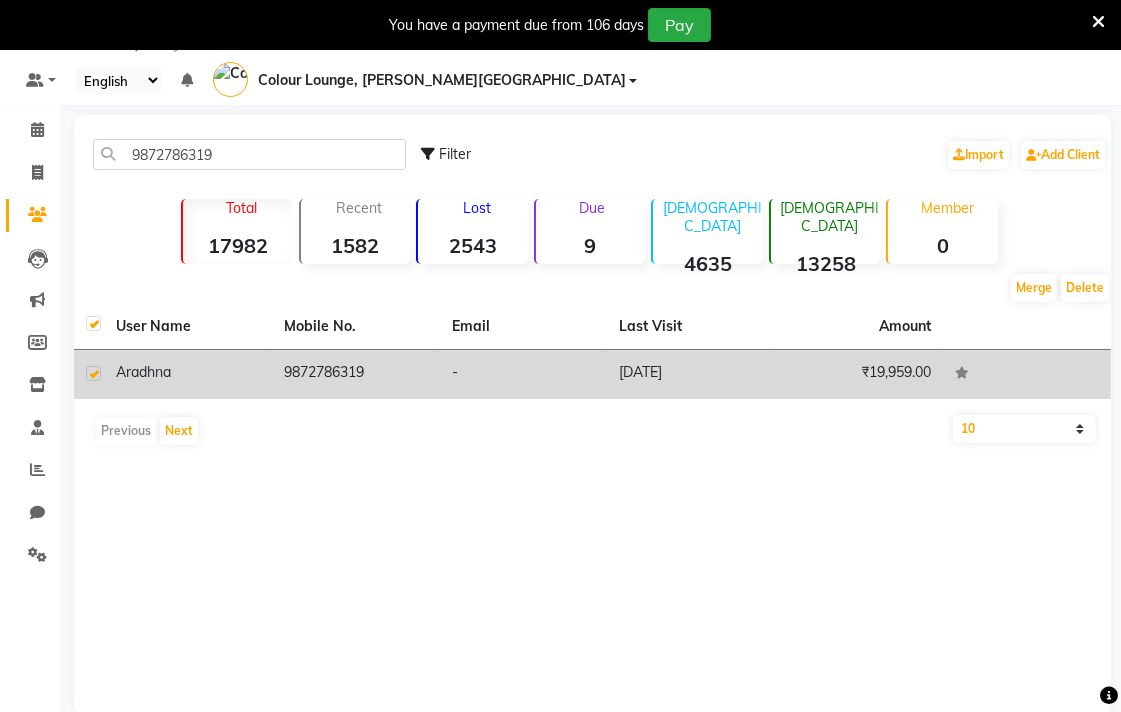 click on "9872786319" 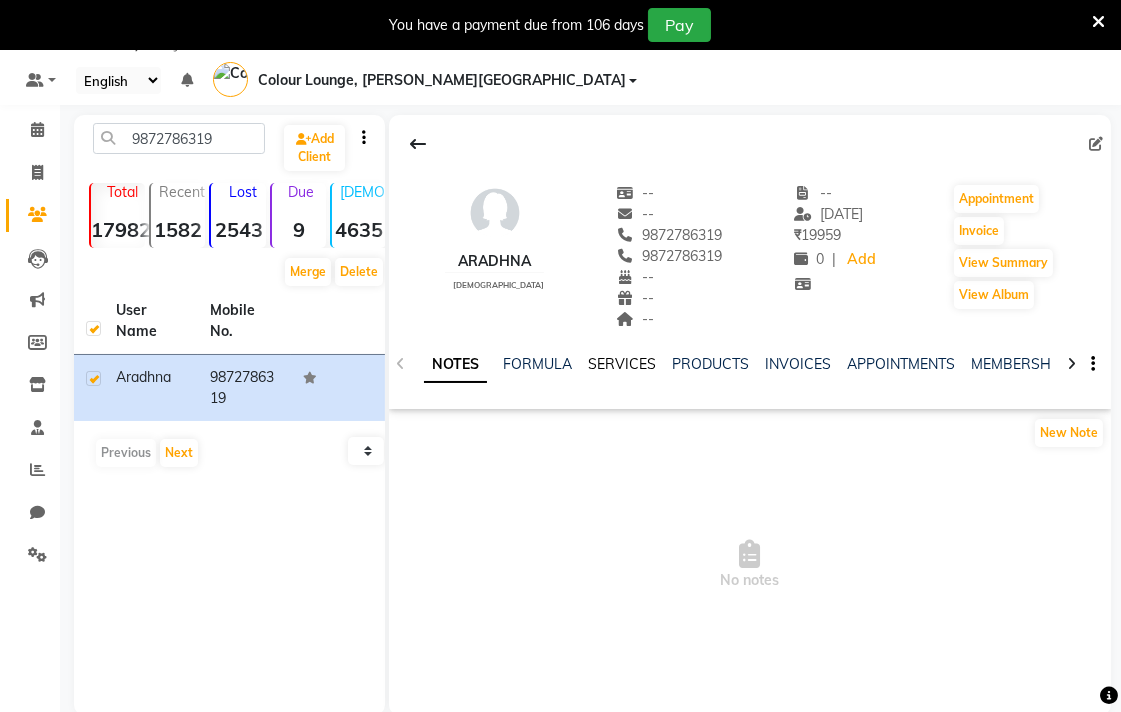 click on "SERVICES" 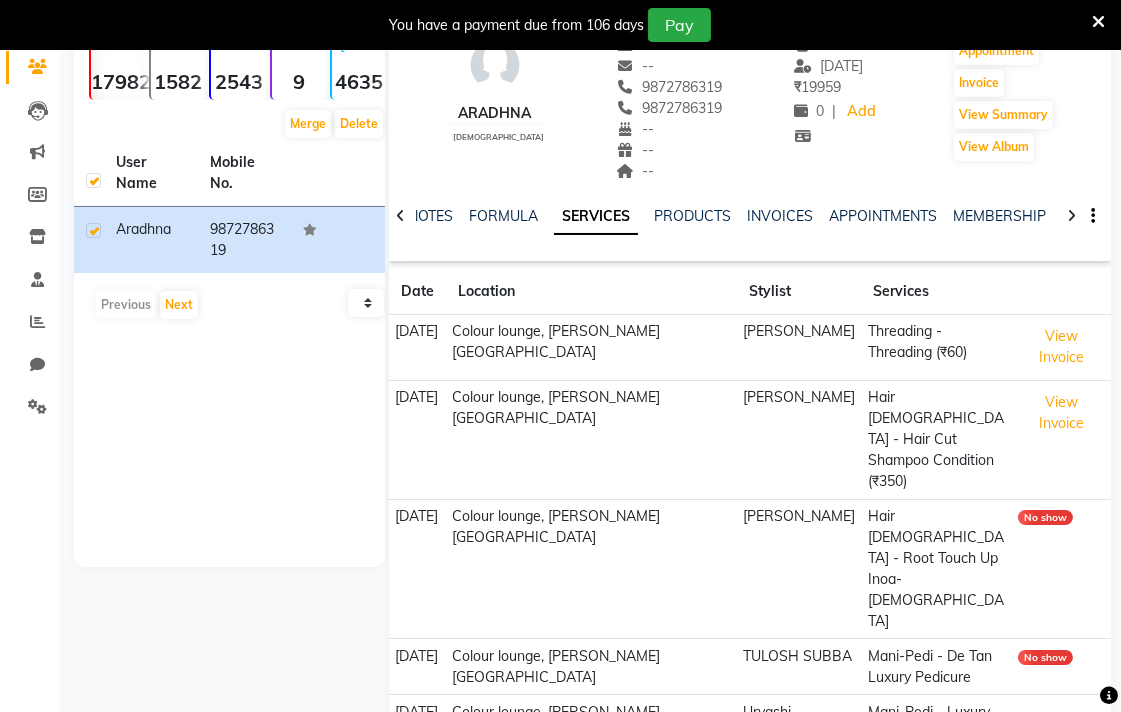 scroll, scrollTop: 166, scrollLeft: 0, axis: vertical 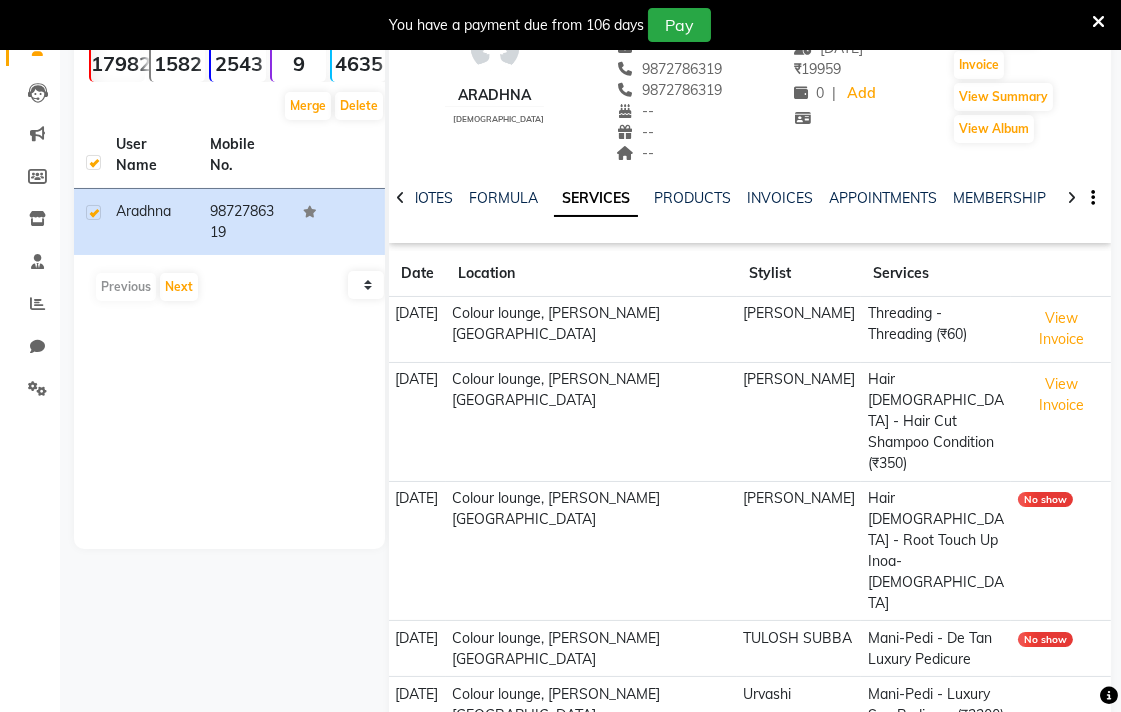 click on "Hair [DEMOGRAPHIC_DATA] - Root Touch Up Inoa-[DEMOGRAPHIC_DATA]" 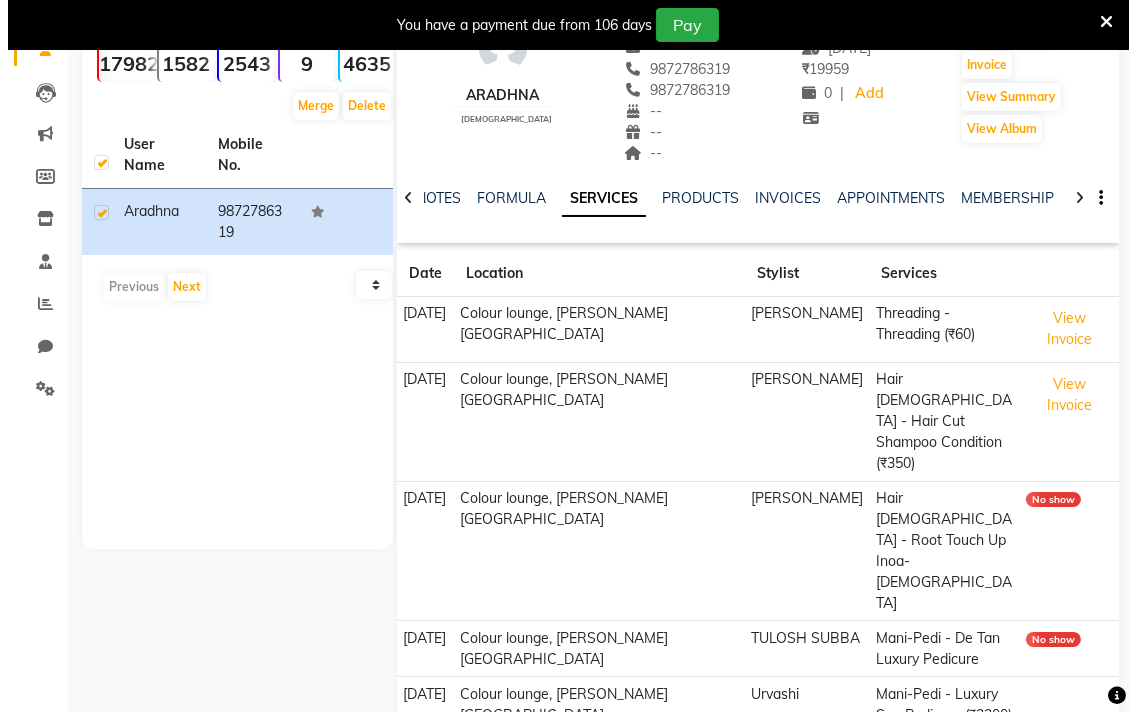 scroll, scrollTop: 188, scrollLeft: 0, axis: vertical 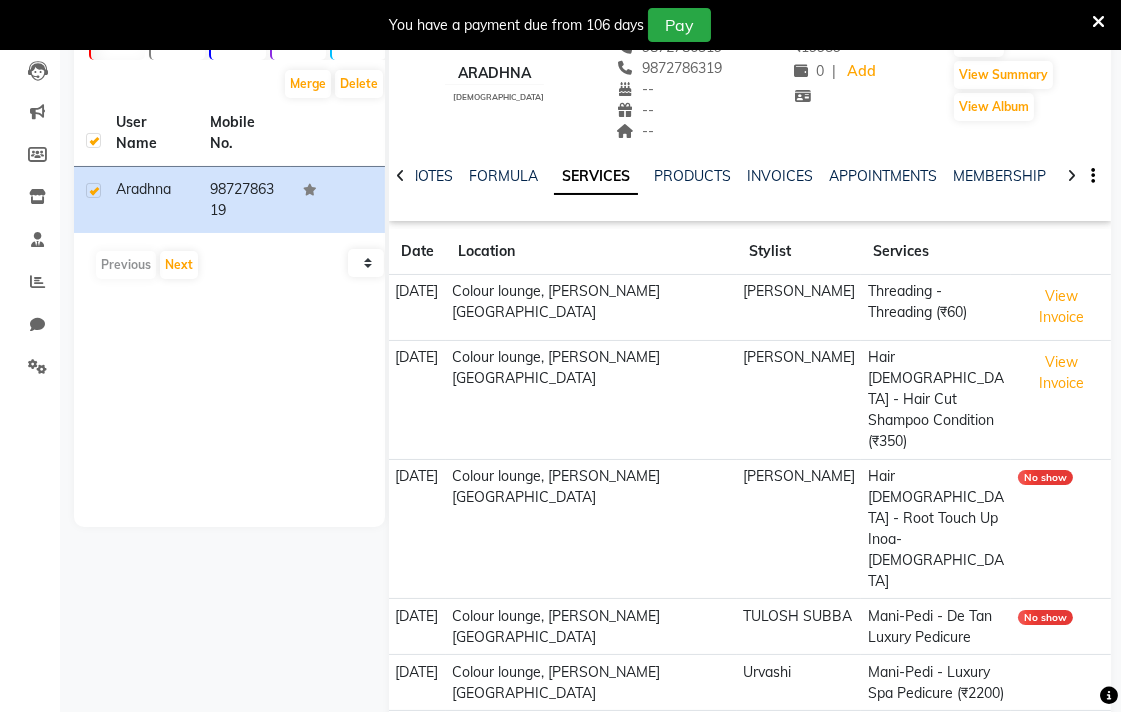 click on "Mani-Pedi - De Tan Luxury Pedicure" 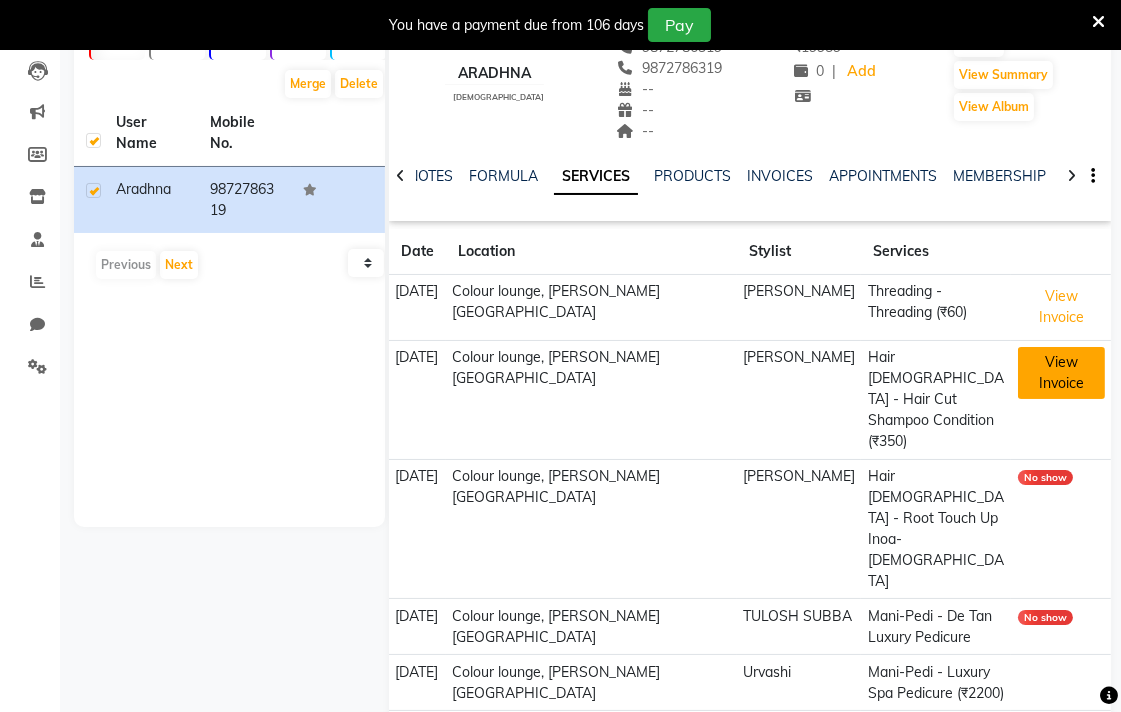 click on "View Invoice" 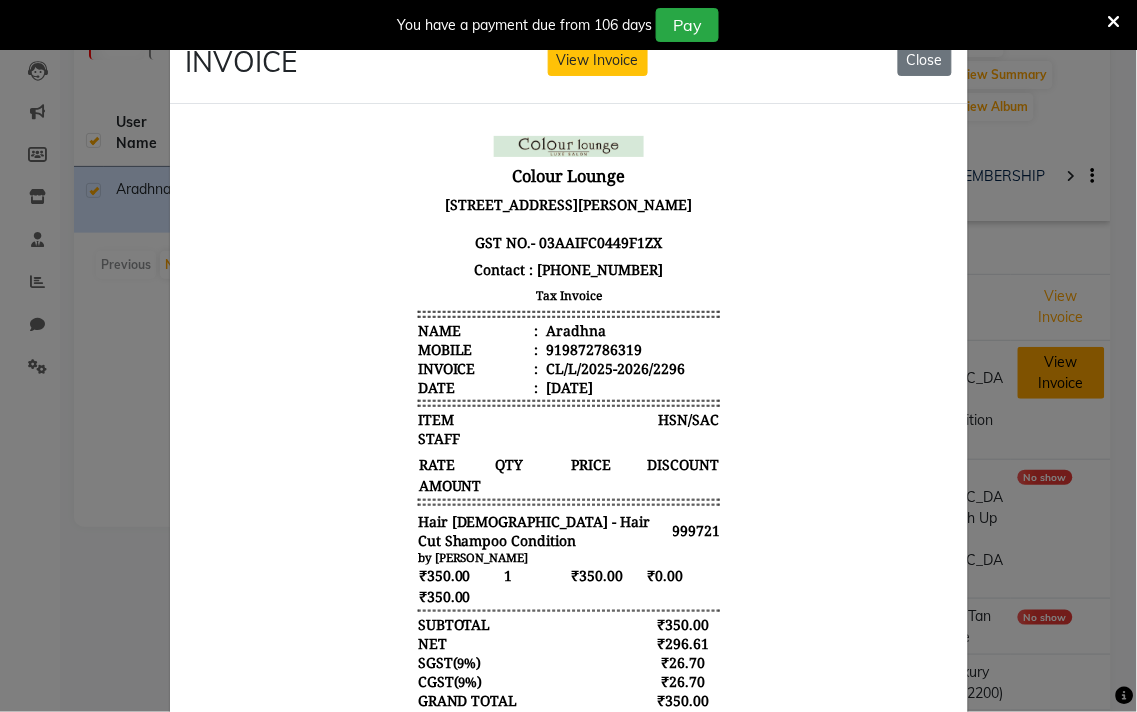 scroll, scrollTop: 15, scrollLeft: 0, axis: vertical 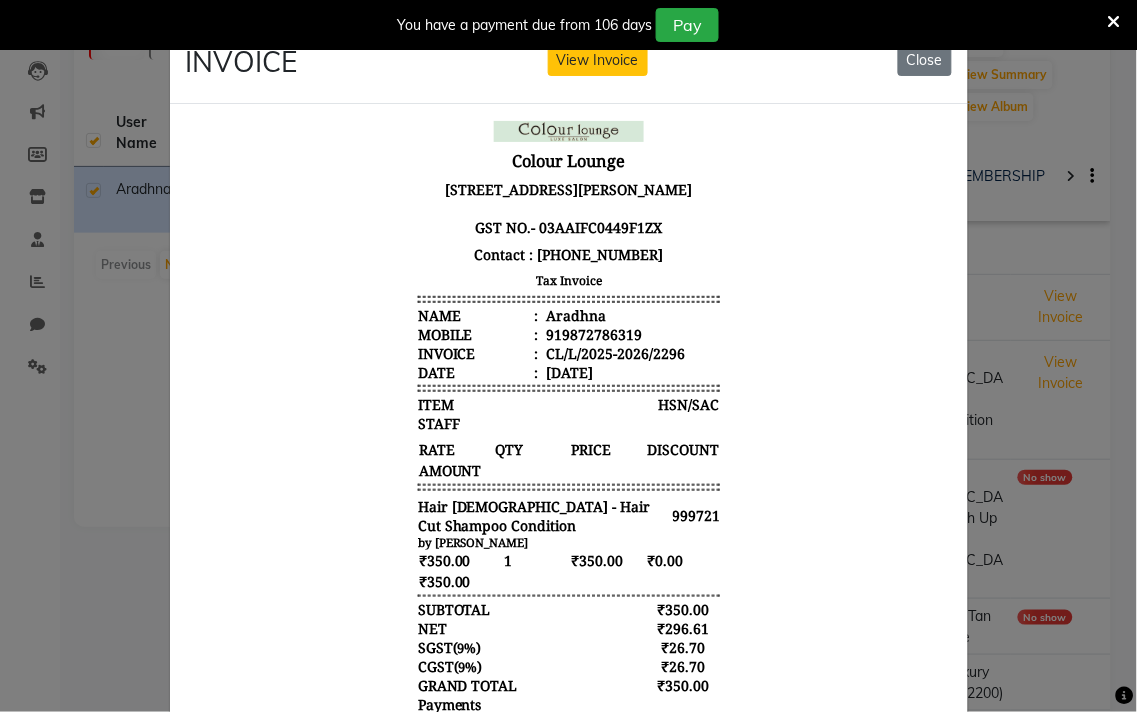 click on "INVOICE View Invoice Close" 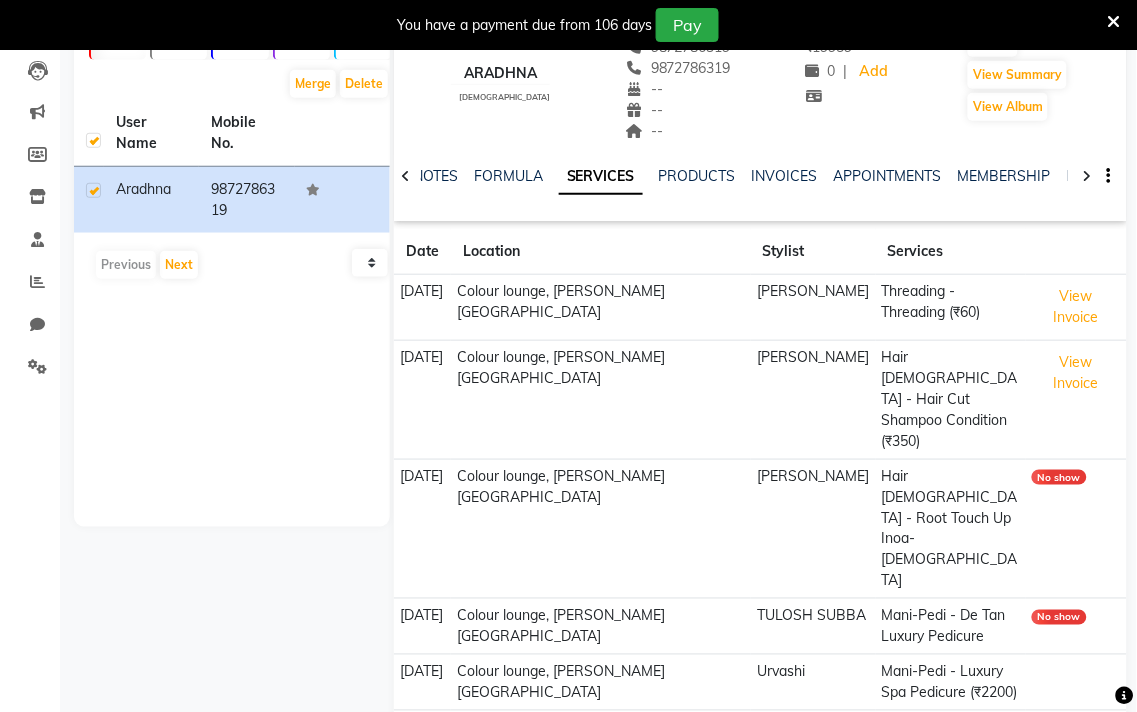 scroll, scrollTop: 178, scrollLeft: 0, axis: vertical 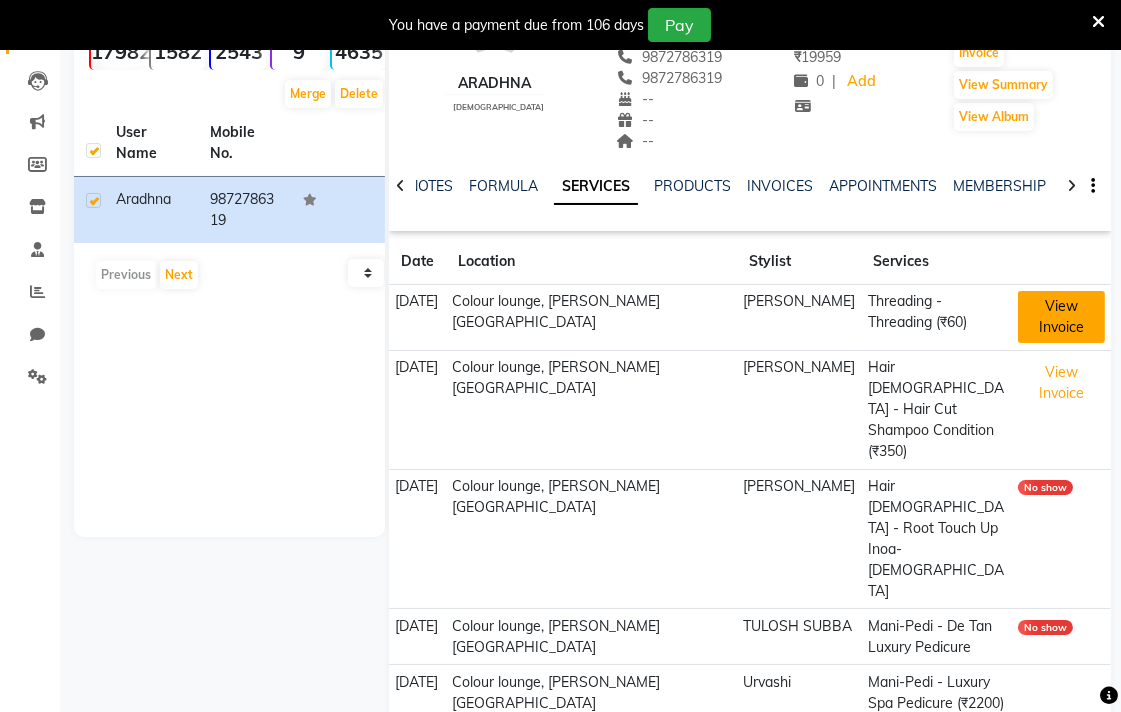 click on "View Invoice" 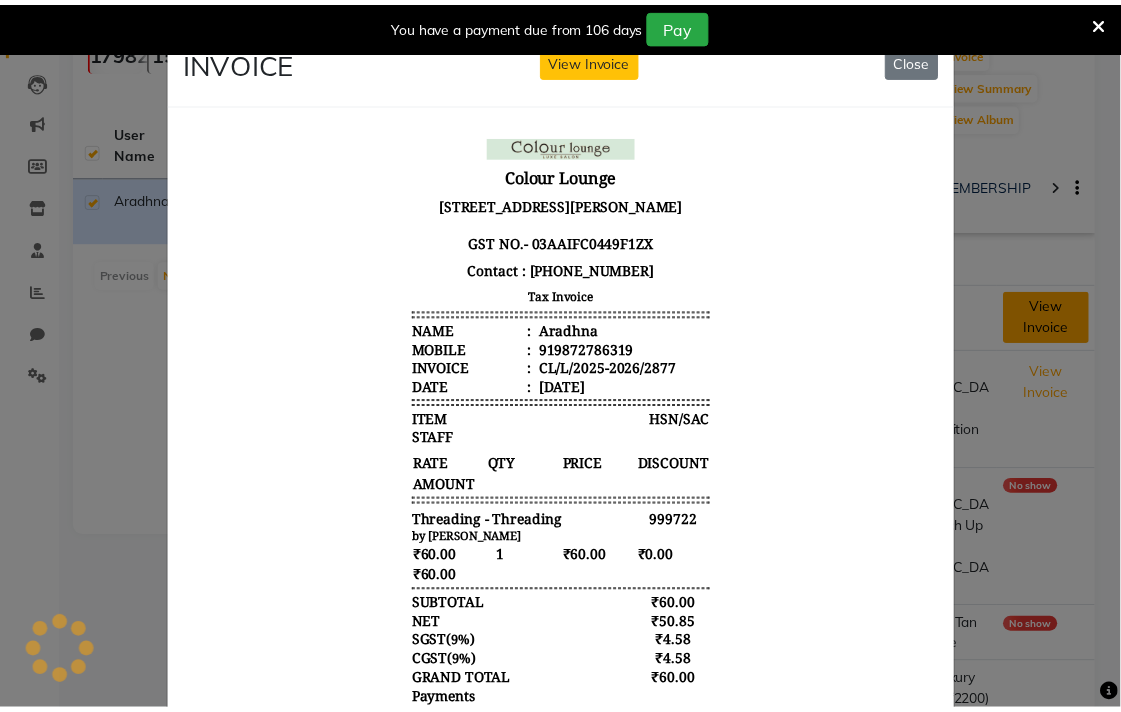 scroll, scrollTop: 0, scrollLeft: 0, axis: both 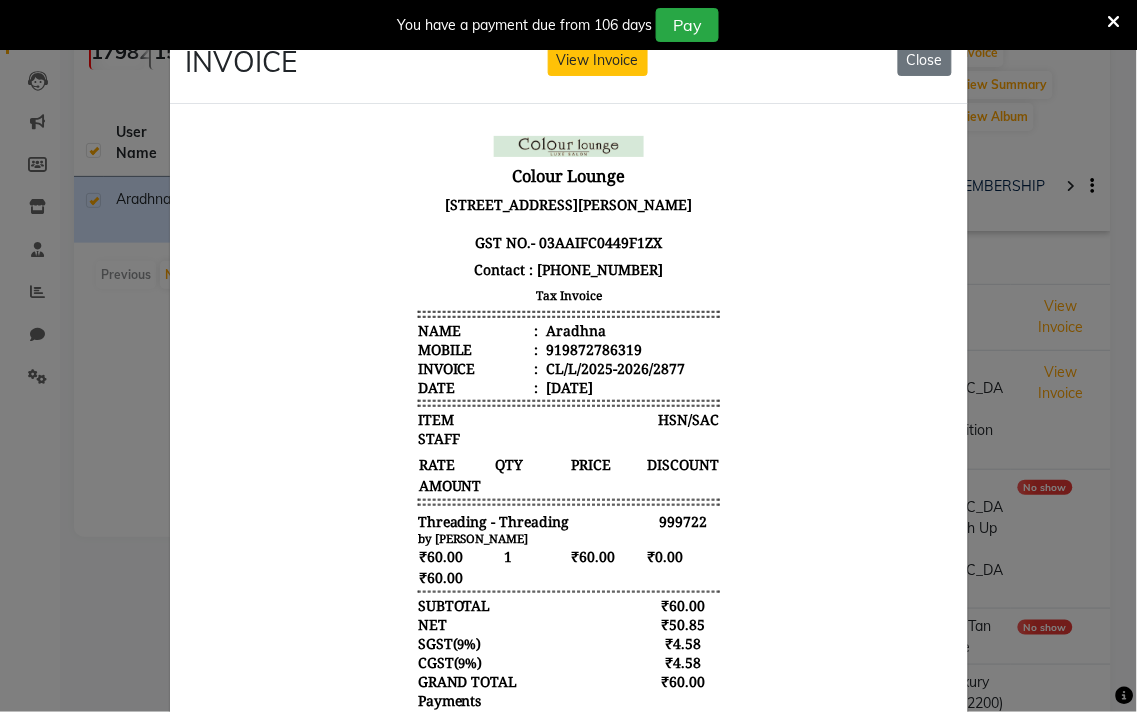 click on "INVOICE View Invoice Close" 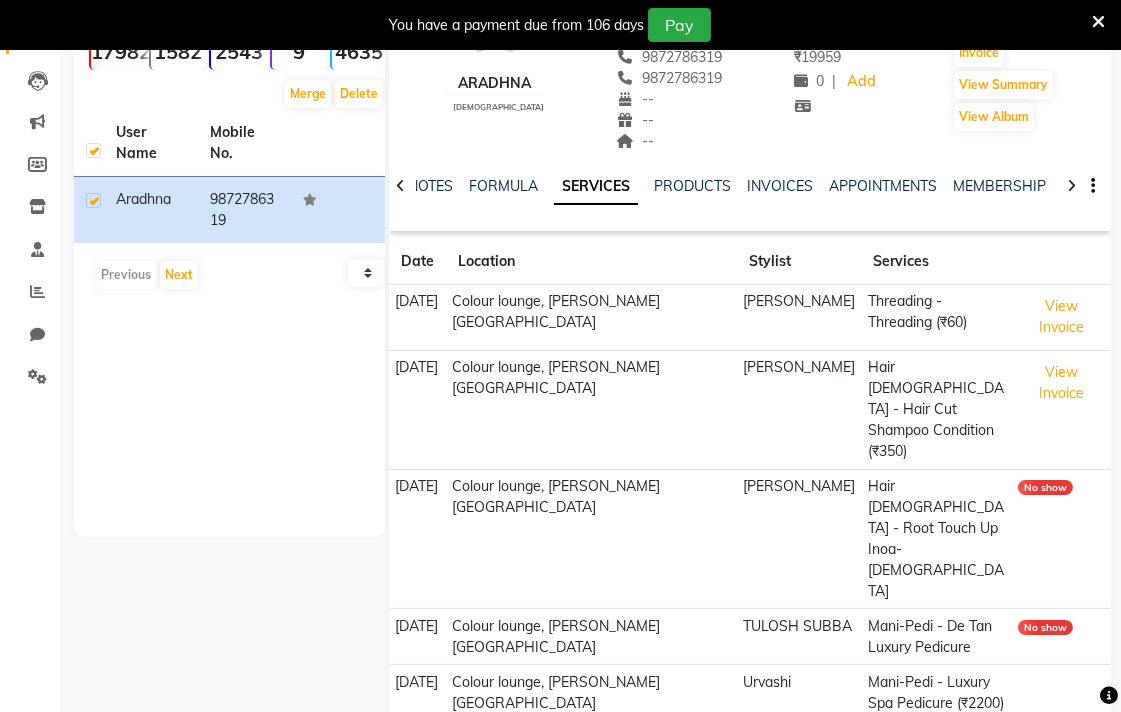 scroll, scrollTop: 188, scrollLeft: 0, axis: vertical 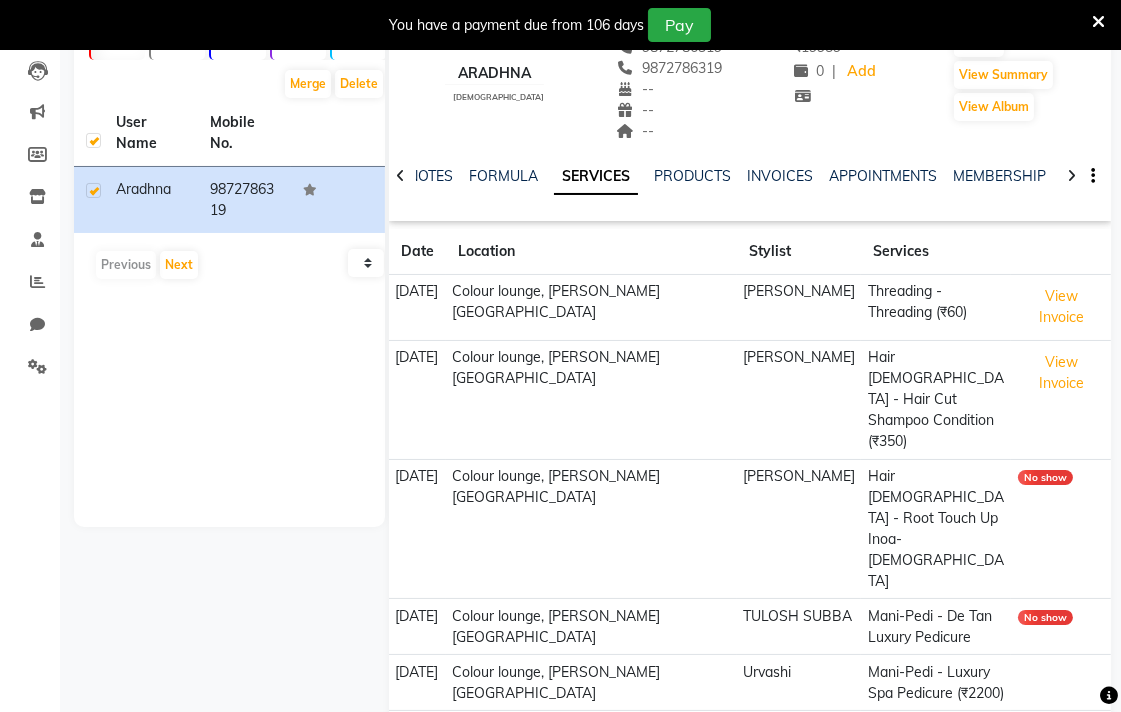 click on "Next" 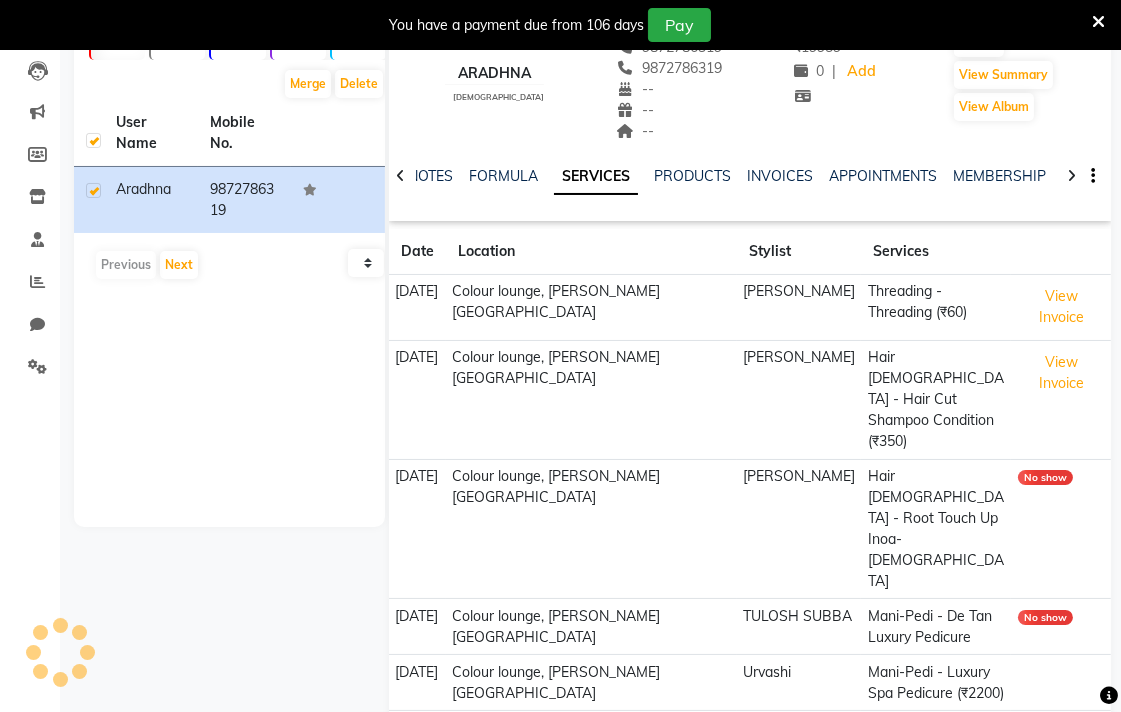 scroll, scrollTop: 157, scrollLeft: 0, axis: vertical 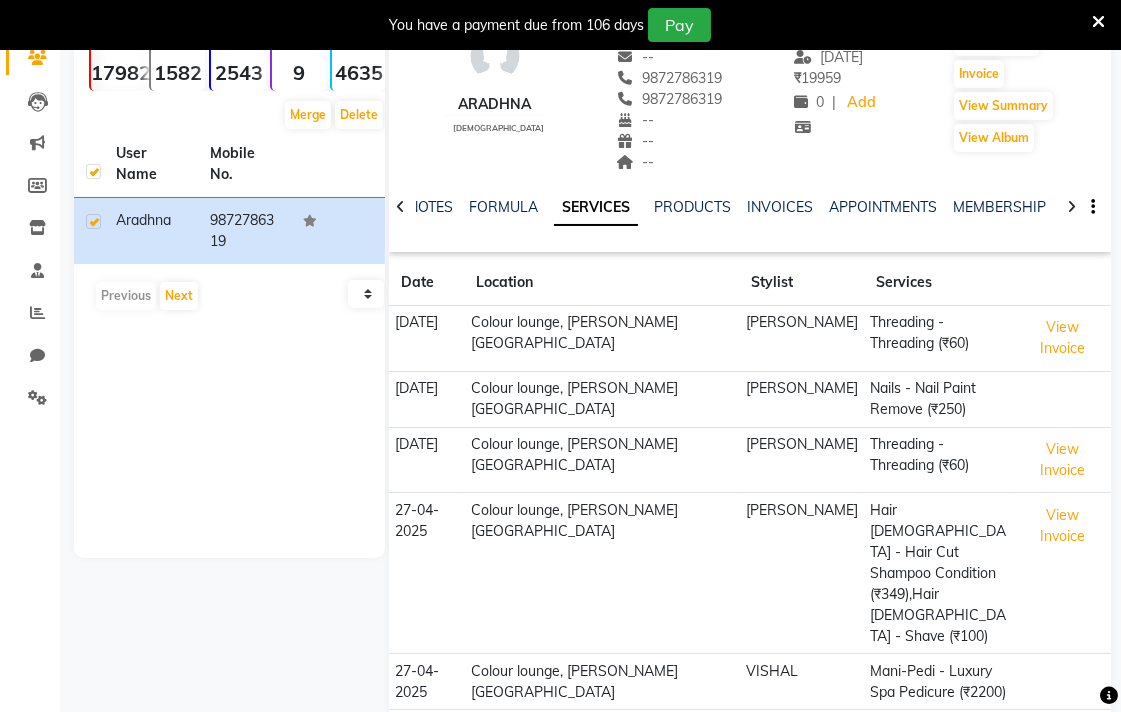 click on "Next" 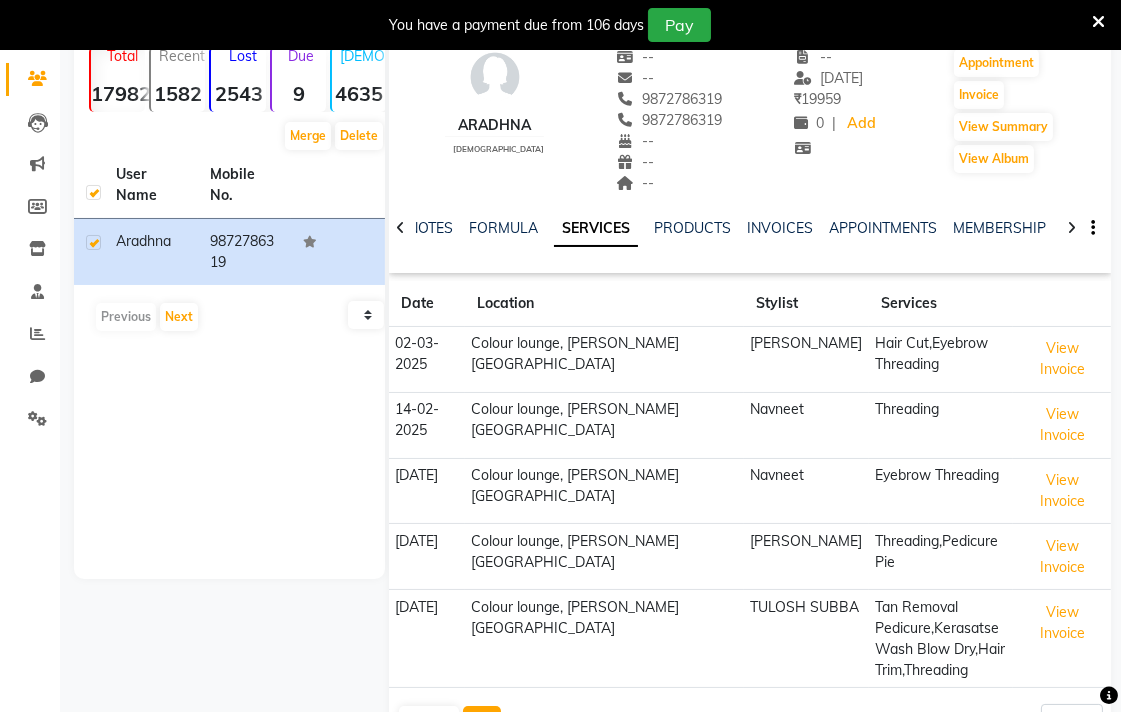 click on "Next" 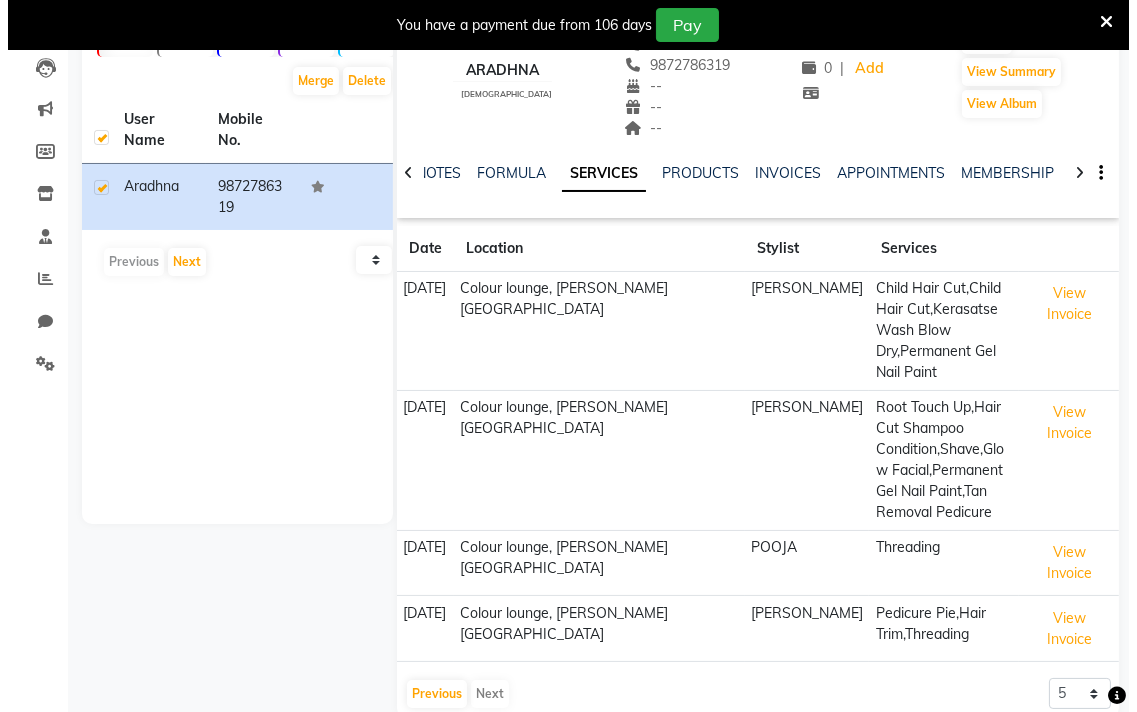scroll, scrollTop: 196, scrollLeft: 0, axis: vertical 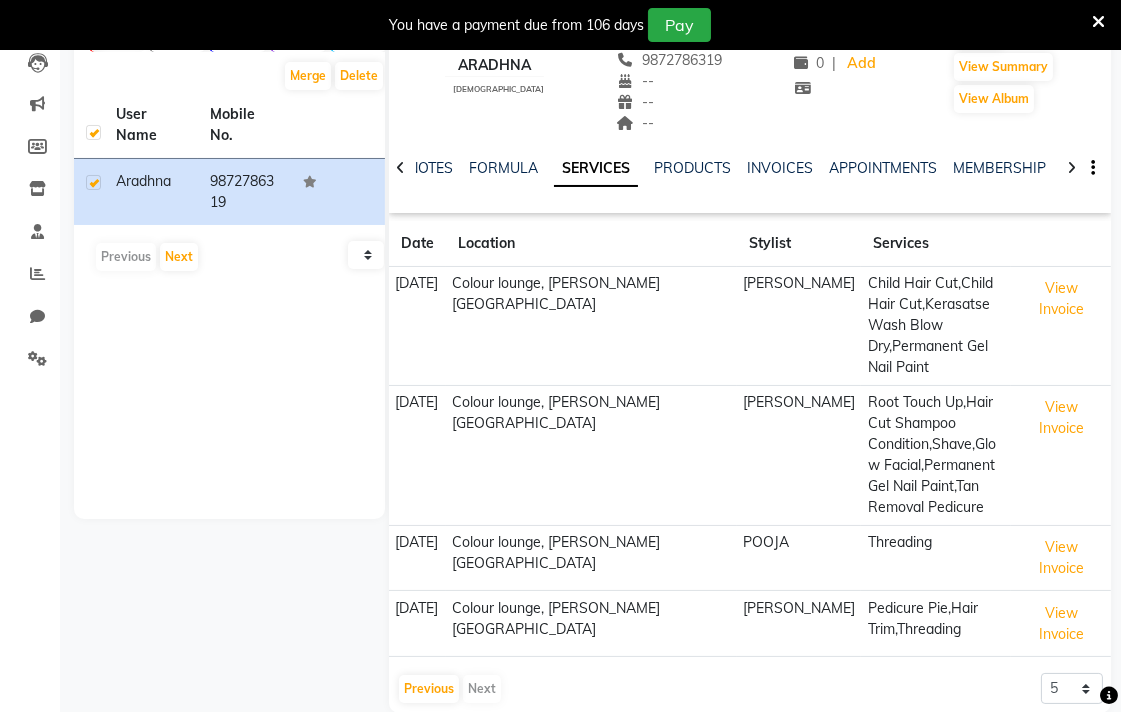 click on "Root Touch Up,Hair Cut Shampoo Condition,Shave,Glow Facial,Permanent Gel Nail Paint,Tan Removal Pedicure" 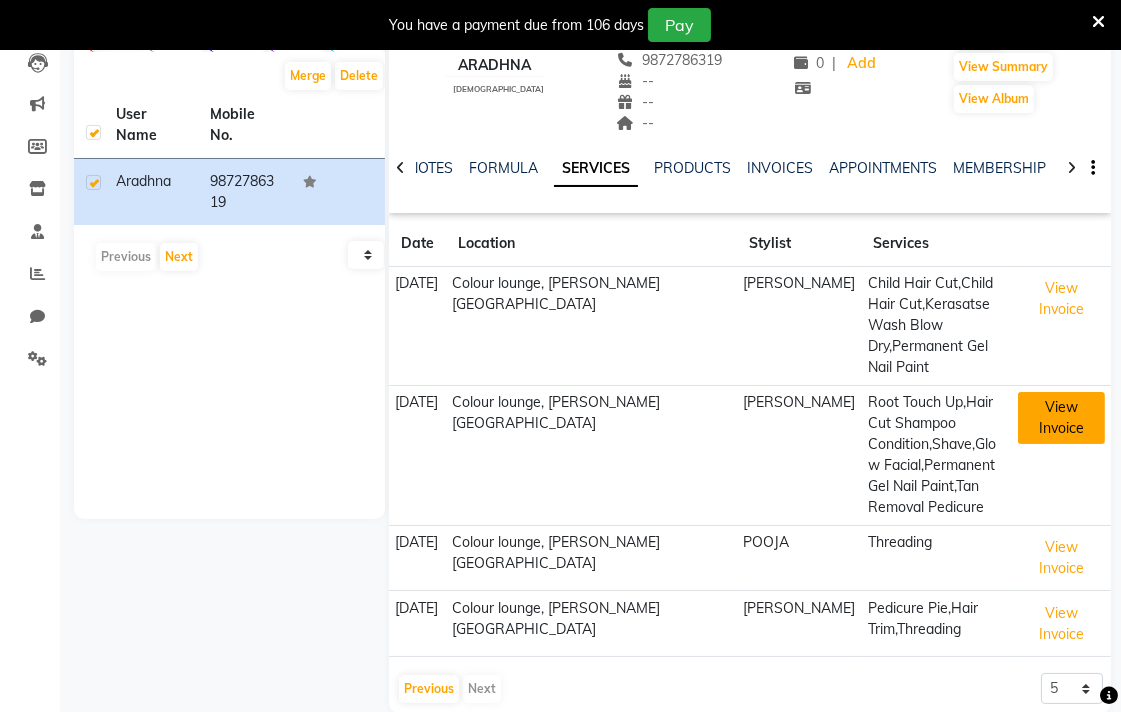 click on "View Invoice" 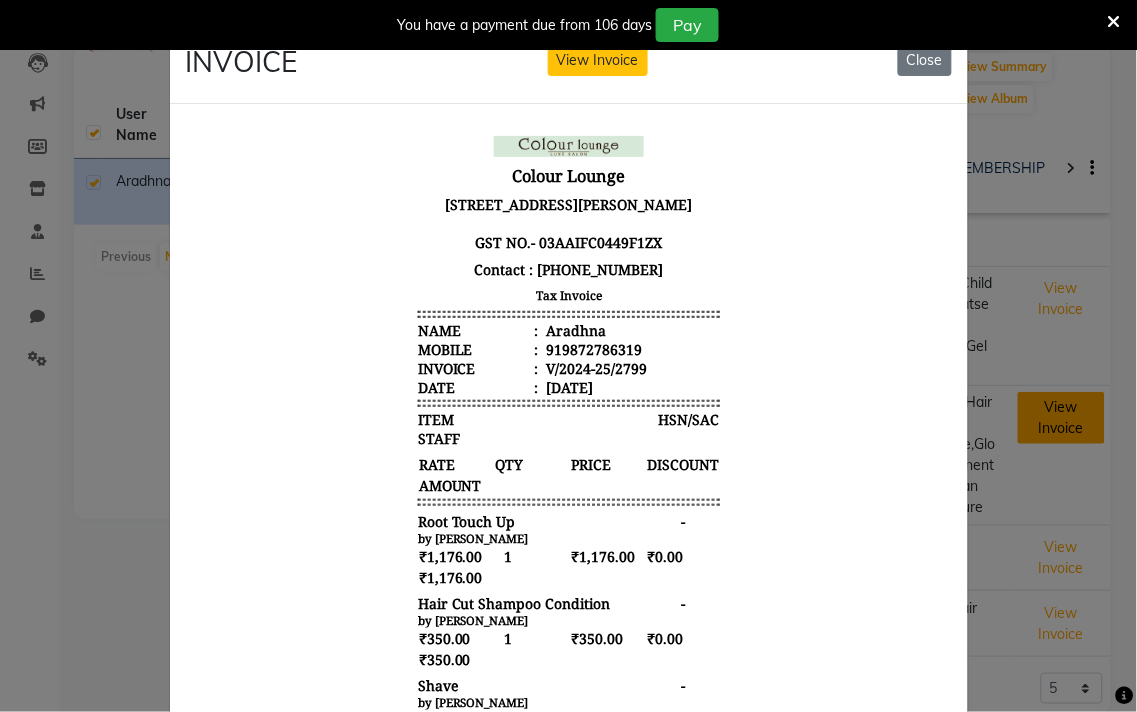 scroll, scrollTop: 16, scrollLeft: 0, axis: vertical 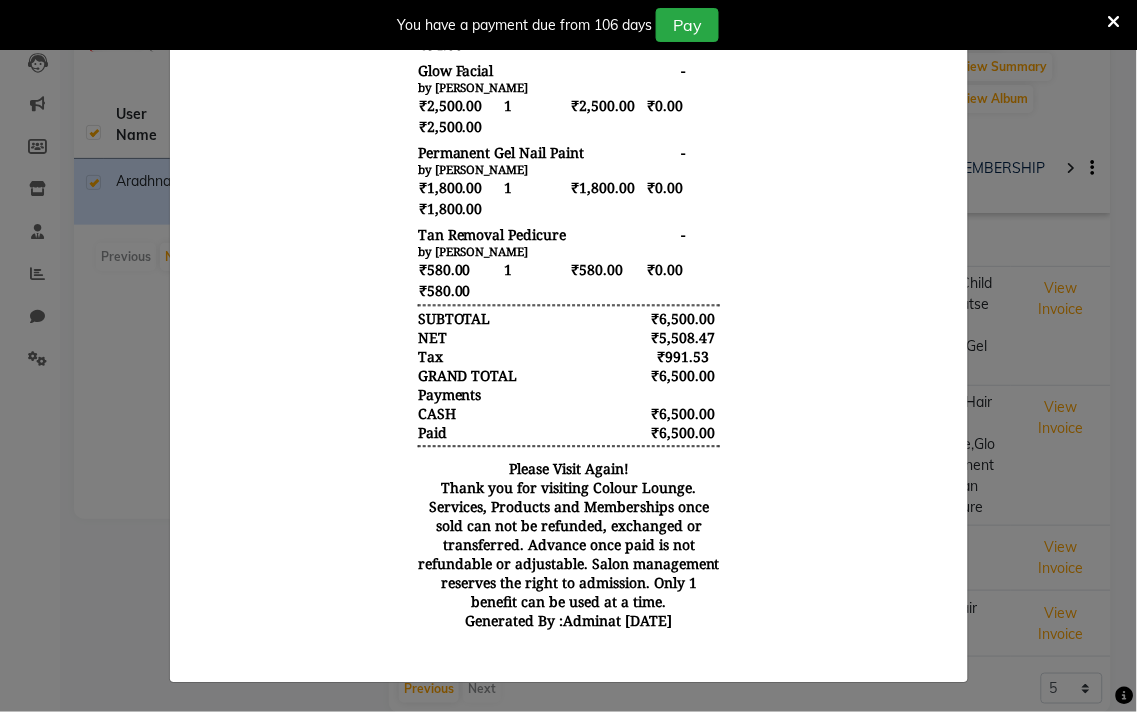 click on "INVOICE View Invoice Close" 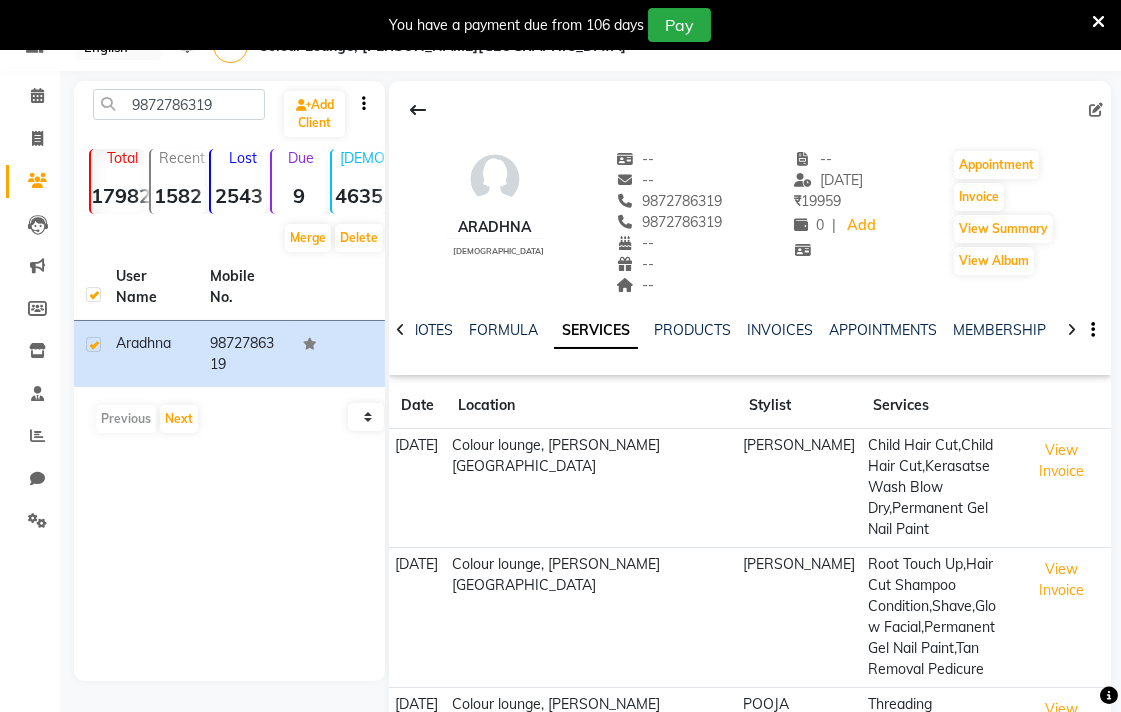 scroll, scrollTop: 0, scrollLeft: 0, axis: both 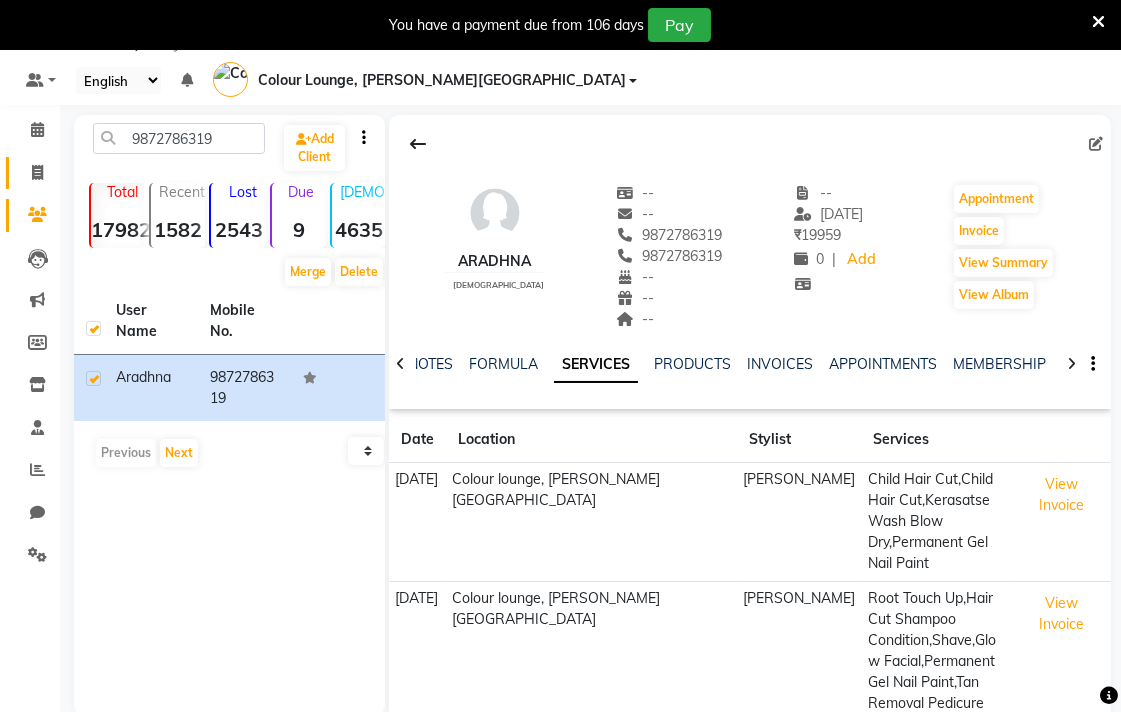 click 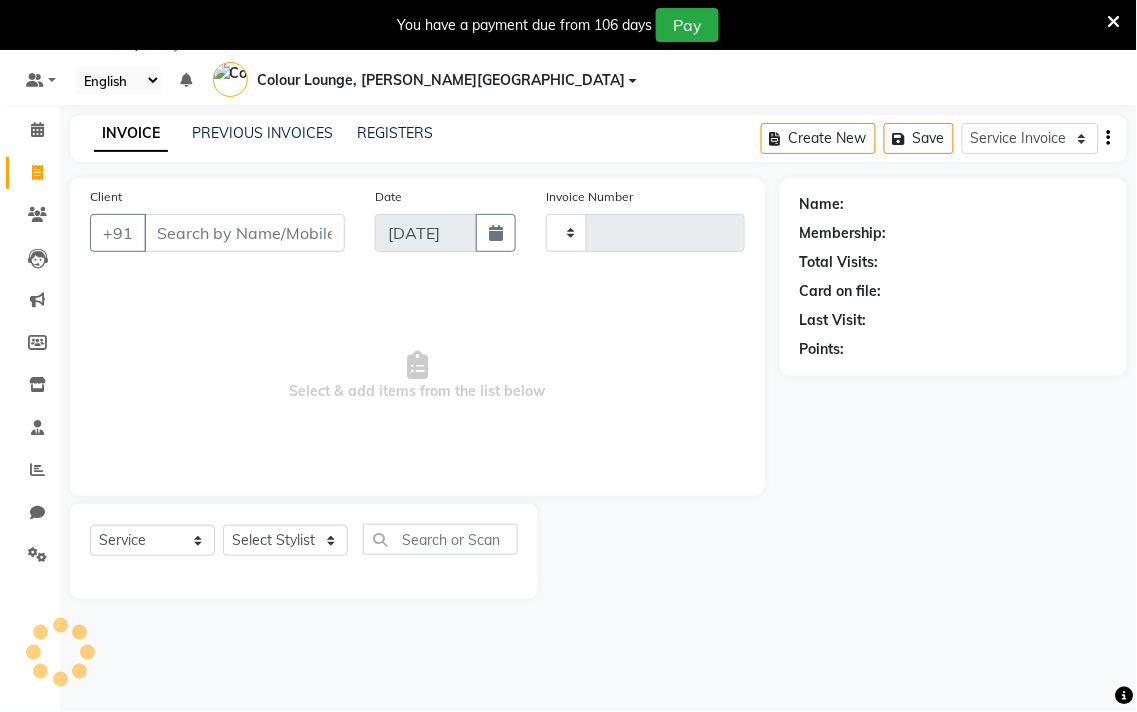 type on "3377" 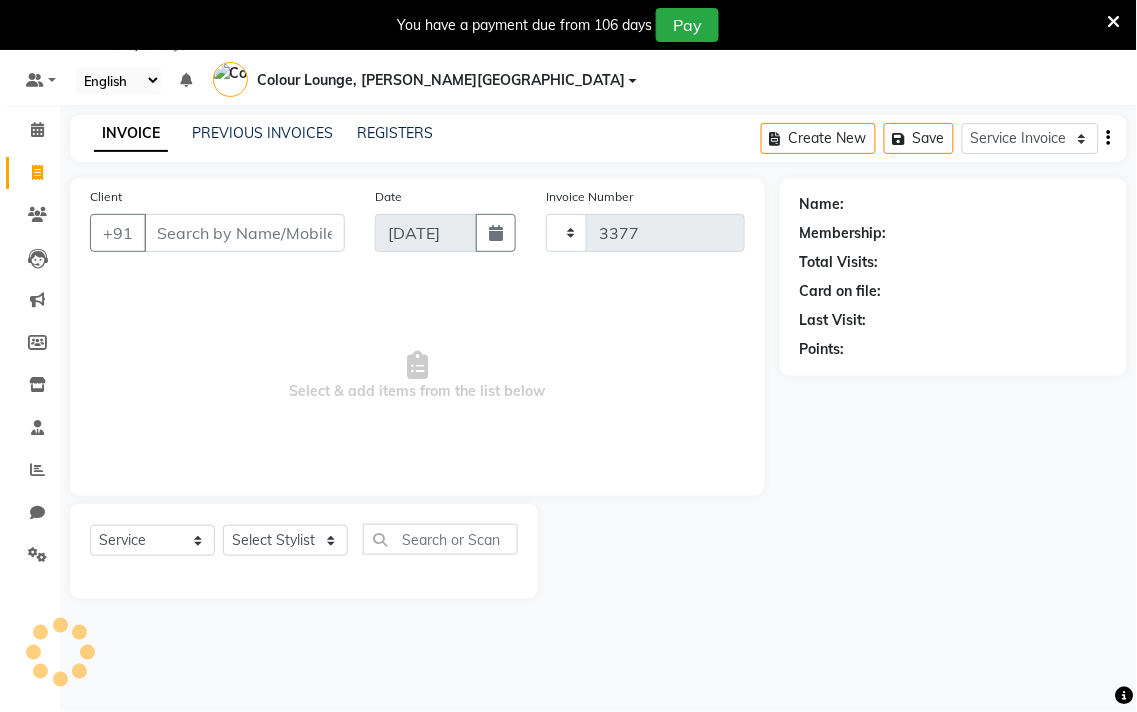 select on "8011" 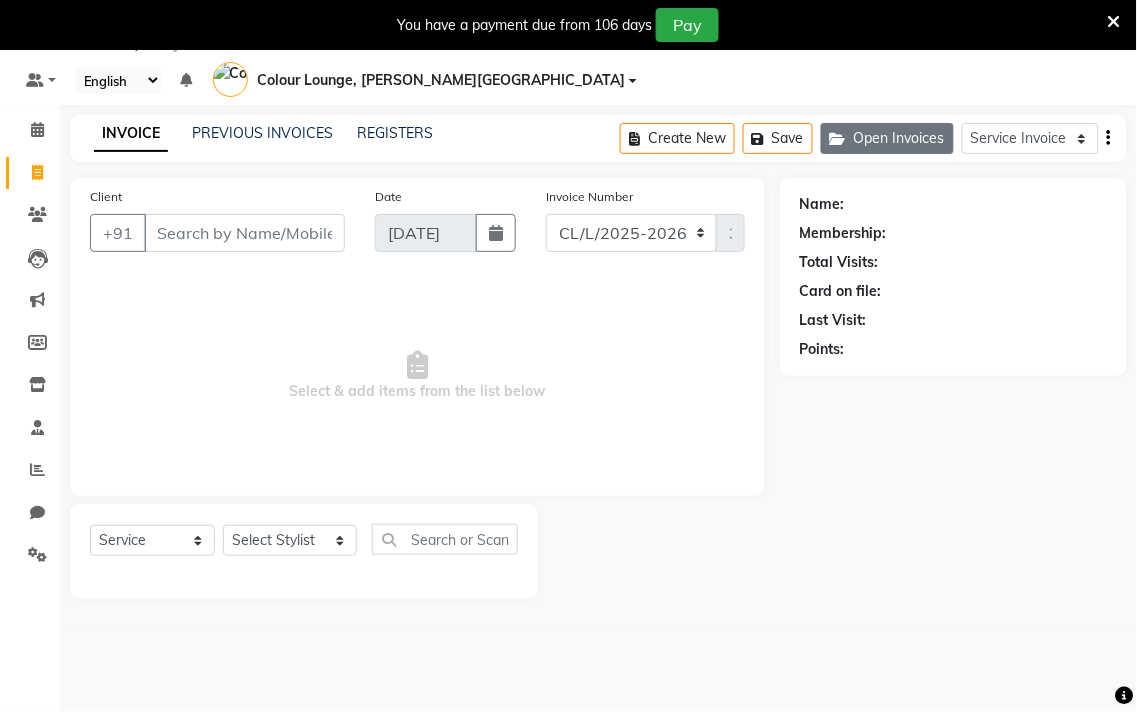 click 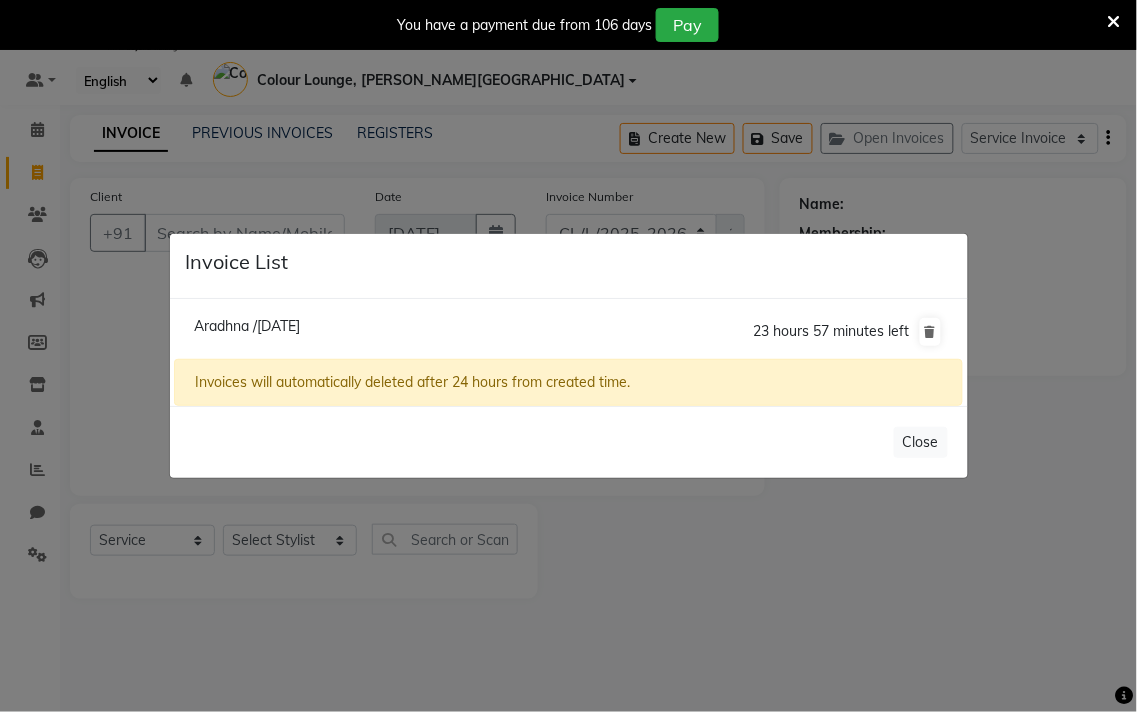 click on "Invoice List  Aradhna /[DATE]  23 hours 57 minutes left  Invoices will automatically deleted after 24 hours from created time.   Close" 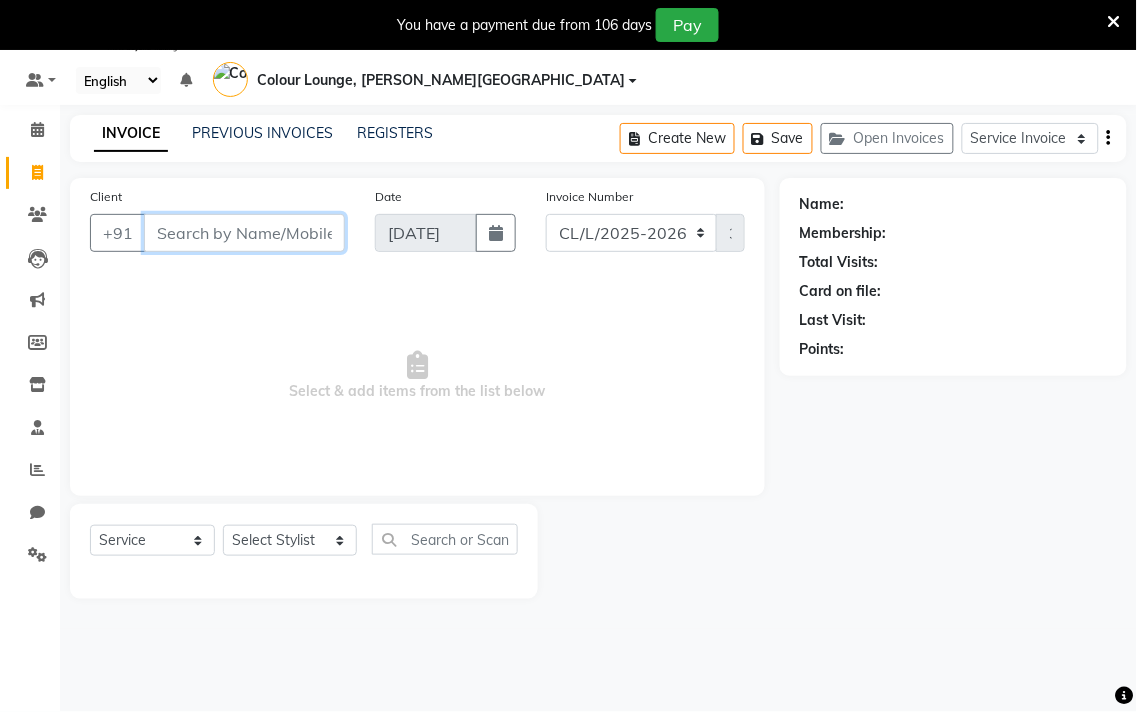 click on "Client" at bounding box center (244, 233) 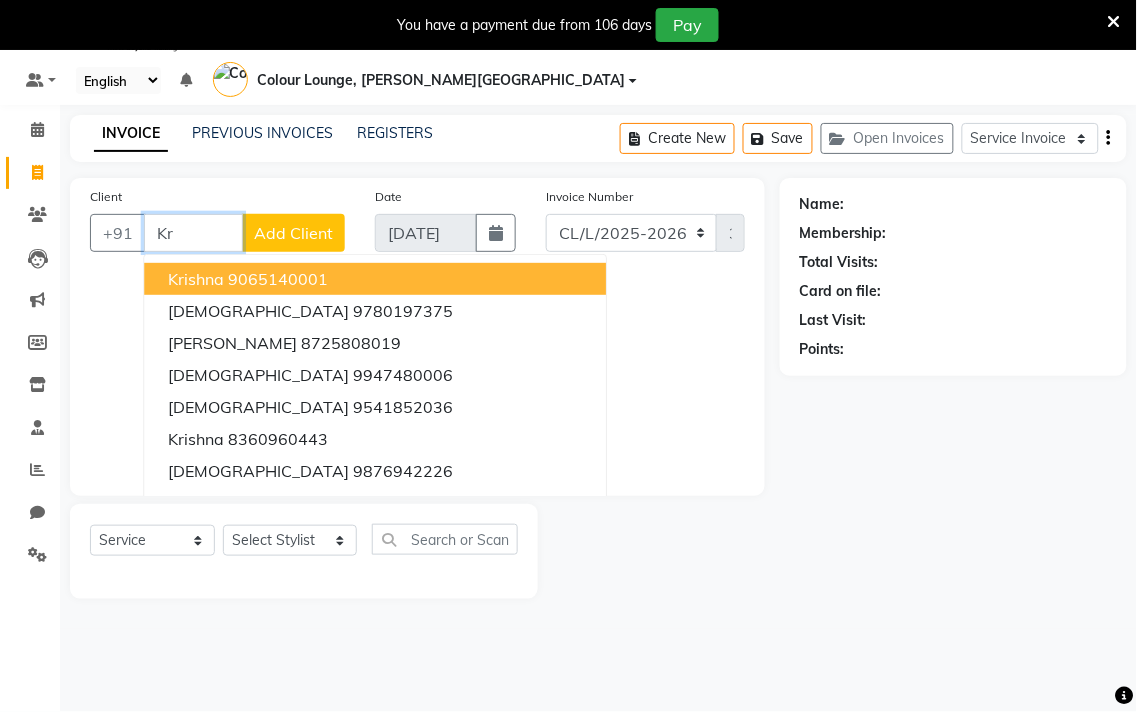 type on "K" 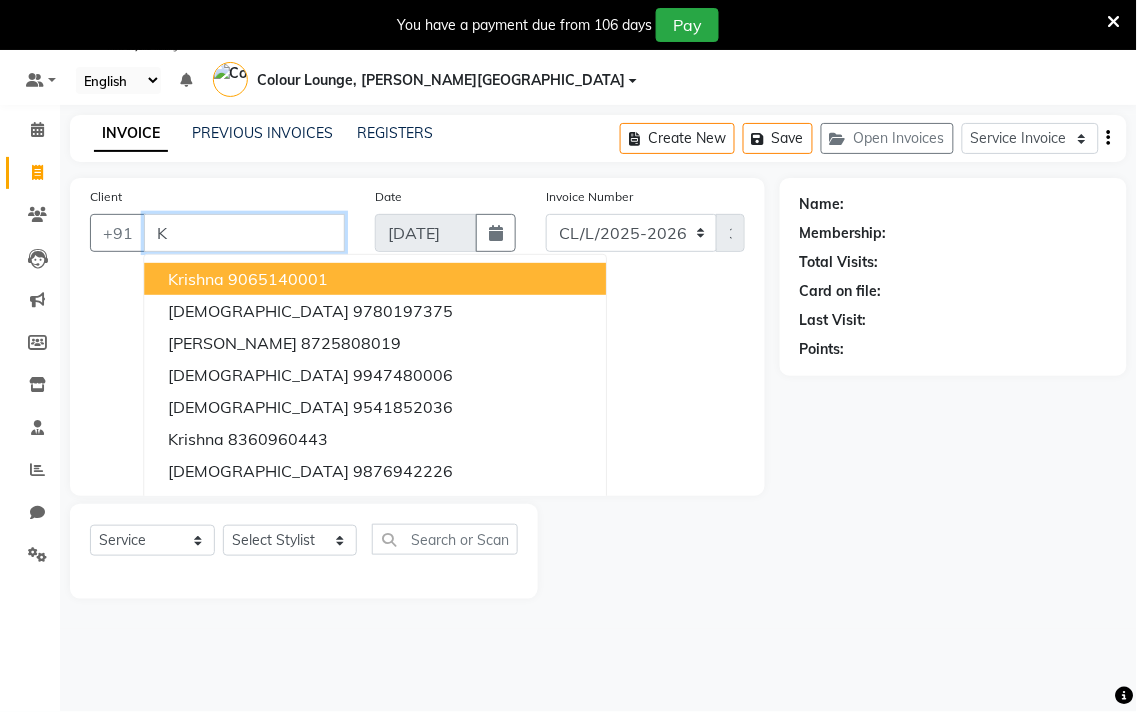 type 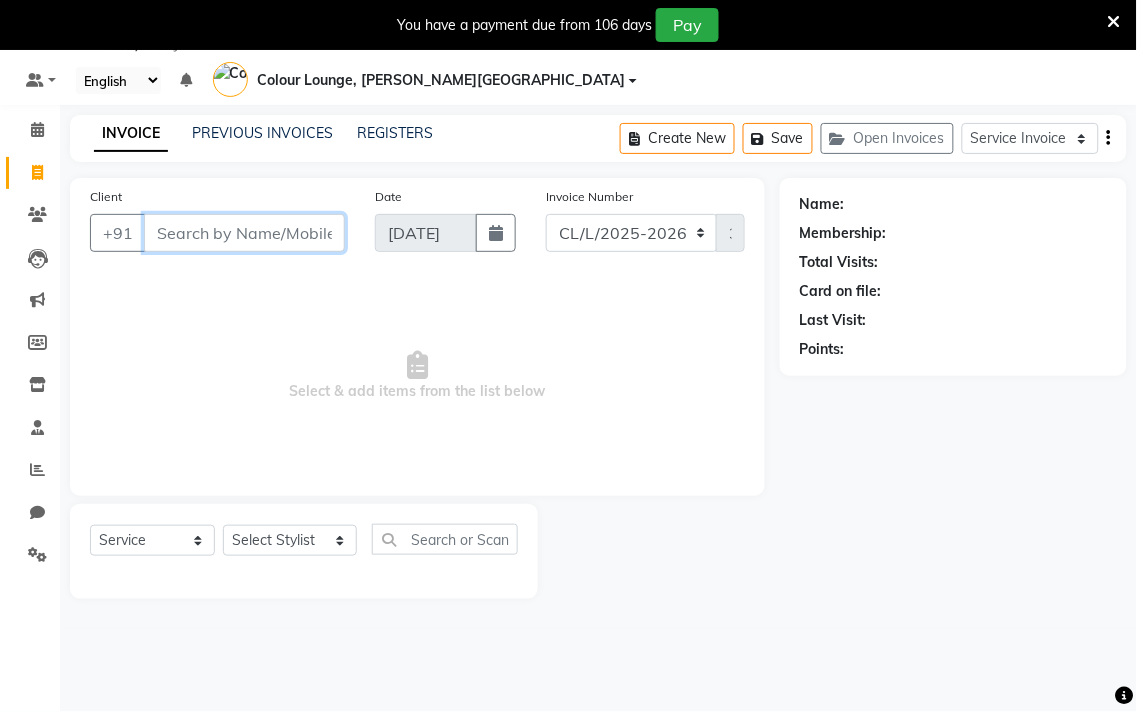 click on "Client" at bounding box center (244, 233) 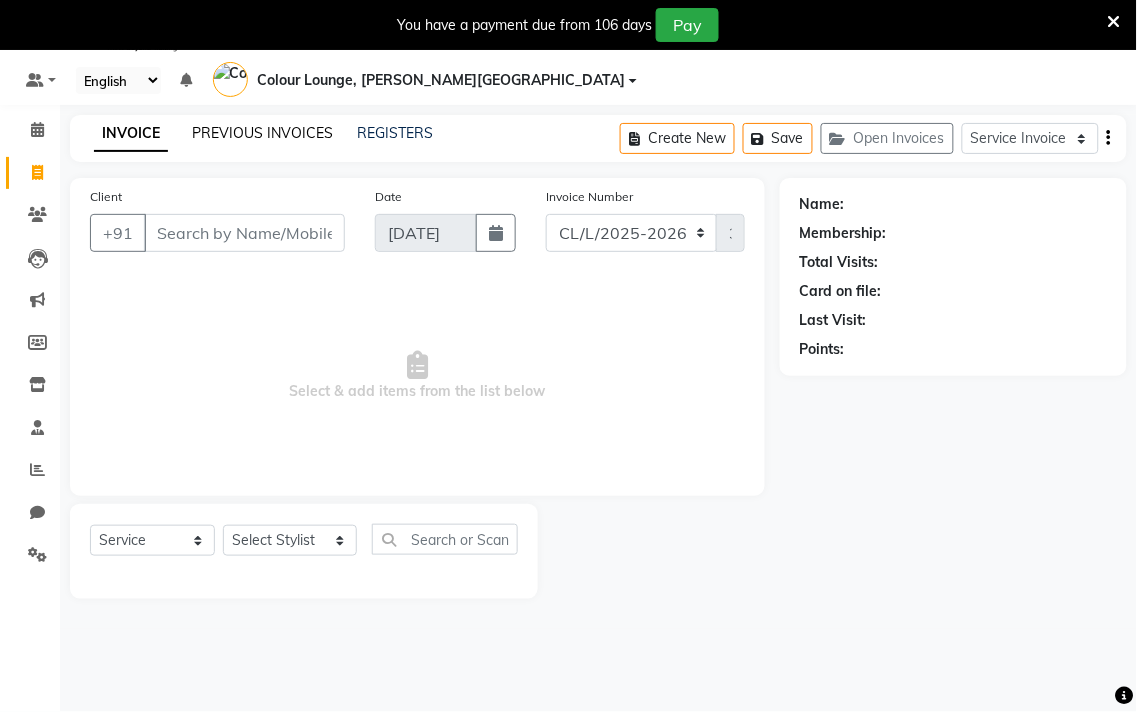 click on "PREVIOUS INVOICES" 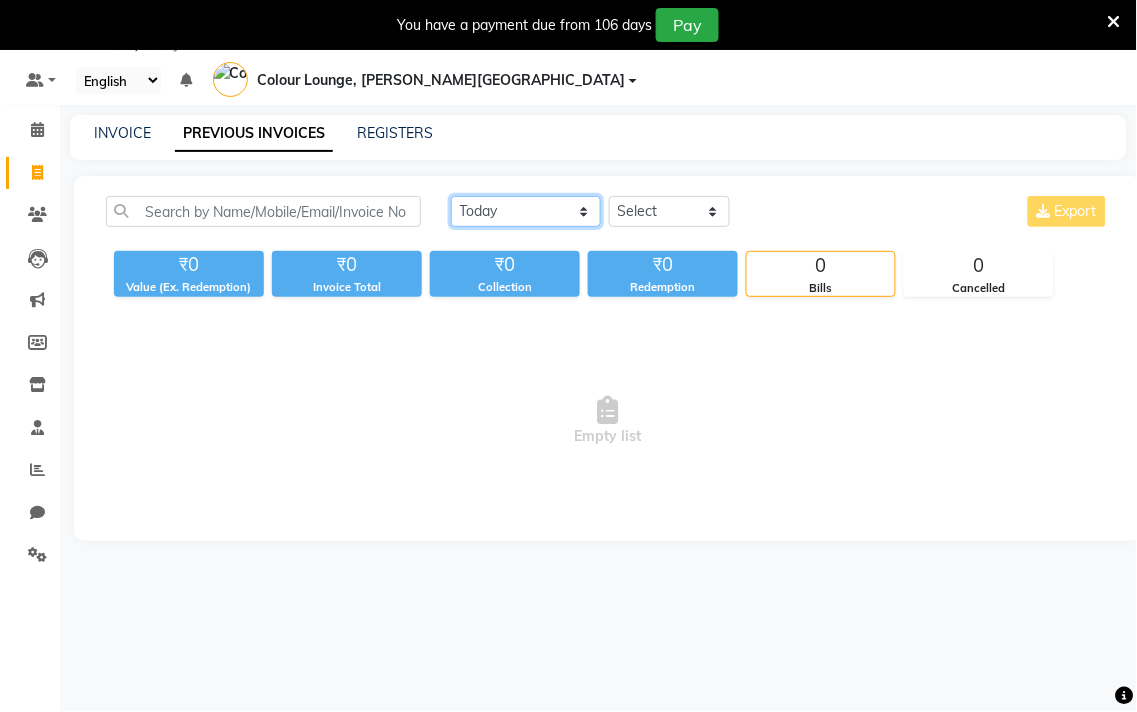 click on "[DATE] [DATE] Custom Range" 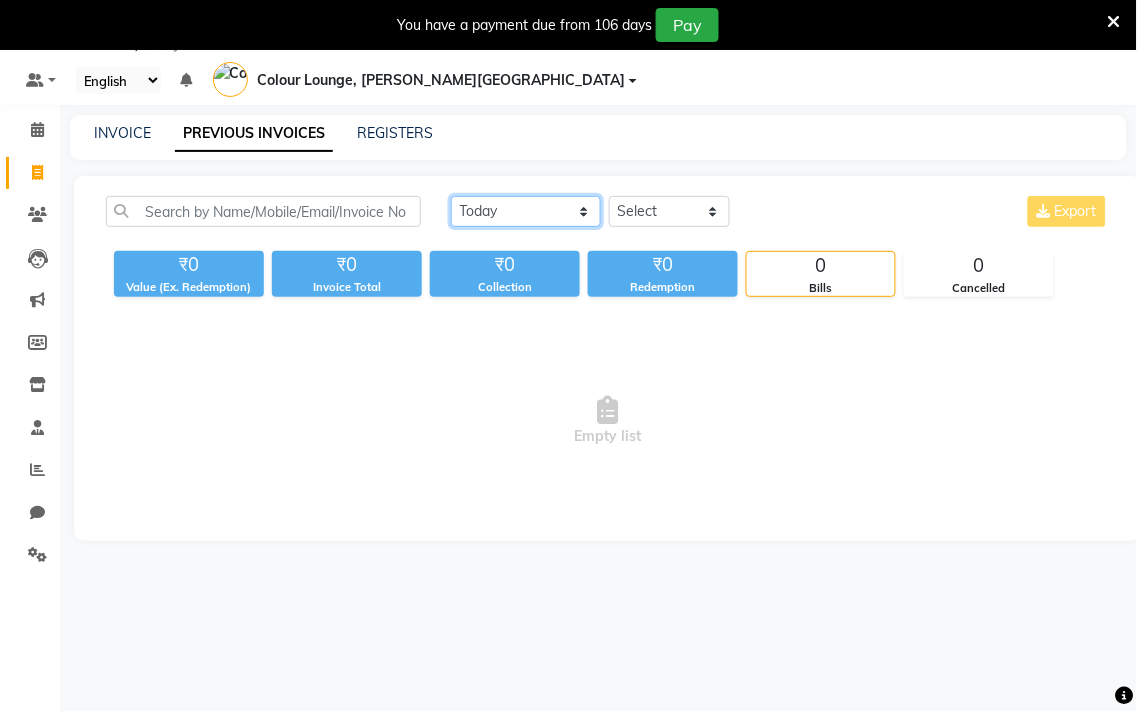 select on "range" 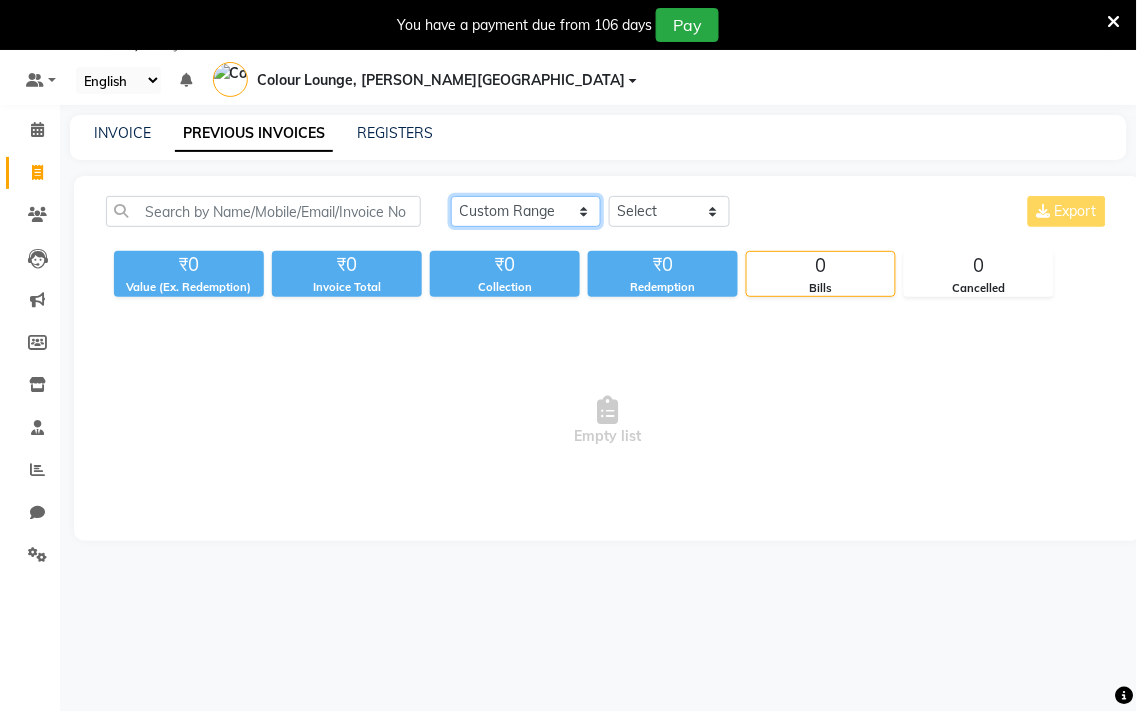 click on "[DATE] [DATE] Custom Range" 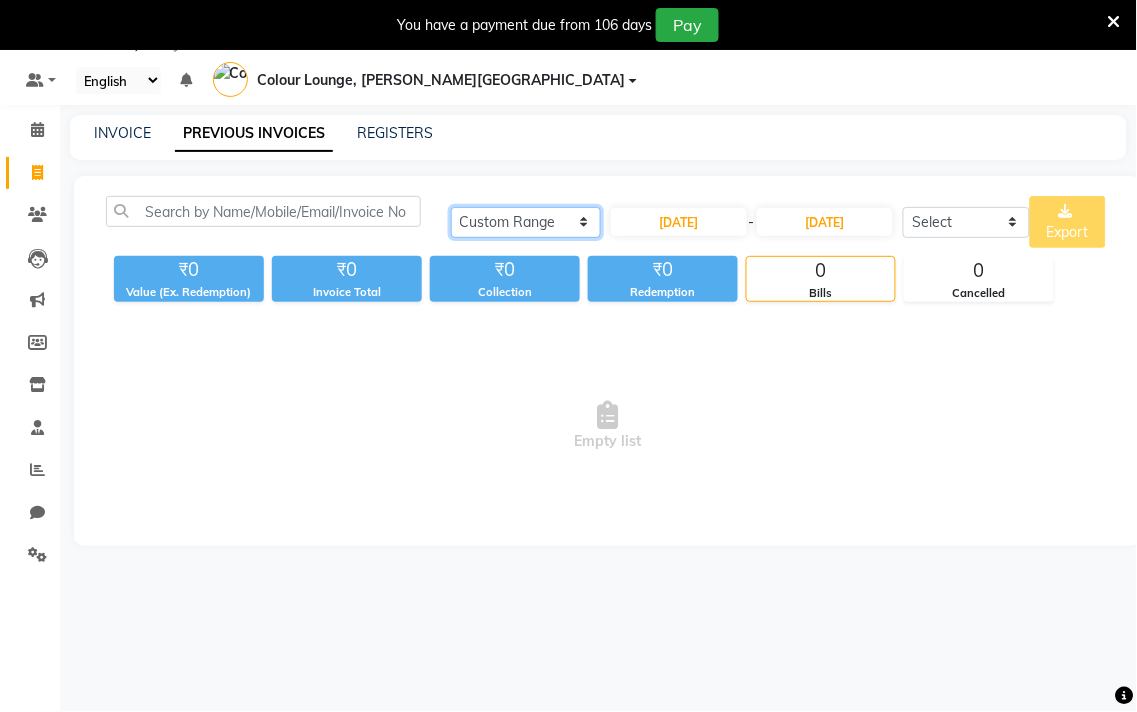 click on "[DATE] [DATE] Custom Range" 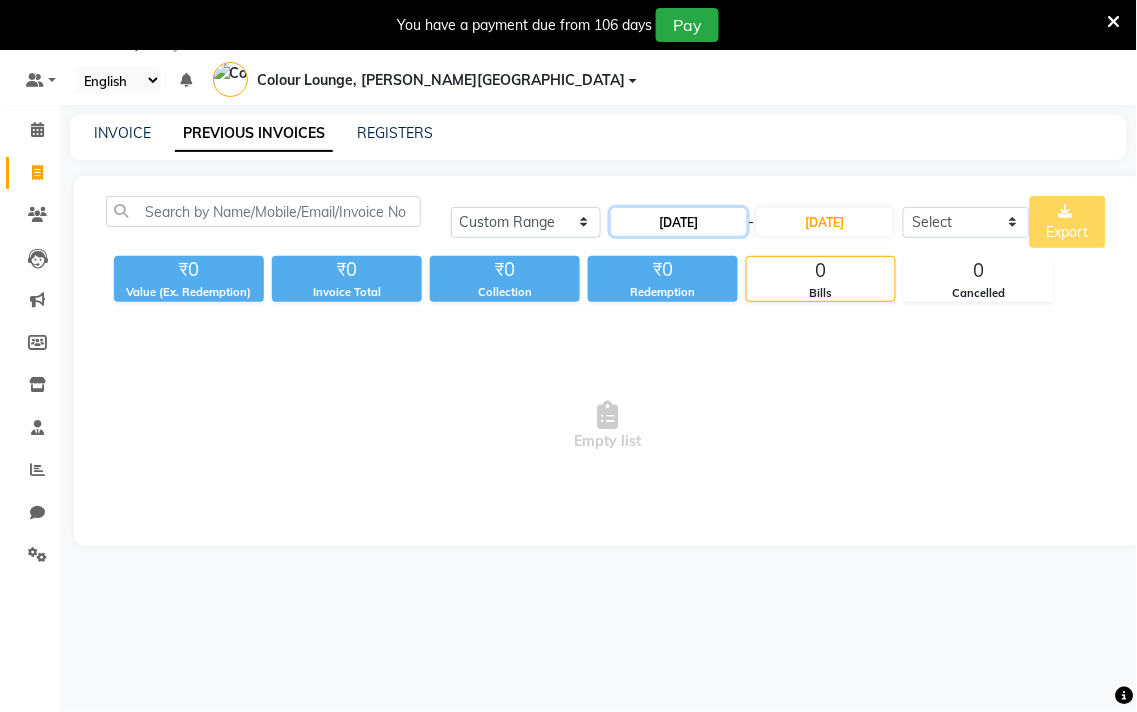 click on "[DATE]" 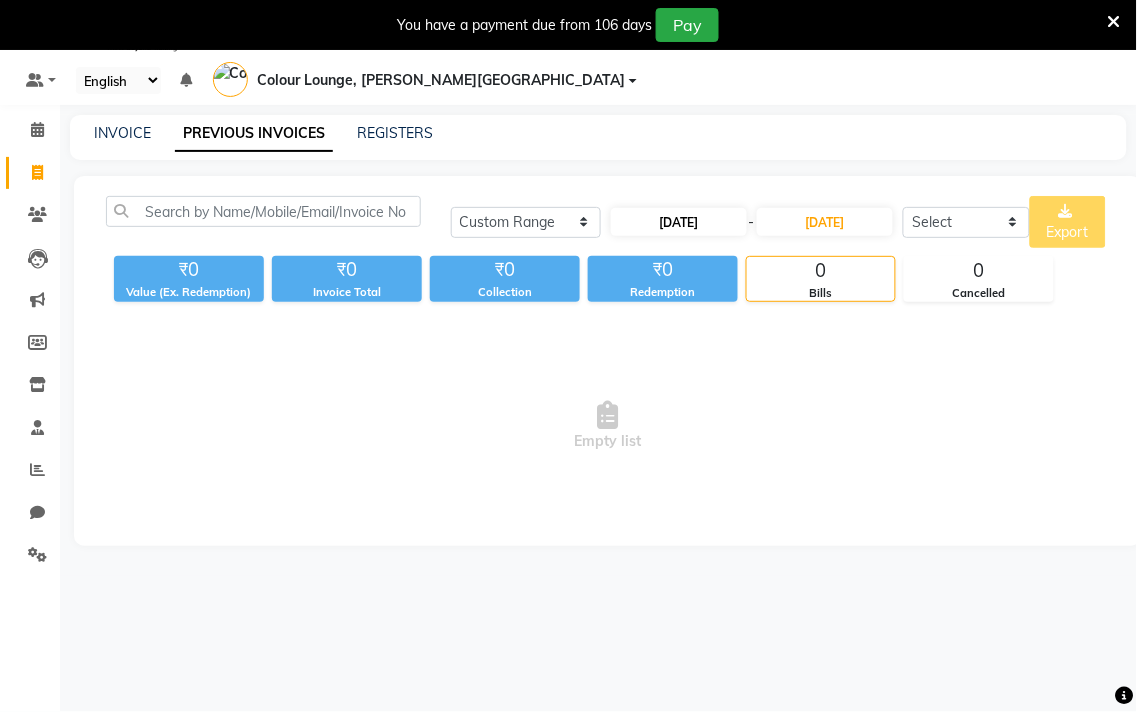 select on "7" 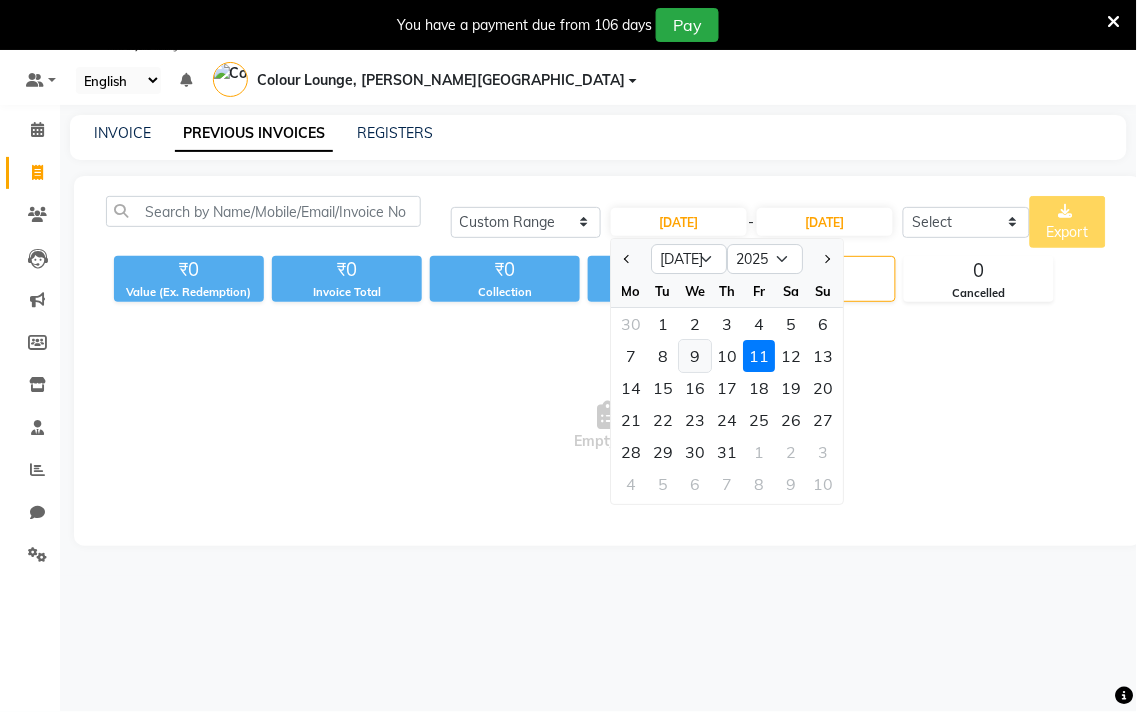 click on "9" 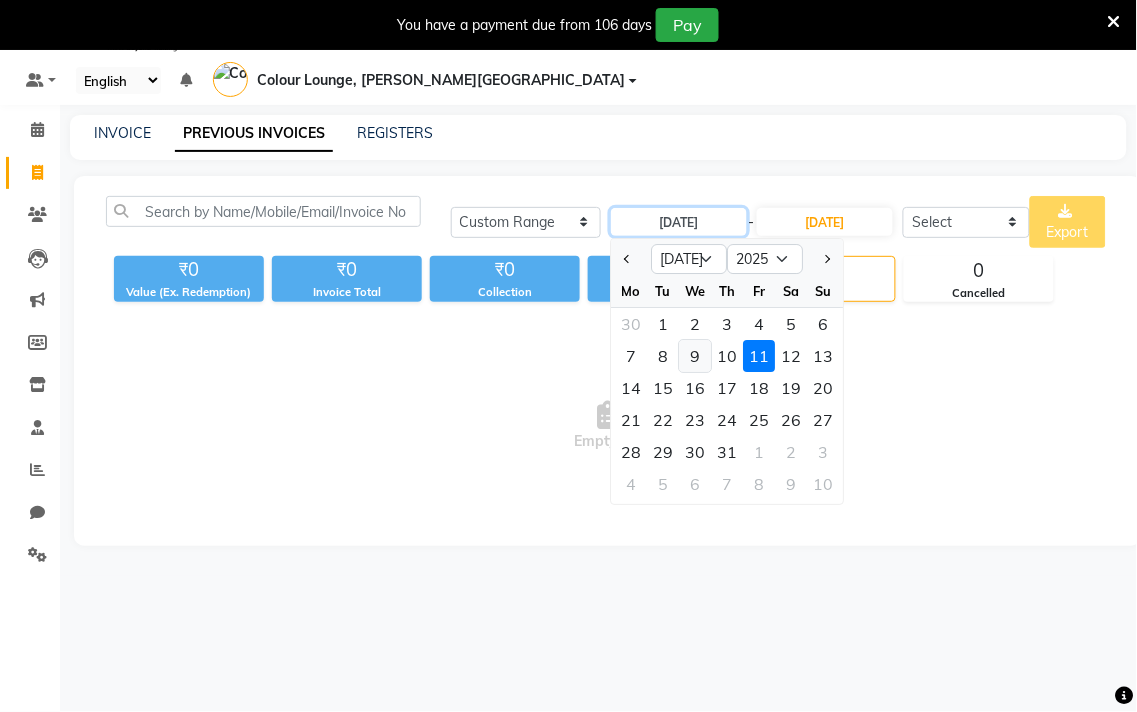 type on "09-07-2025" 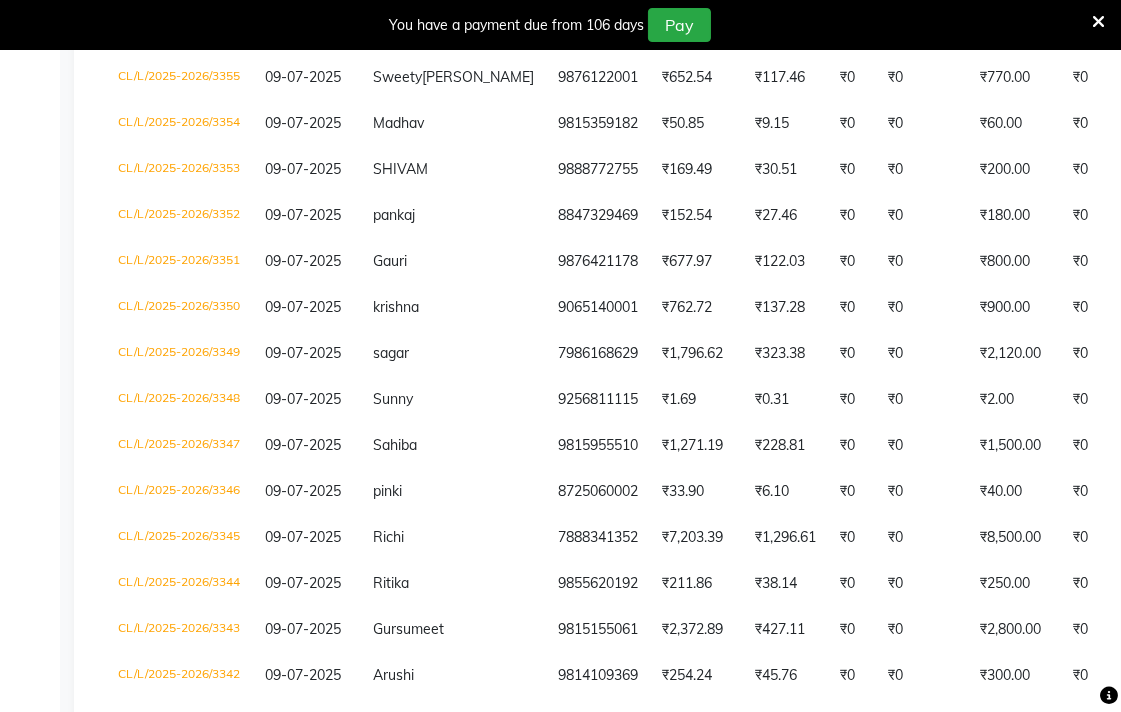 scroll, scrollTop: 1535, scrollLeft: 0, axis: vertical 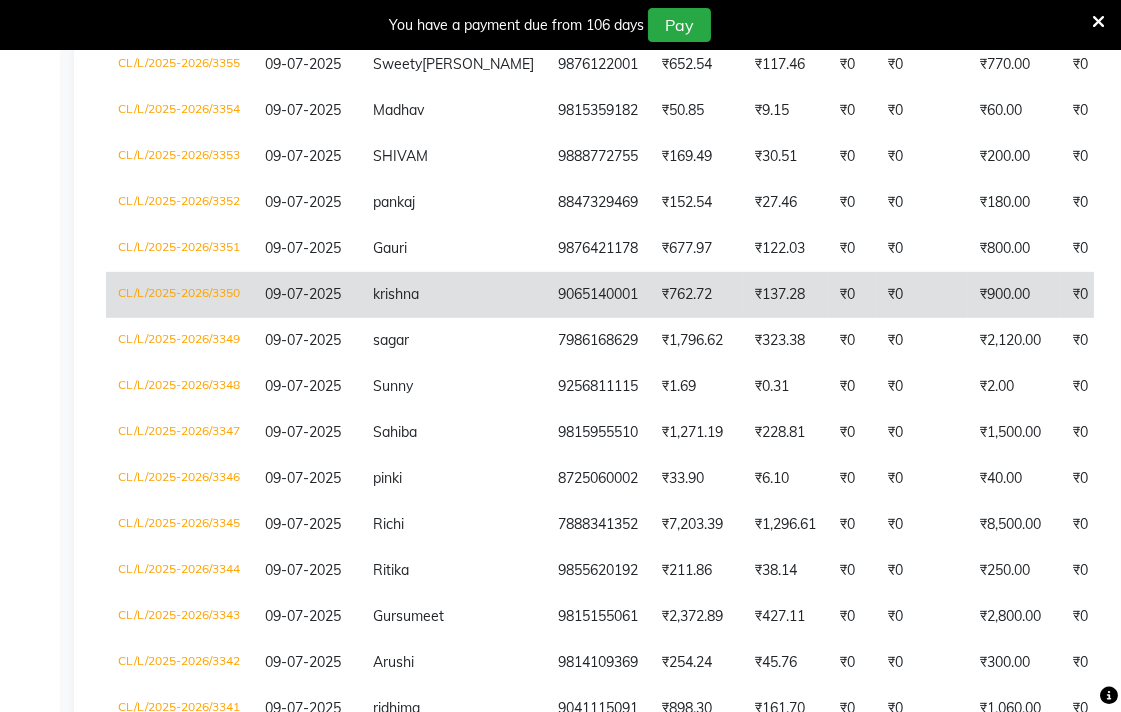 click on "krishna" 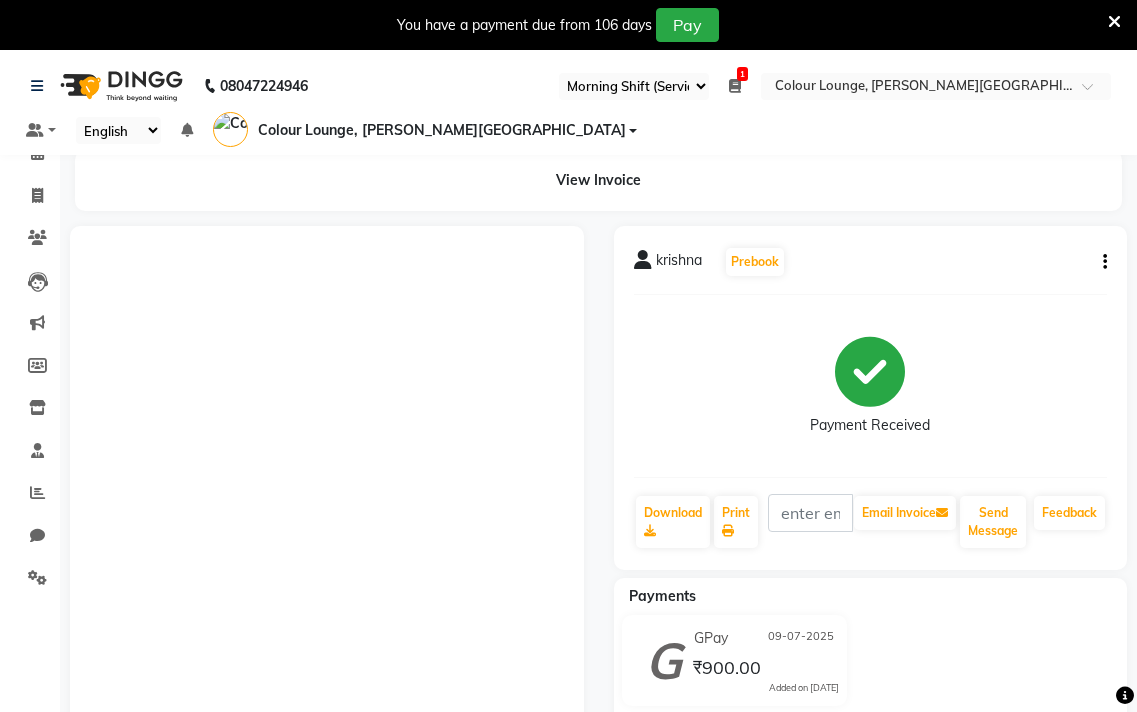 select on "67" 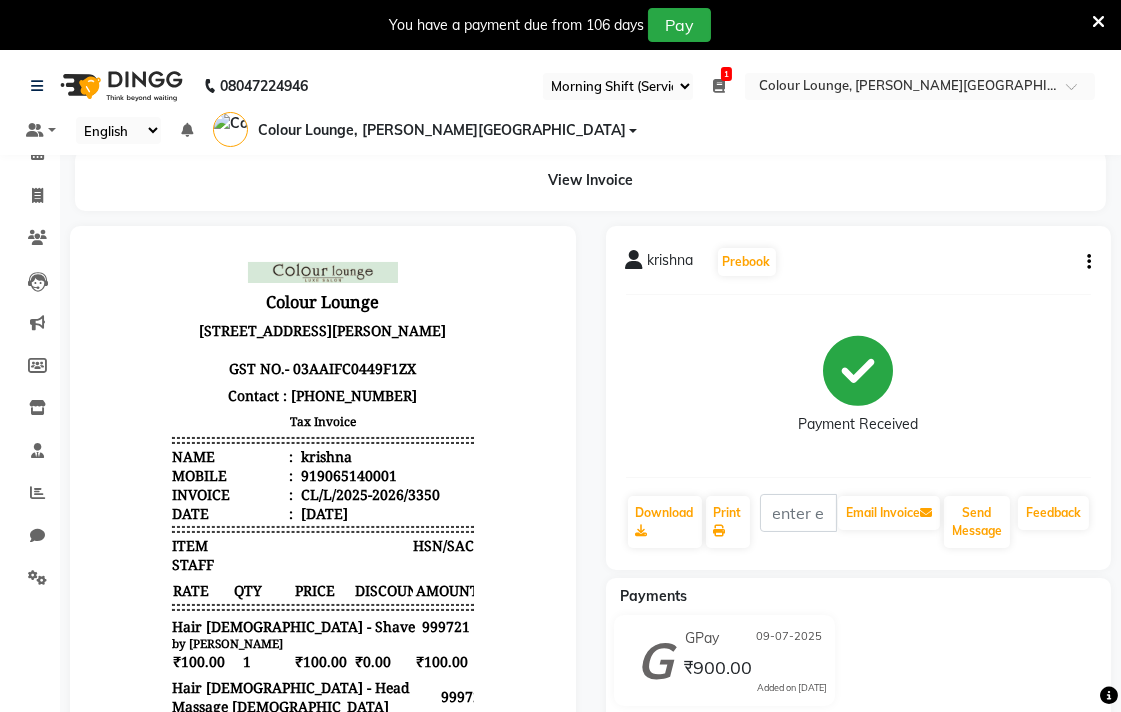 scroll, scrollTop: 16, scrollLeft: 0, axis: vertical 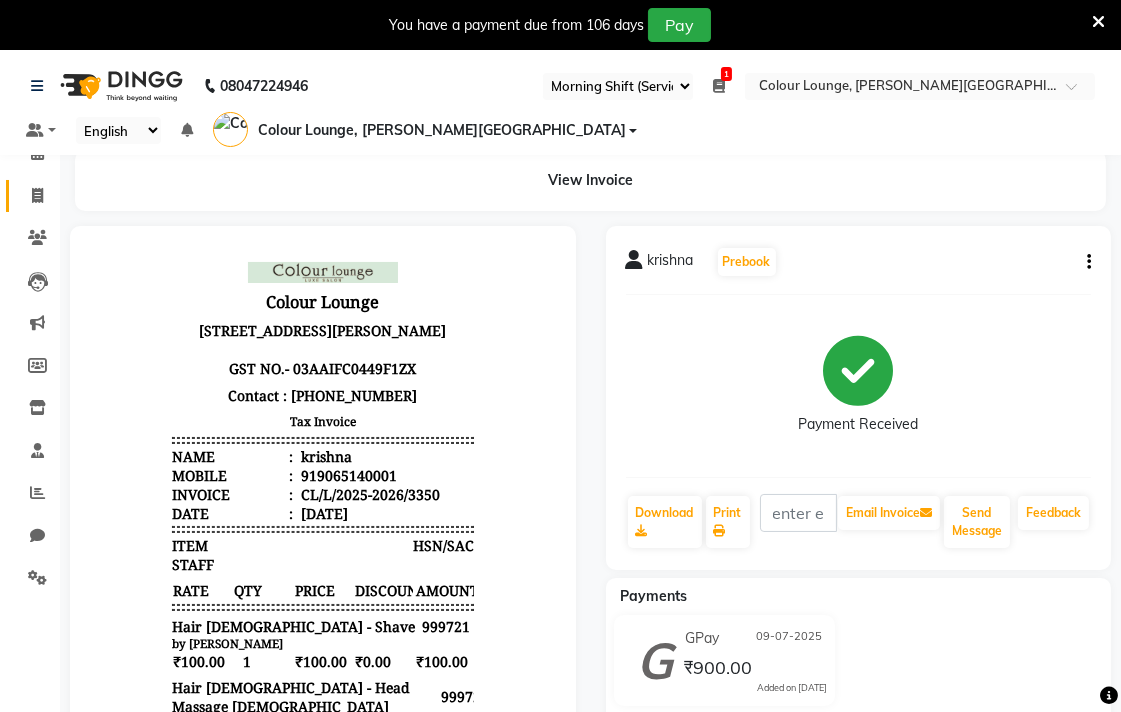 click 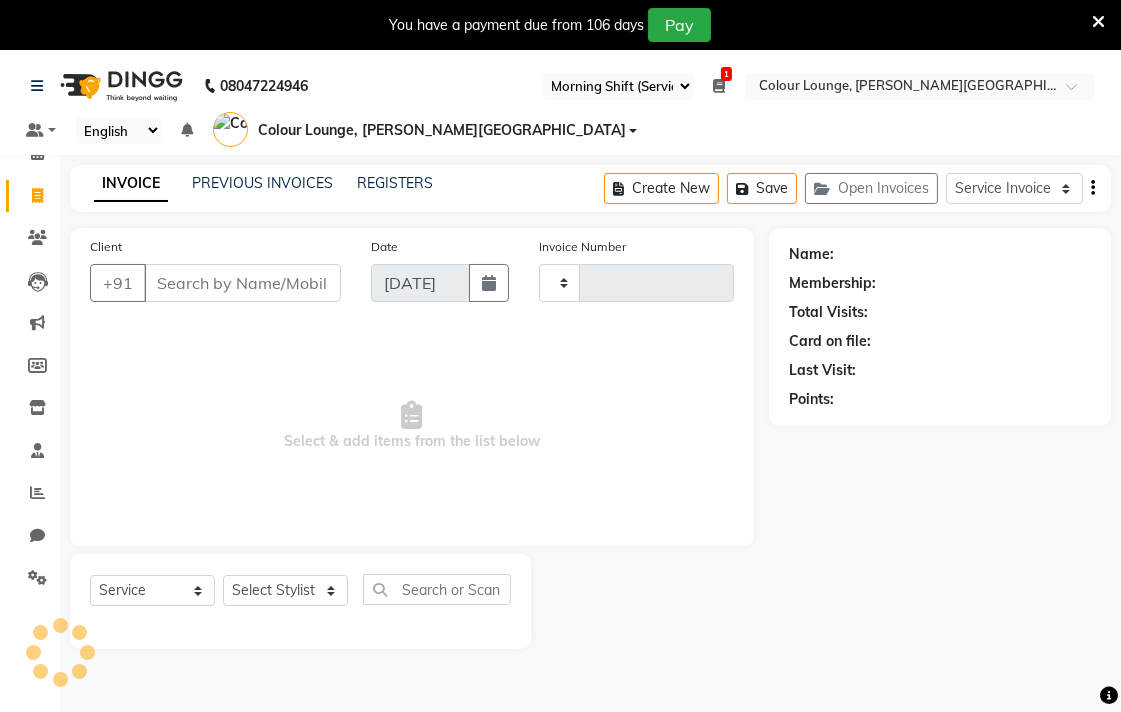 type on "3377" 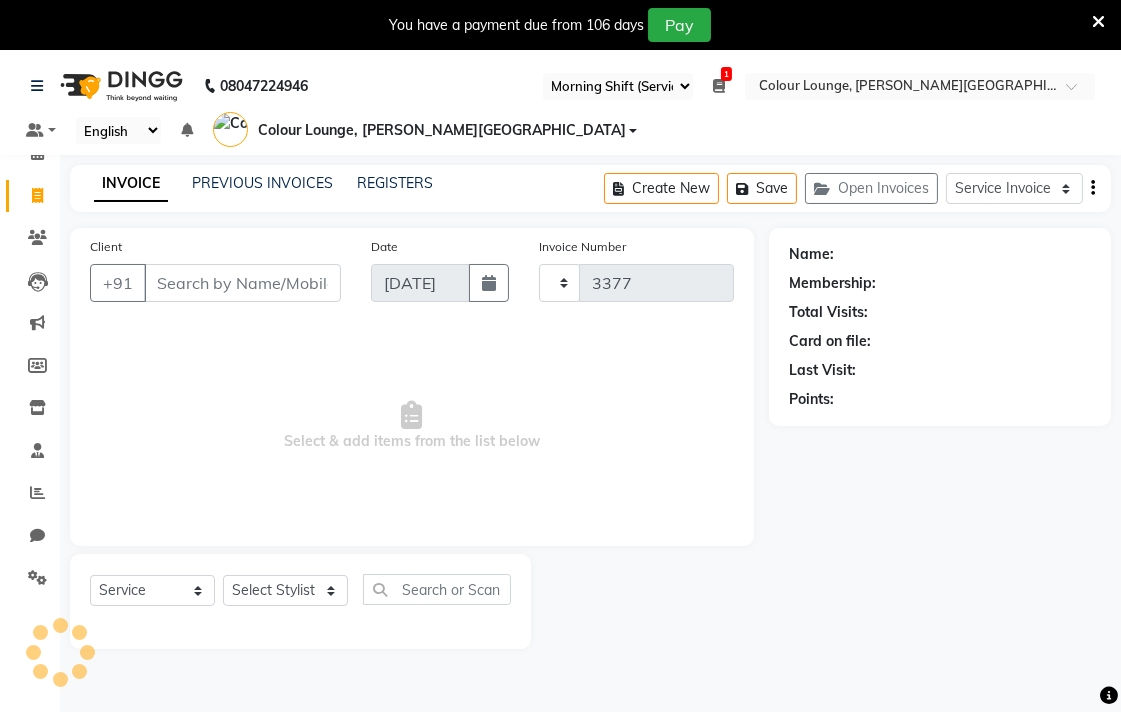 scroll, scrollTop: 50, scrollLeft: 0, axis: vertical 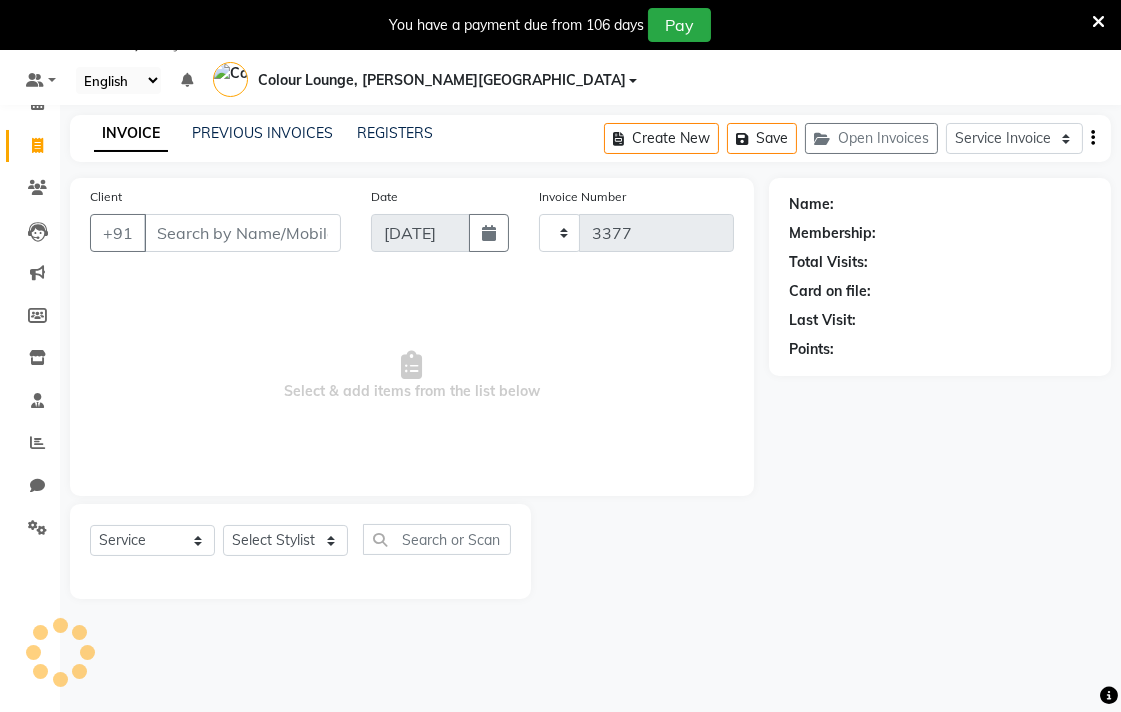 select on "8011" 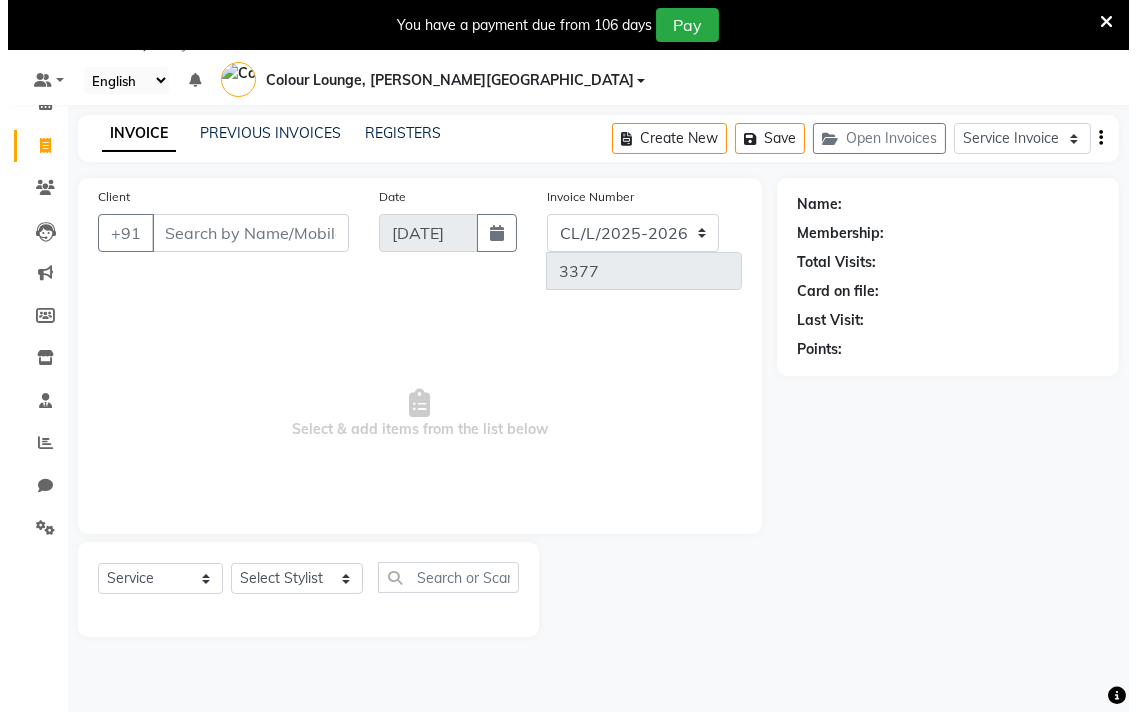 scroll, scrollTop: 0, scrollLeft: 0, axis: both 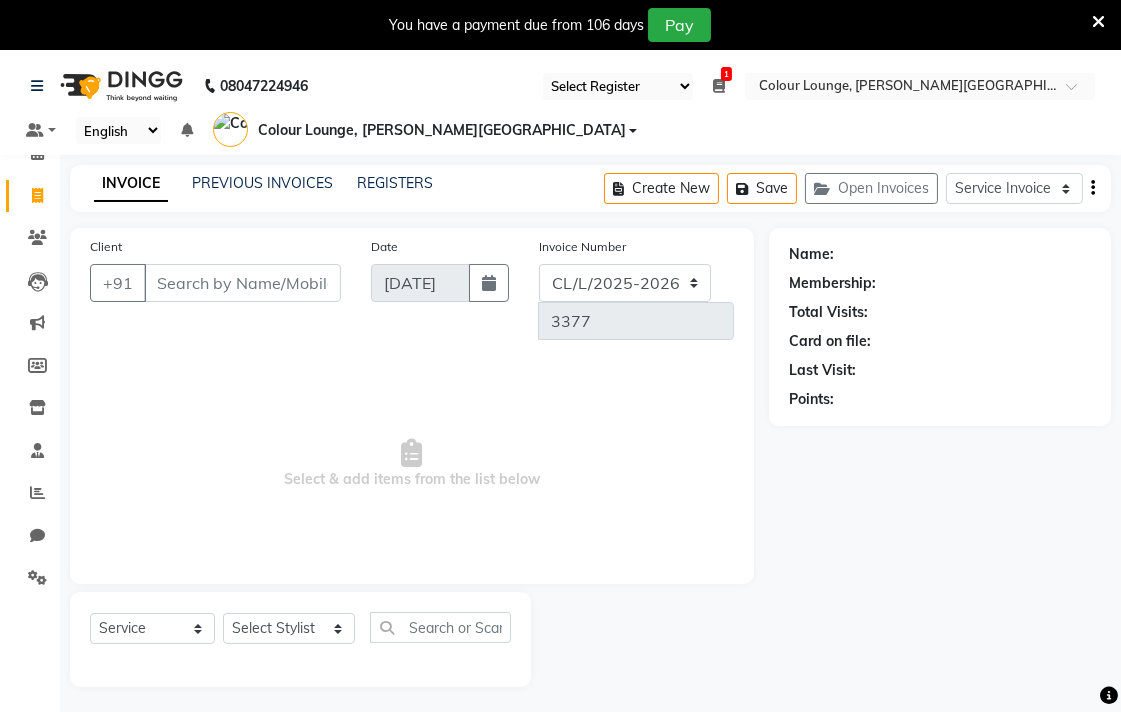 click at bounding box center (1098, 22) 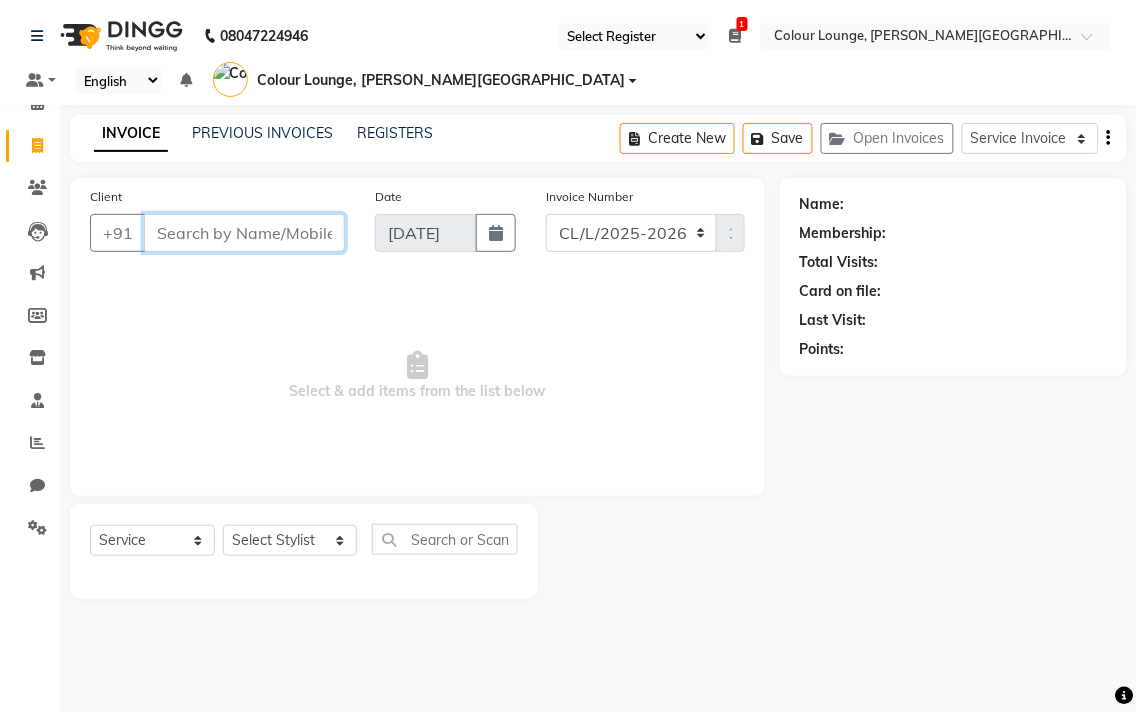 click on "Client" at bounding box center [244, 233] 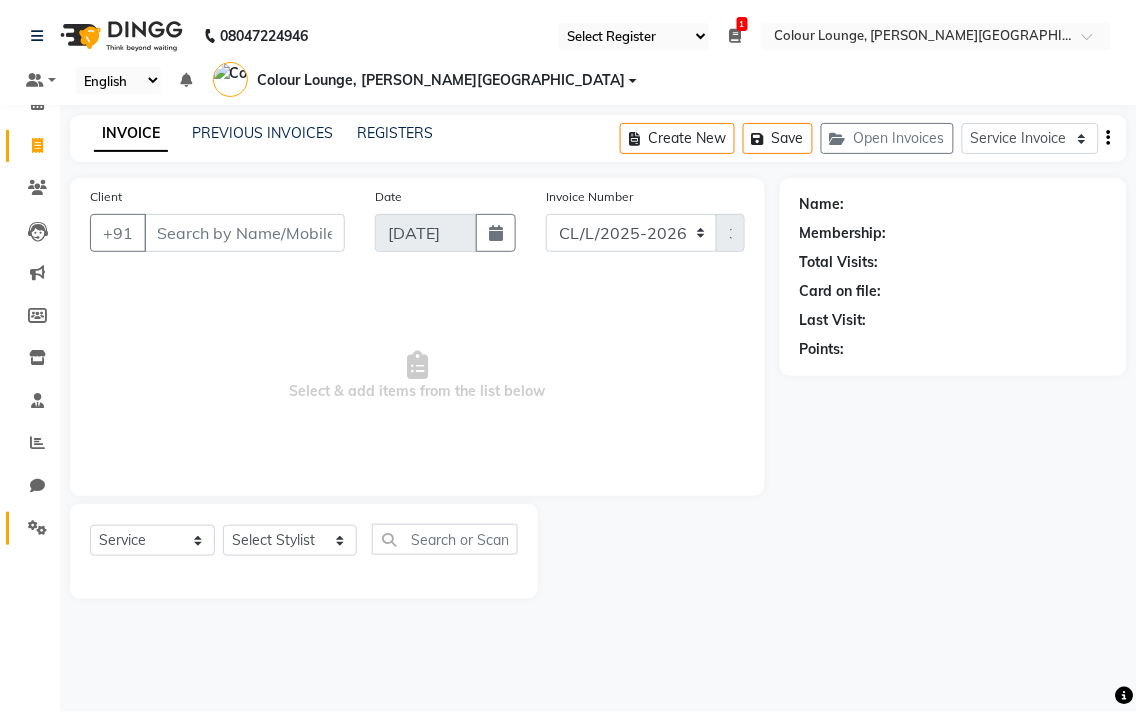 click 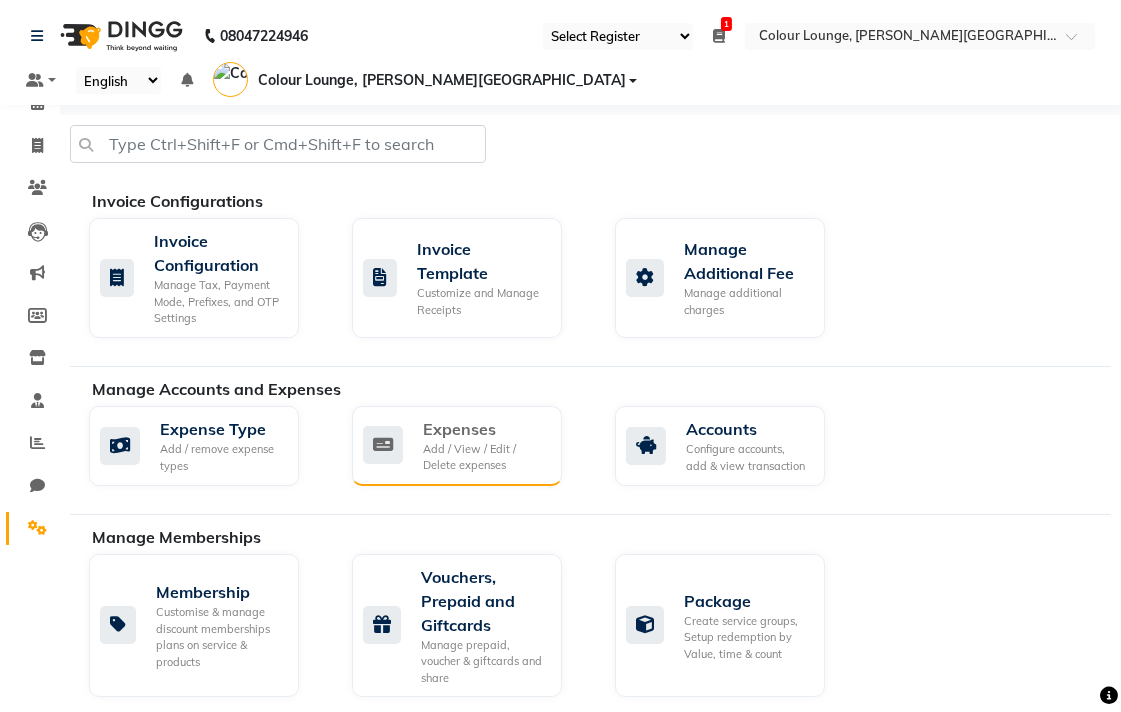 click on "Expenses" 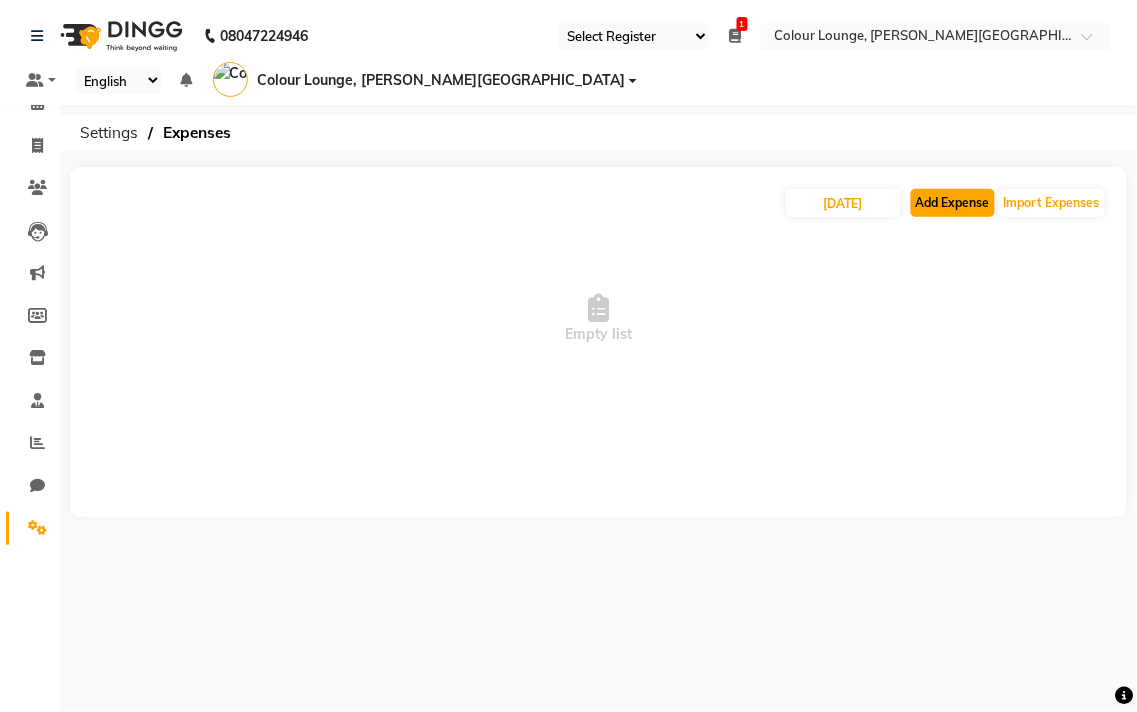 click on "Add Expense" 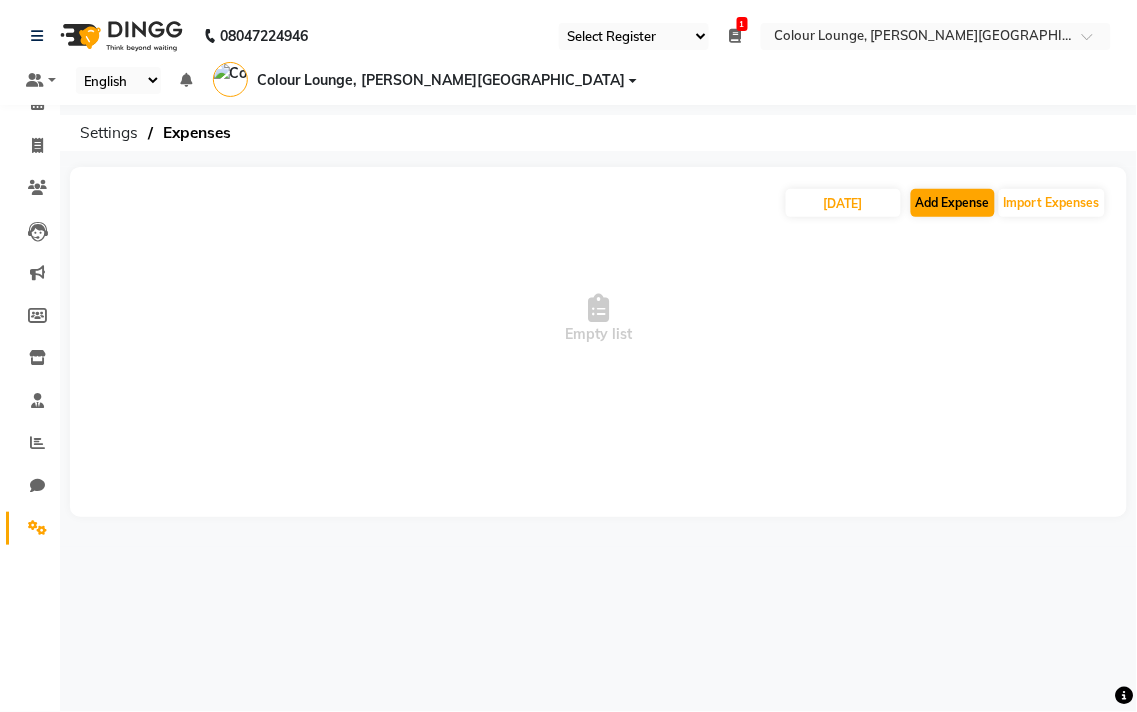 select on "1" 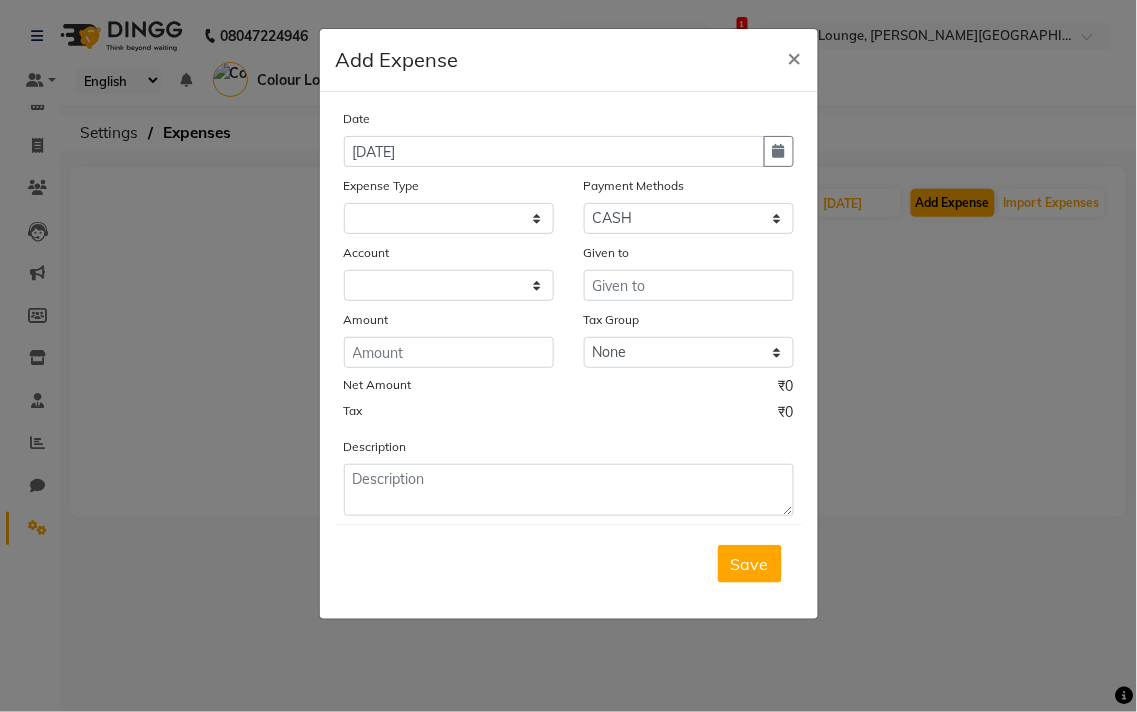 select on "6909" 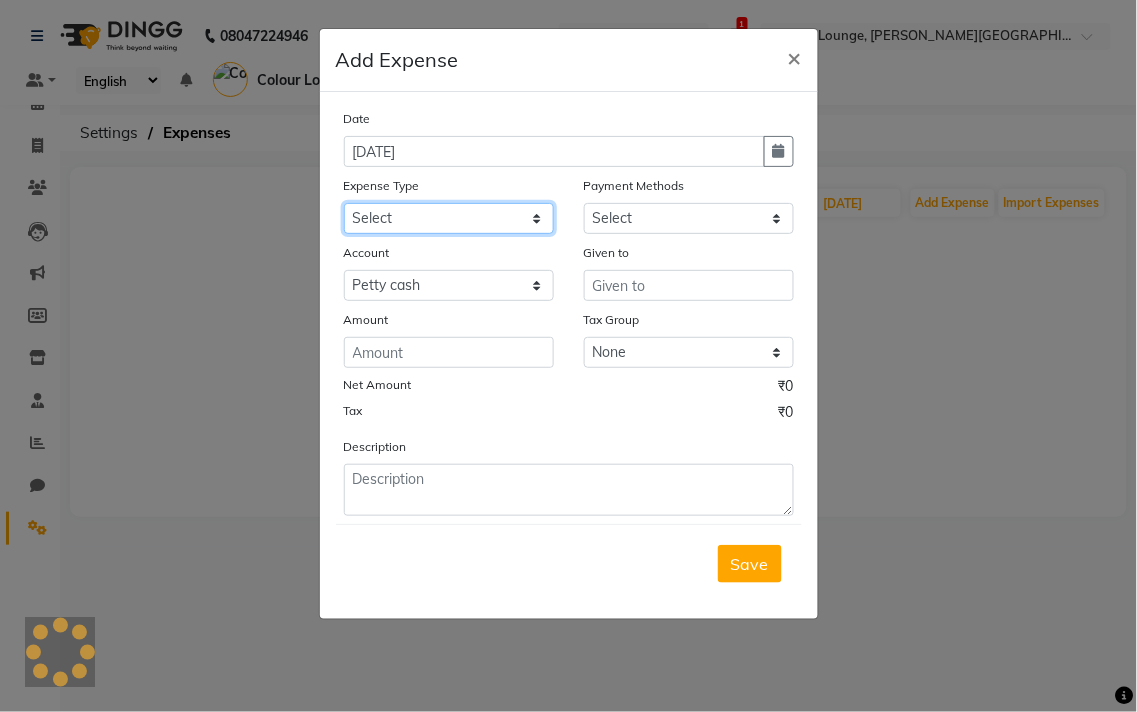 click on "Select Advance Salary Bank charges Car maintenance  Cash transfer to bank Cash transfer to hub Client Snacks Clinical charges Equipment Fuel Govt fee Incentive Insurance International purchase Loan Repayment Maintenance Marketing Miscellaneous MRA Other Pantry Product Rent Salary Staff Snacks Tax Tea & Refreshment Utilities" 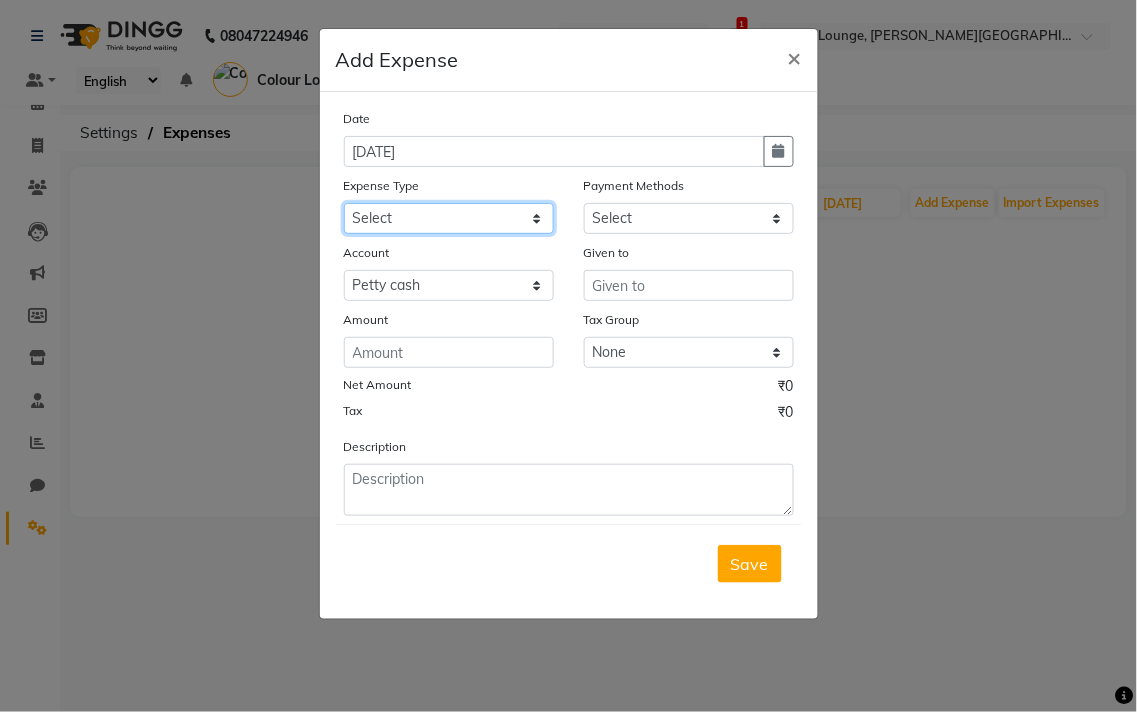 select on "18" 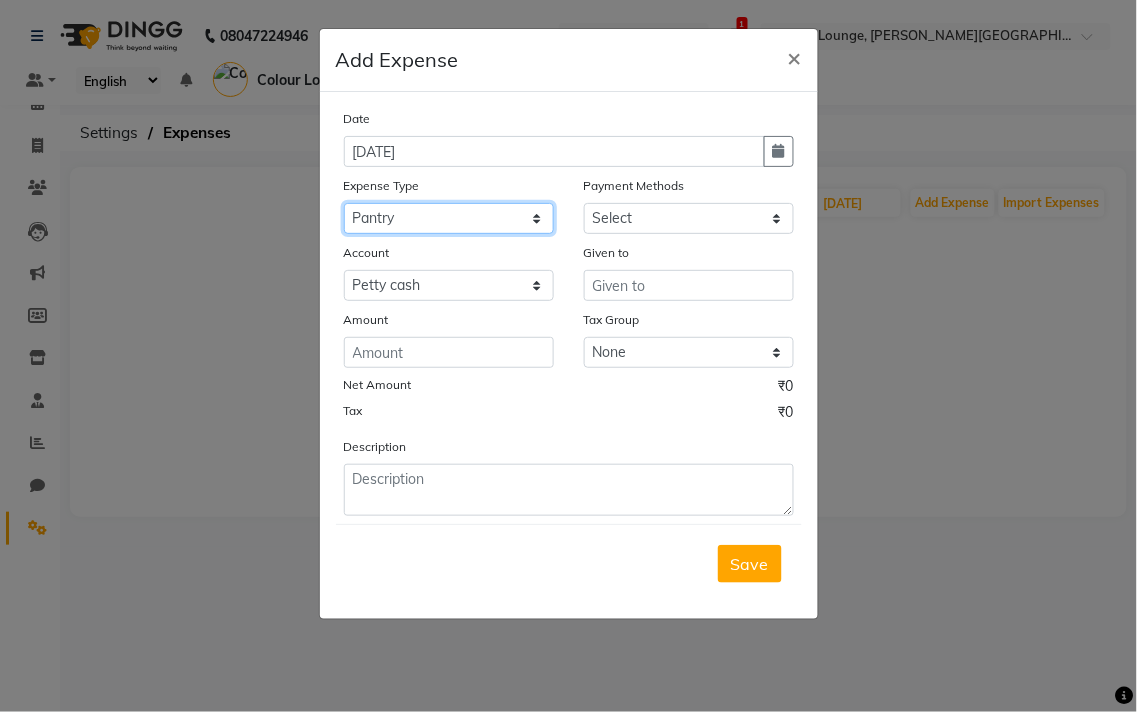 click on "Select Advance Salary Bank charges Car maintenance  Cash transfer to bank Cash transfer to hub Client Snacks Clinical charges Equipment Fuel Govt fee Incentive Insurance International purchase Loan Repayment Maintenance Marketing Miscellaneous MRA Other Pantry Product Rent Salary Staff Snacks Tax Tea & Refreshment Utilities" 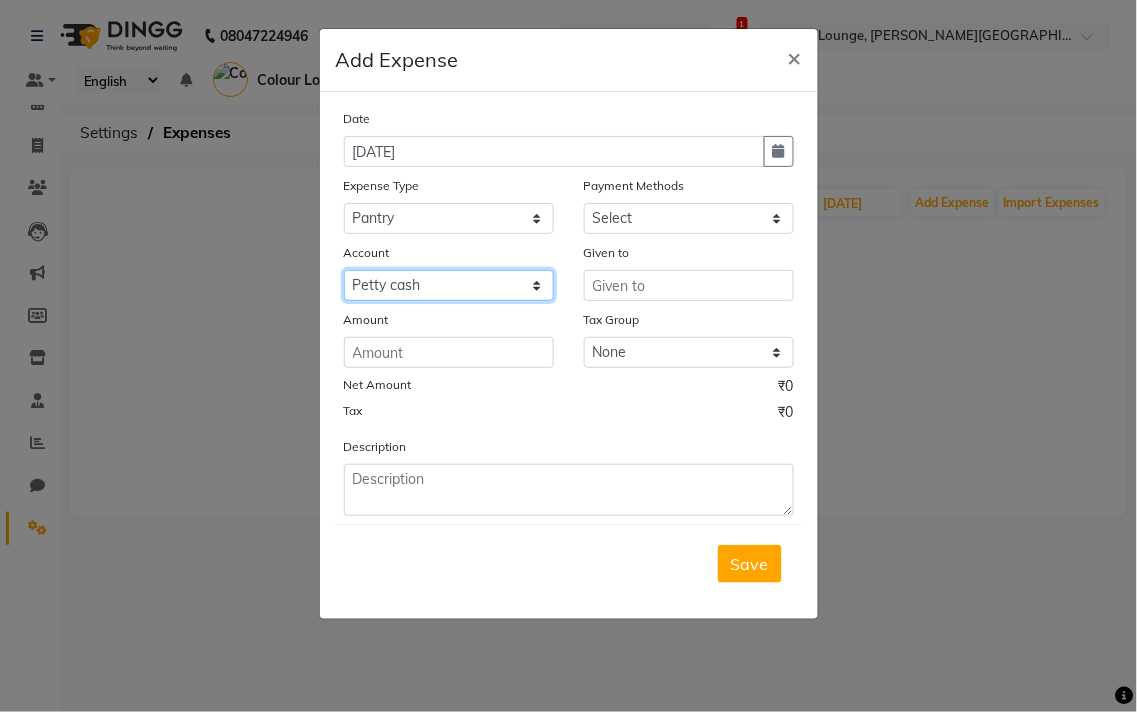 click on "Select Petty cash Default account Expense account" 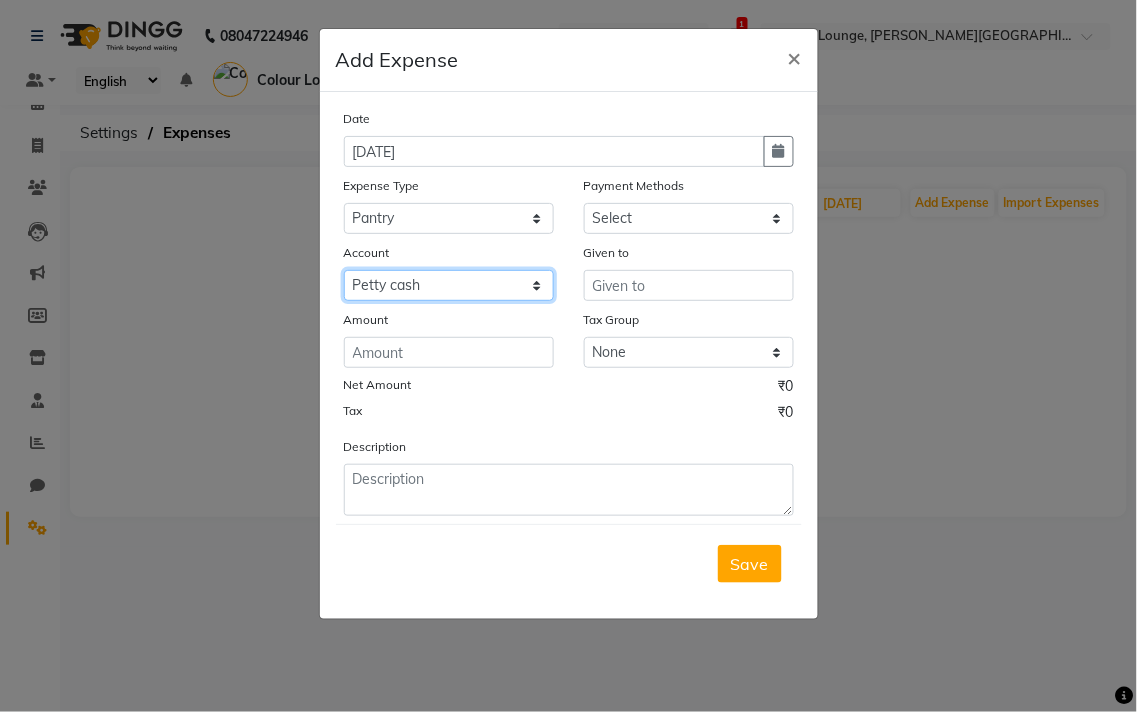 select on "7234" 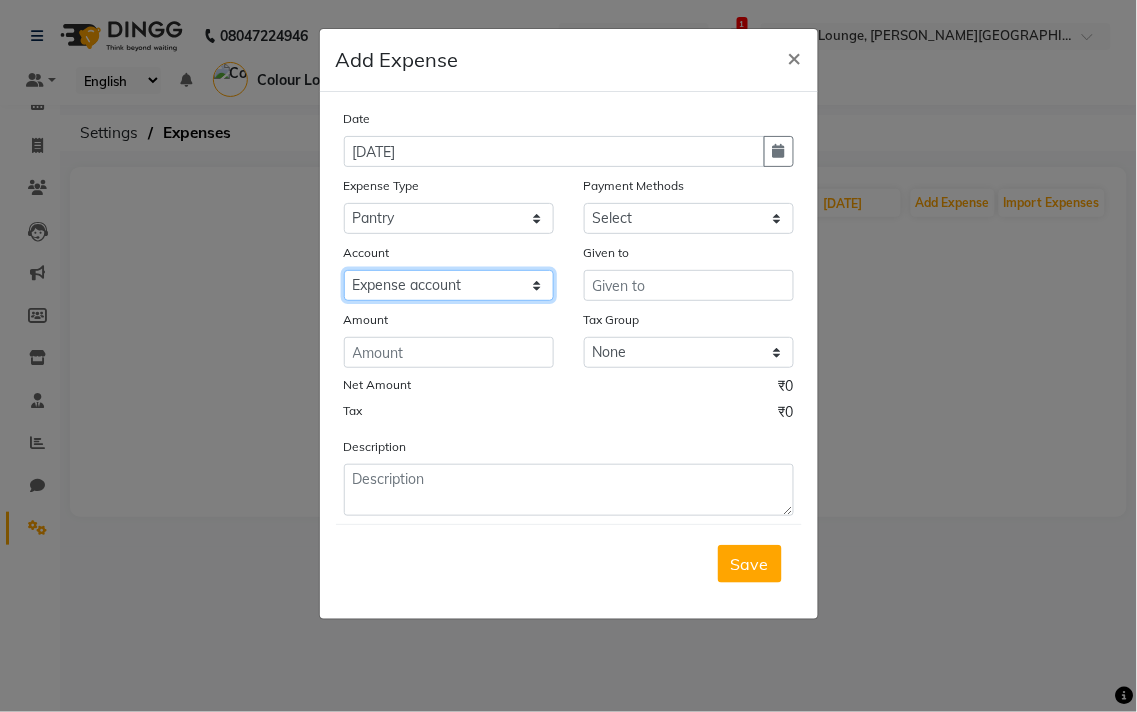 click on "Select Petty cash Default account Expense account" 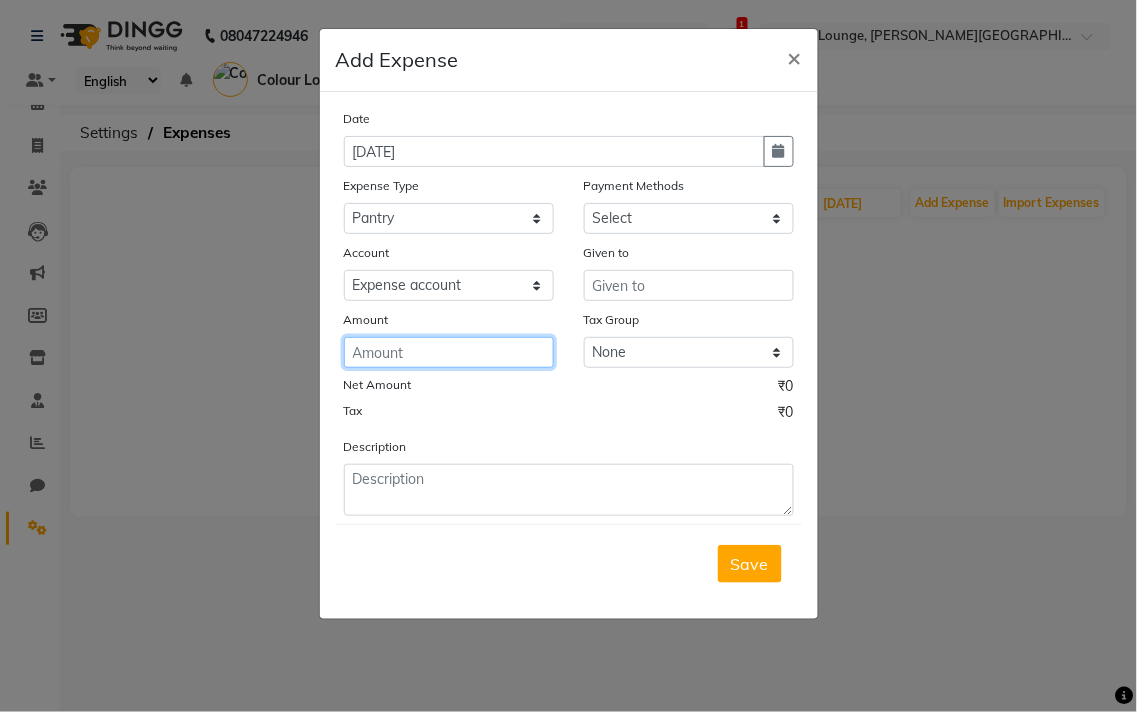 click 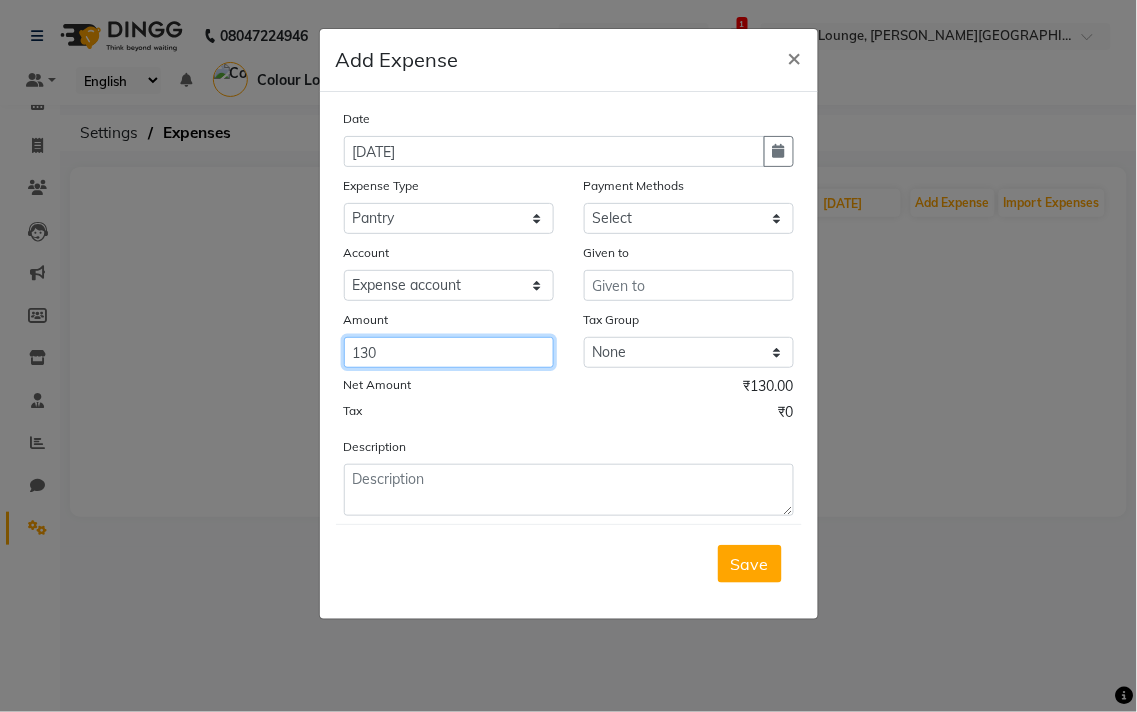 type on "130" 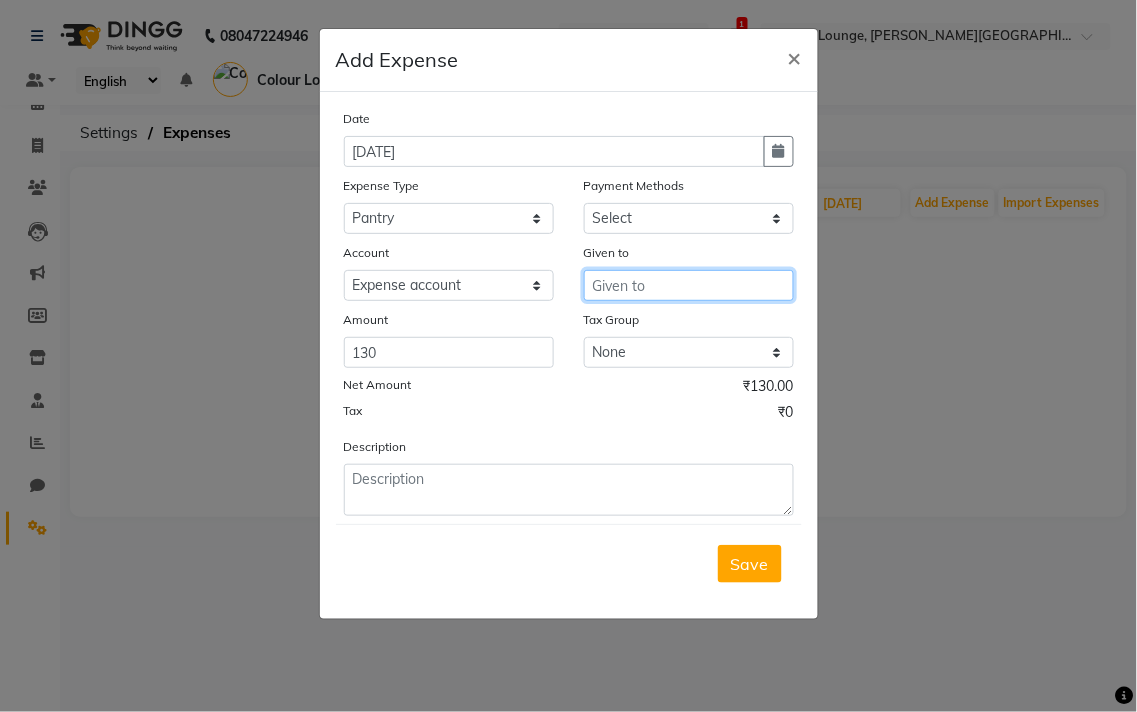 click at bounding box center (689, 285) 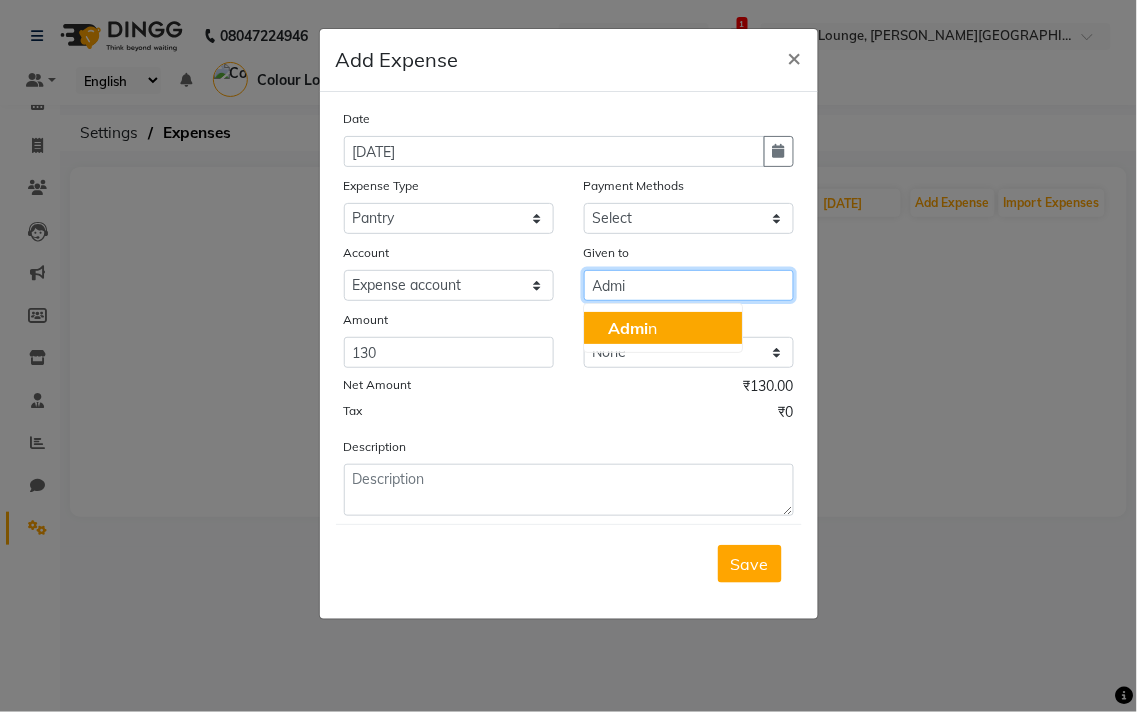 click on "Admi n" at bounding box center [632, 328] 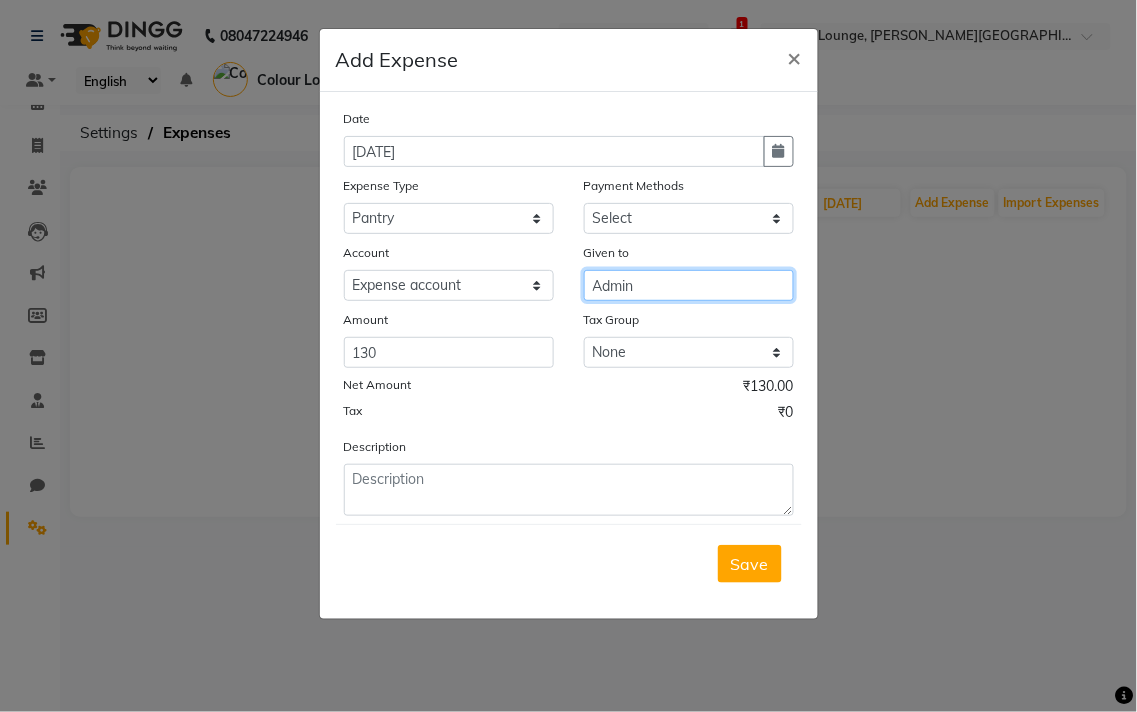 type on "Admin" 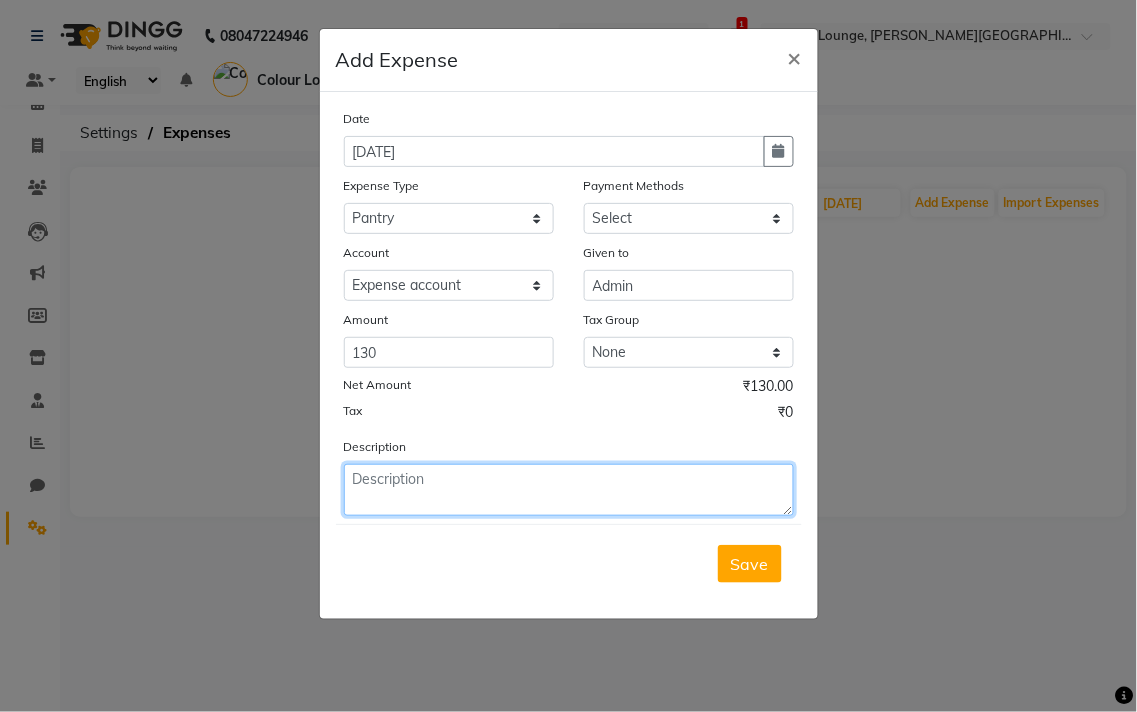 click 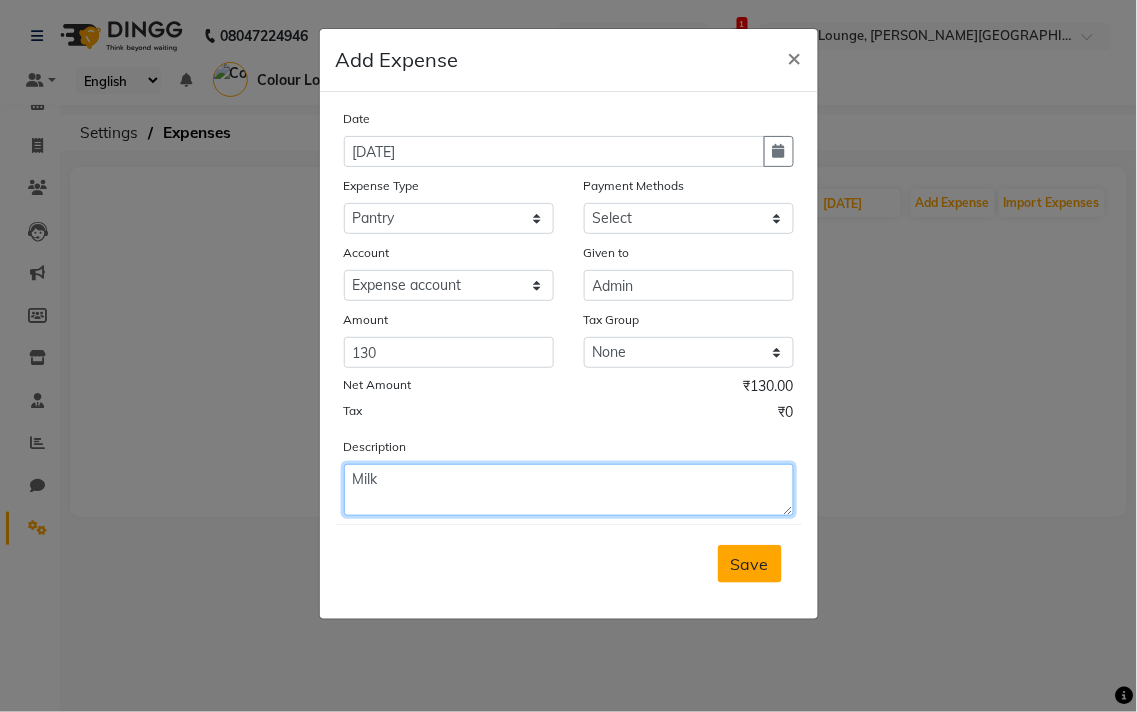 type on "Milk" 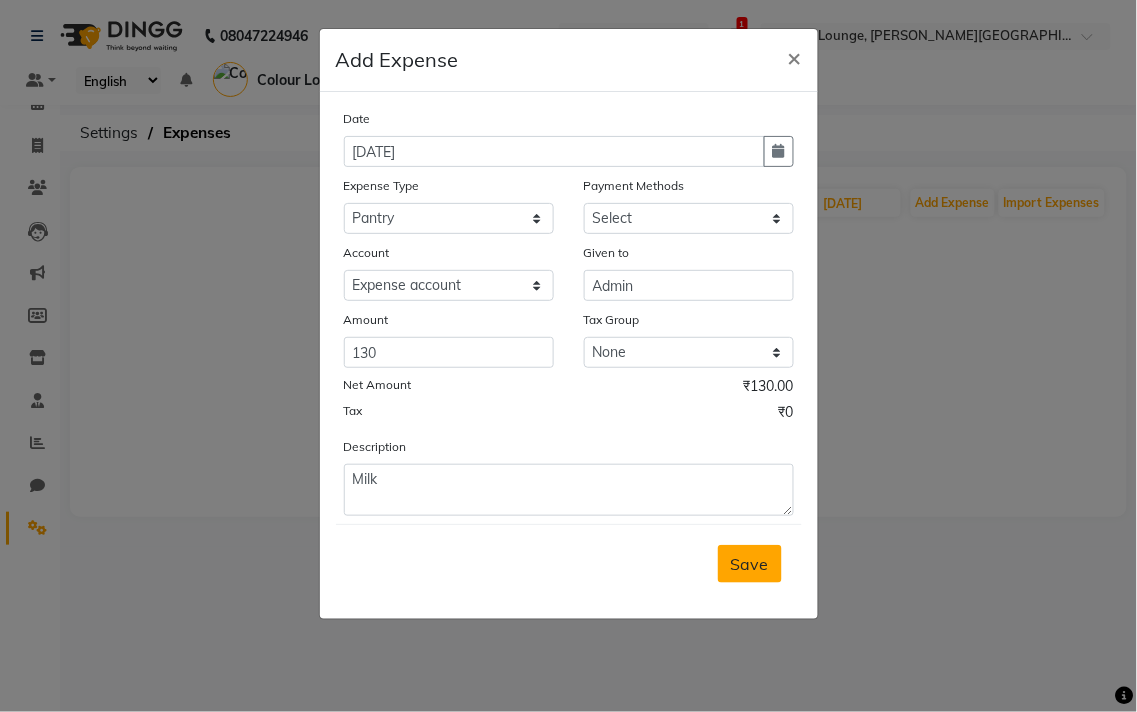 click on "Save" at bounding box center [750, 564] 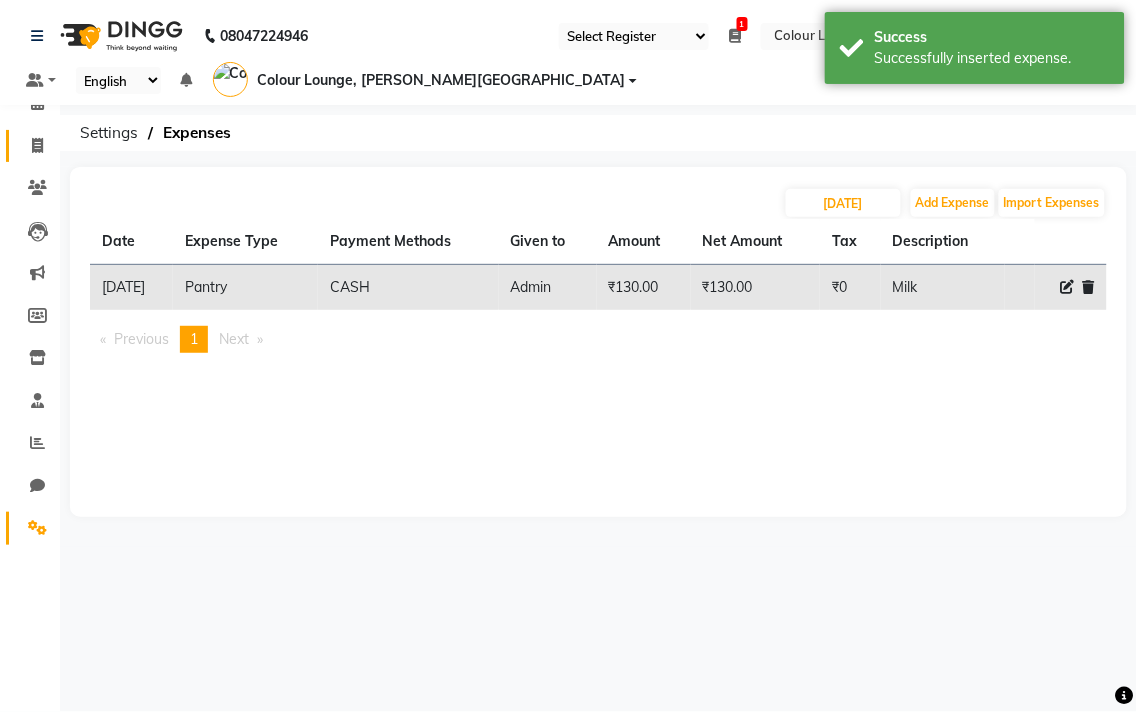 click 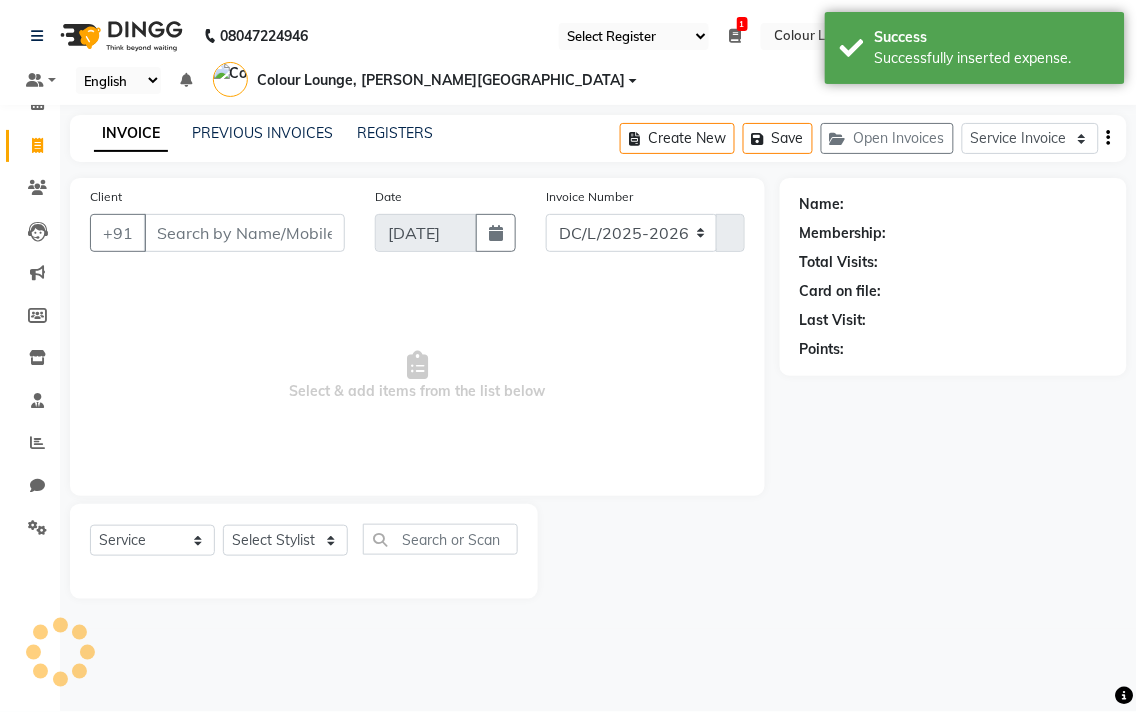 select on "8011" 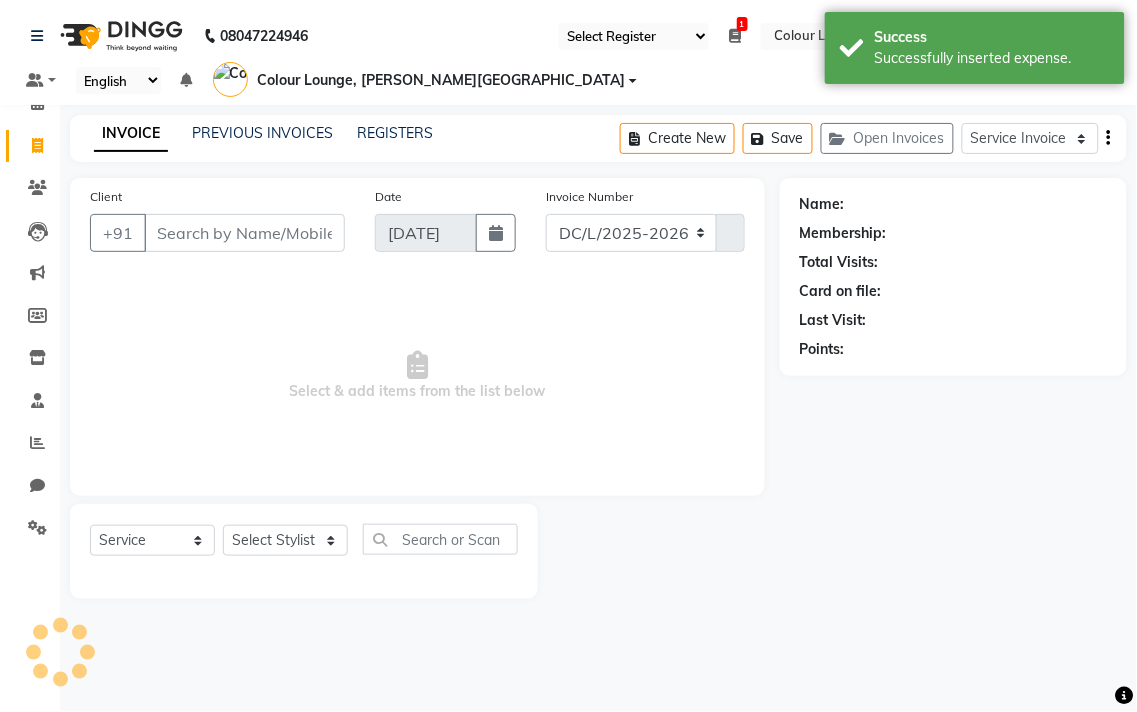 type on "3377" 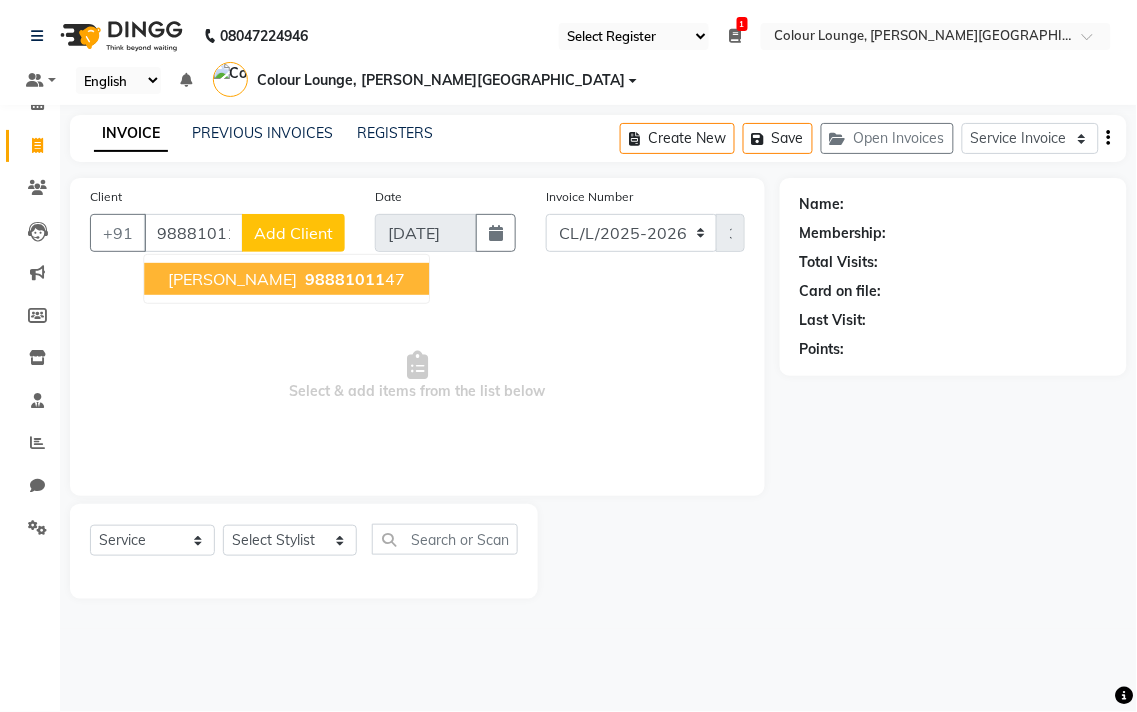 click on "98881011 47" at bounding box center [353, 279] 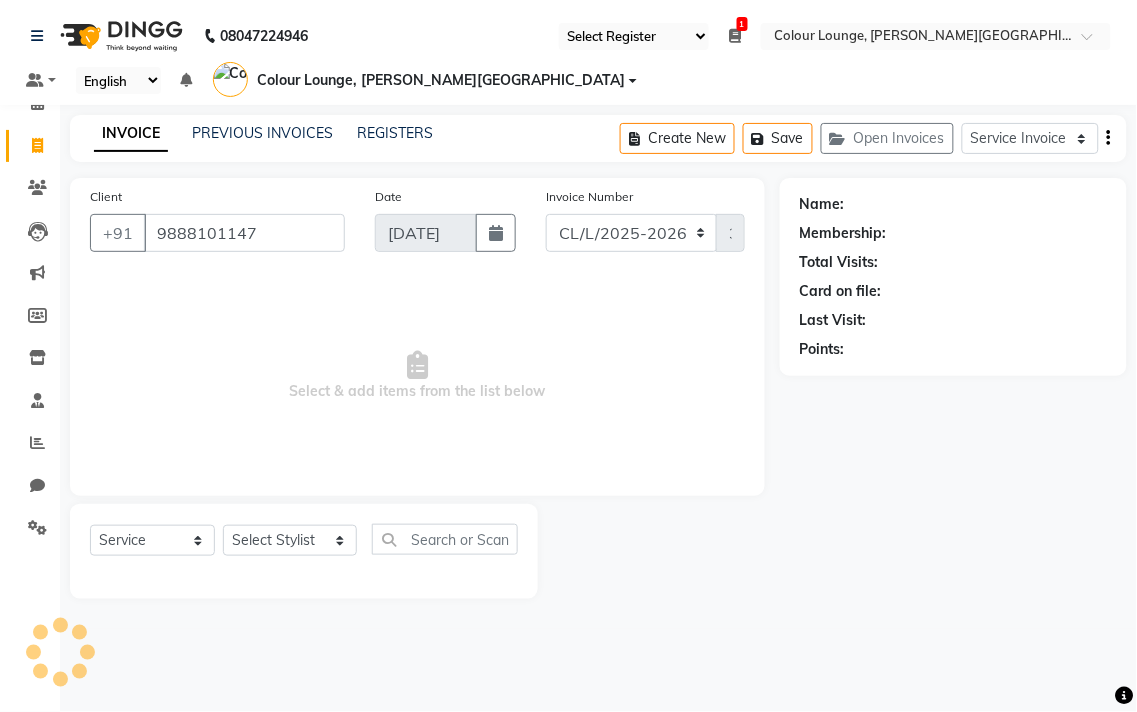 type on "9888101147" 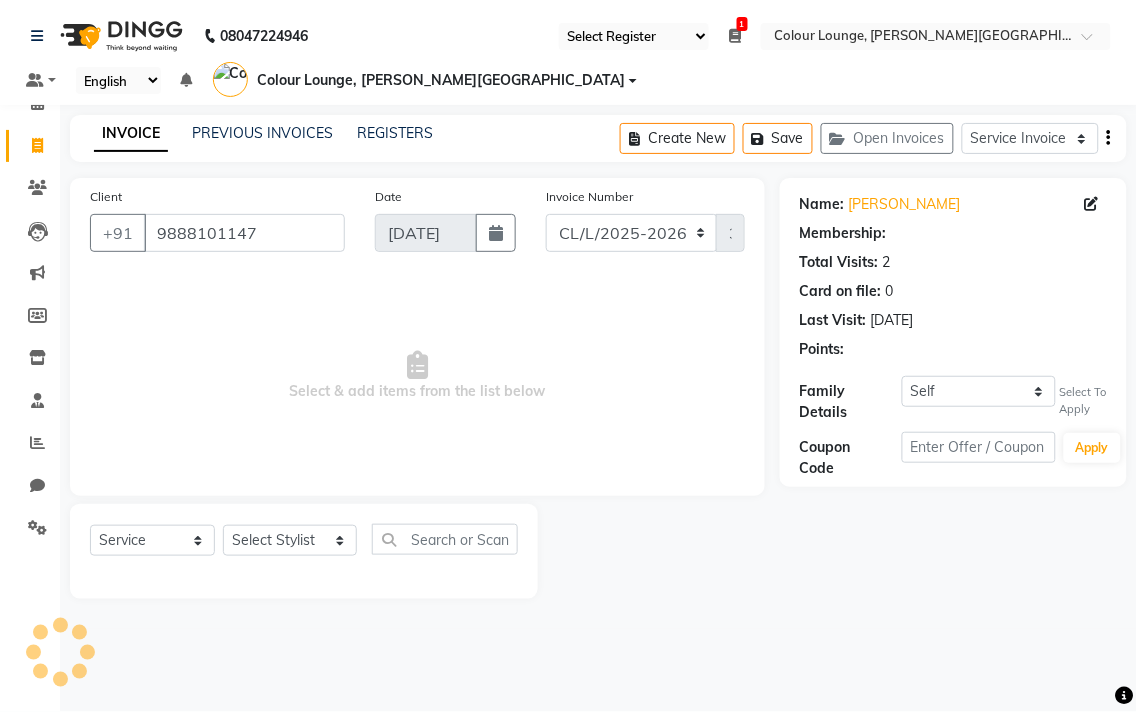 select on "1: Object" 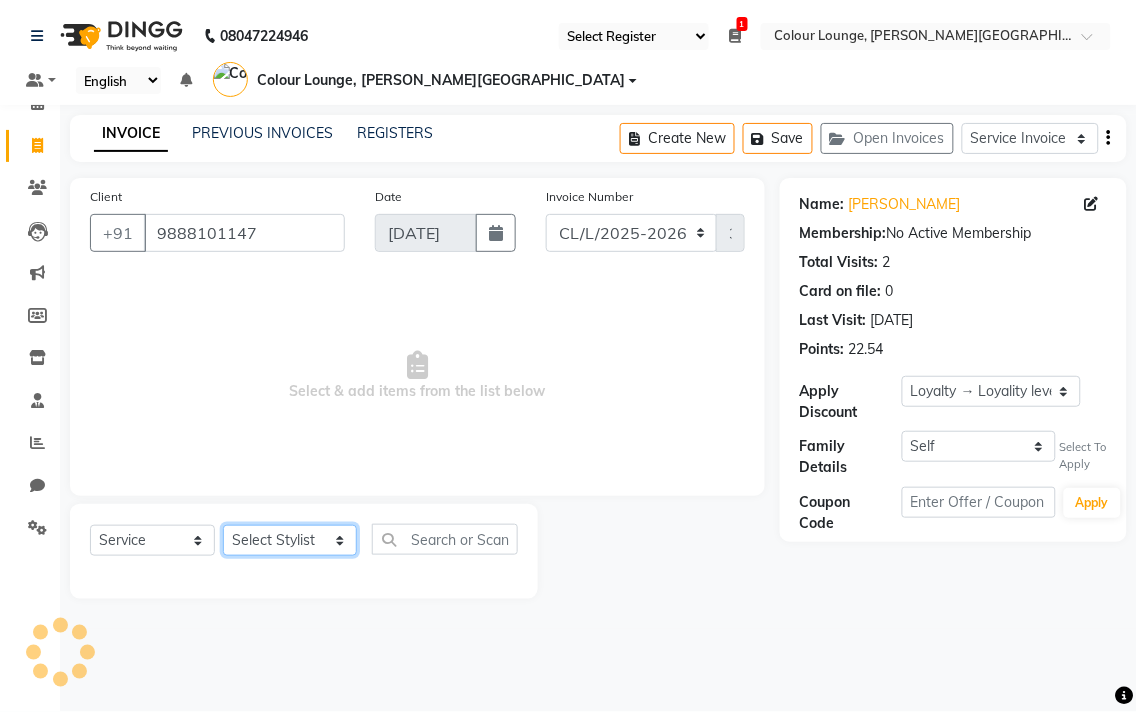 click on "Select Stylist Admin AMIT [PERSON_NAME] [PERSON_NAME] BALBHARTI SHARMA Colour Lounge, [PERSON_NAME][GEOGRAPHIC_DATA] Colour Lounge, [PERSON_NAME][GEOGRAPHIC_DATA] DINGG [PERSON_NAME] [PERSON_NAME] [PERSON_NAME] [PERSON_NAME] LOVE [PERSON_NAME] [PERSON_NAME] [PERSON_NAME] [PERSON_NAME] [PERSON_NAME] POOJA Pooja [PERSON_NAME] [PERSON_NAME] PRINCE [PERSON_NAME] [PERSON_NAME] [PERSON_NAME] [PERSON_NAME] Sameer [PERSON_NAME] [PERSON_NAME] [PERSON_NAME]  Sunny TULOSH [PERSON_NAME] [PERSON_NAME] VISHAL" 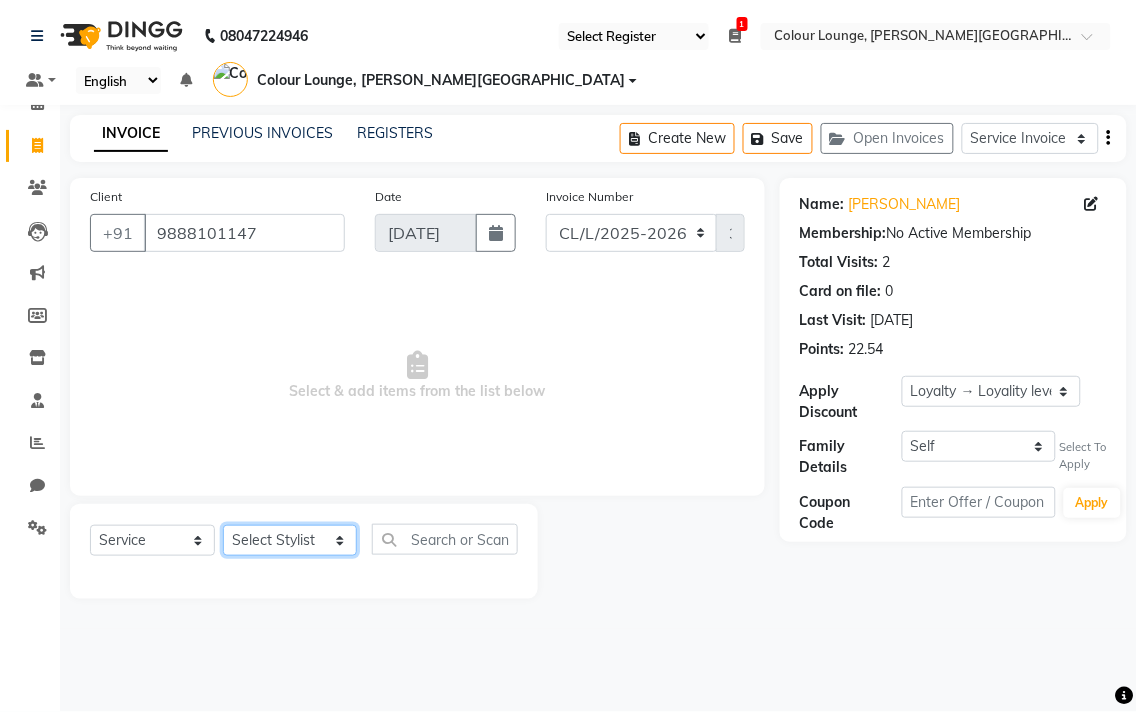 select on "70014" 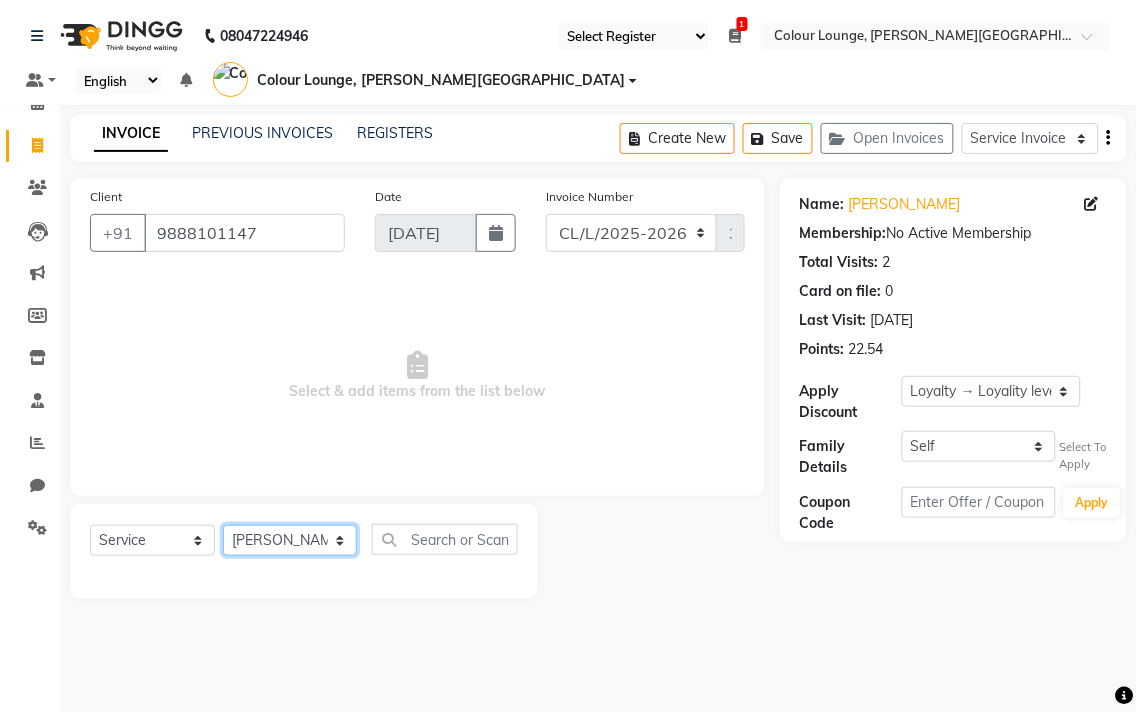 click on "Select Stylist Admin AMIT [PERSON_NAME] [PERSON_NAME] BALBHARTI SHARMA Colour Lounge, [PERSON_NAME][GEOGRAPHIC_DATA] Colour Lounge, [PERSON_NAME][GEOGRAPHIC_DATA] DINGG [PERSON_NAME] [PERSON_NAME] [PERSON_NAME] [PERSON_NAME] LOVE [PERSON_NAME] [PERSON_NAME] [PERSON_NAME] [PERSON_NAME] [PERSON_NAME] POOJA Pooja [PERSON_NAME] [PERSON_NAME] PRINCE [PERSON_NAME] [PERSON_NAME] [PERSON_NAME] [PERSON_NAME] Sameer [PERSON_NAME] [PERSON_NAME] [PERSON_NAME]  Sunny TULOSH [PERSON_NAME] [PERSON_NAME] VISHAL" 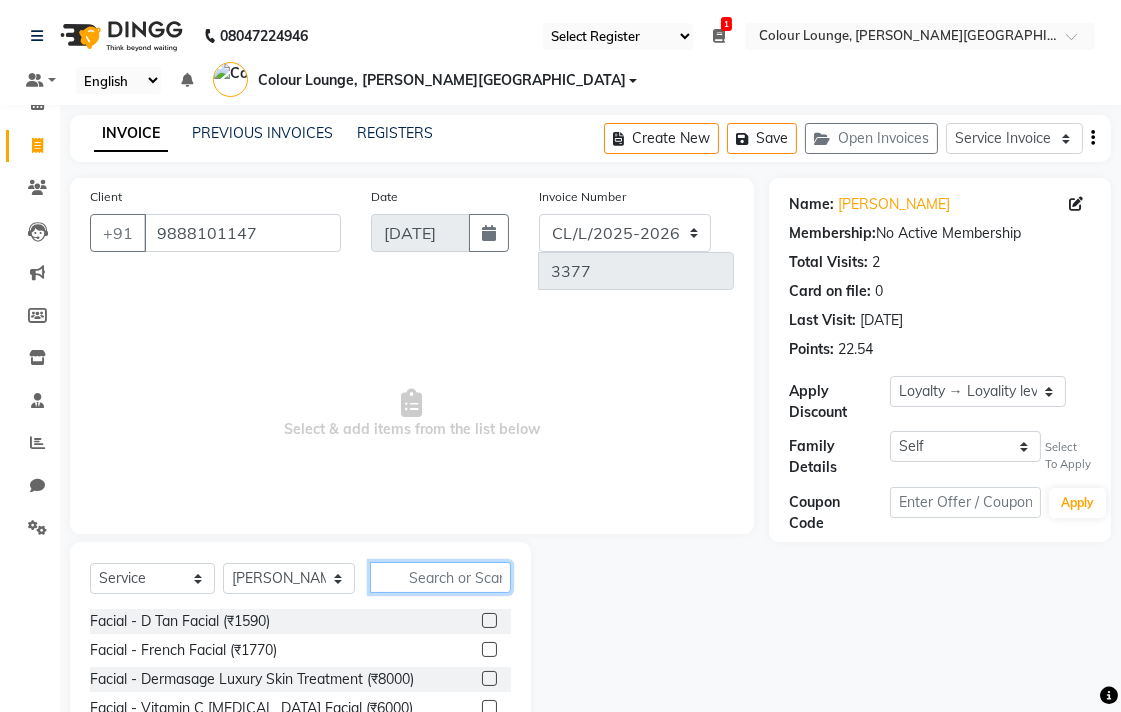 click 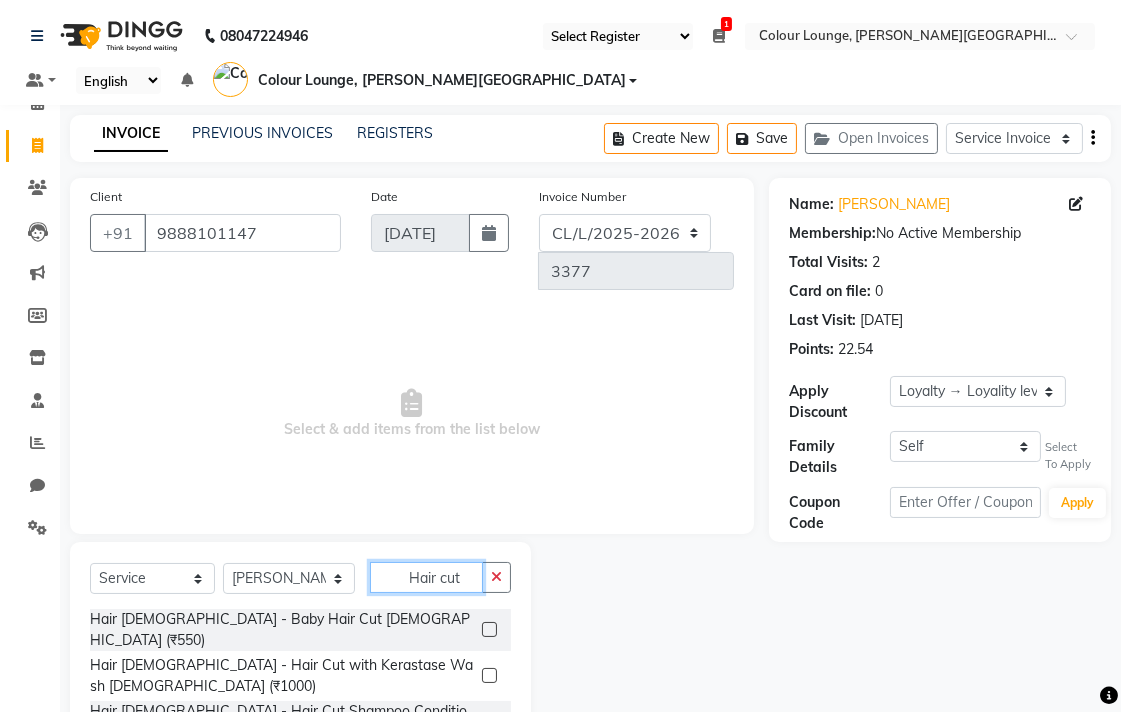 type on "Hair cut" 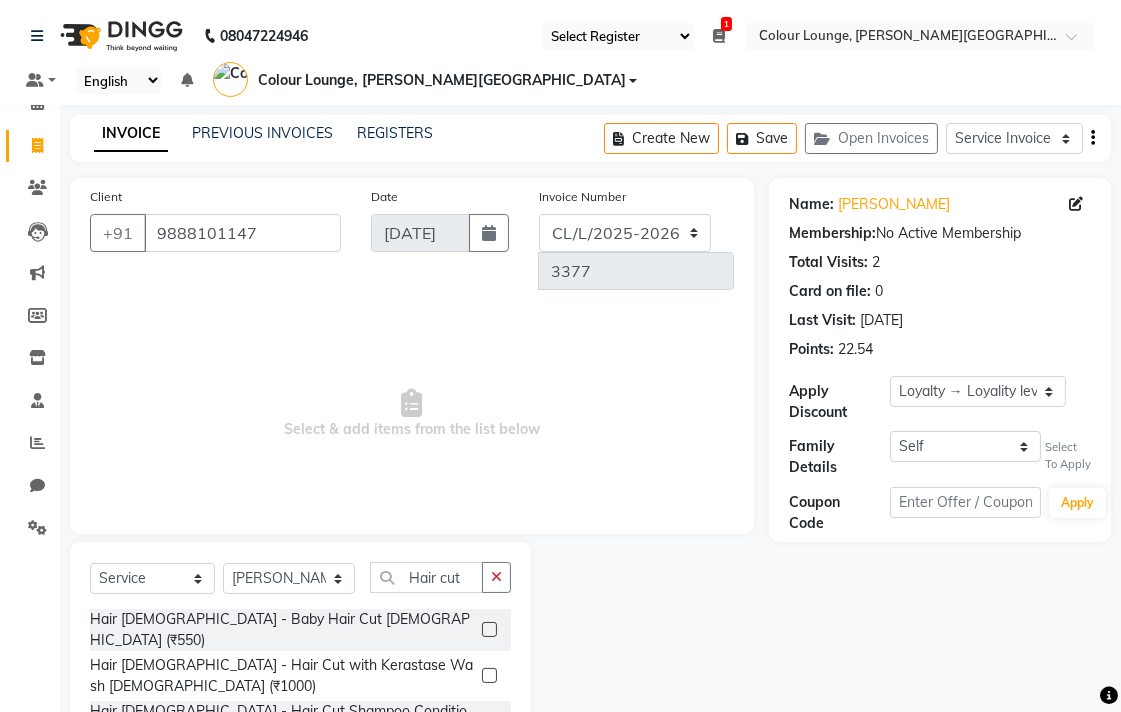click 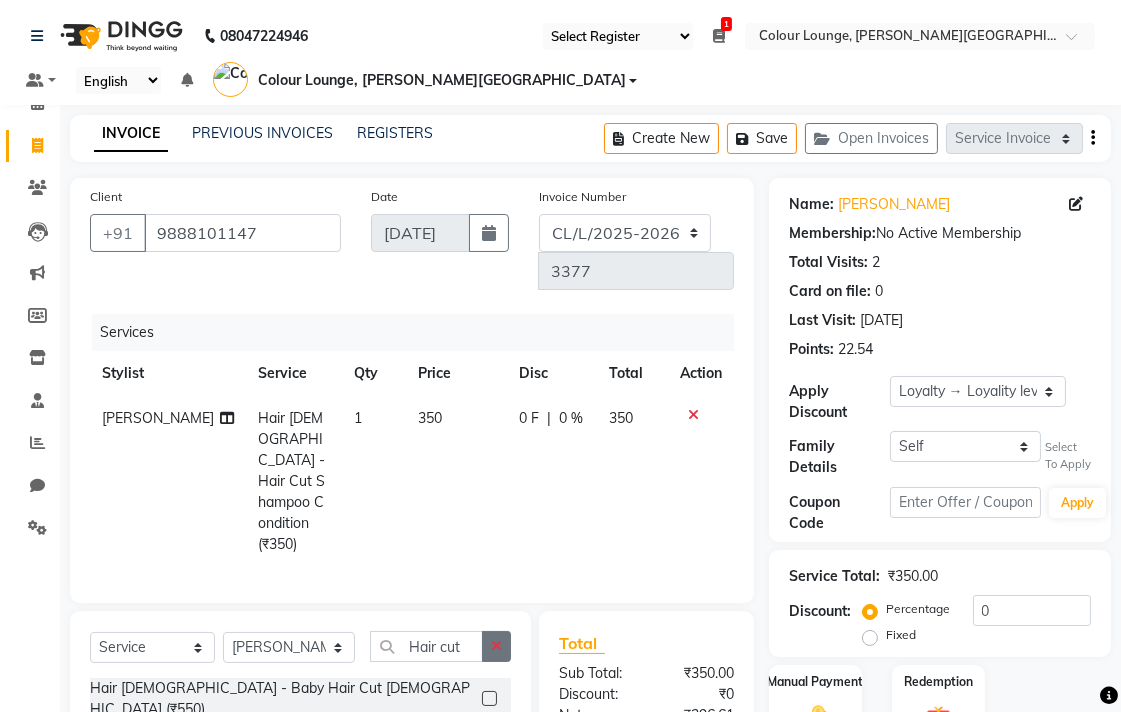 click 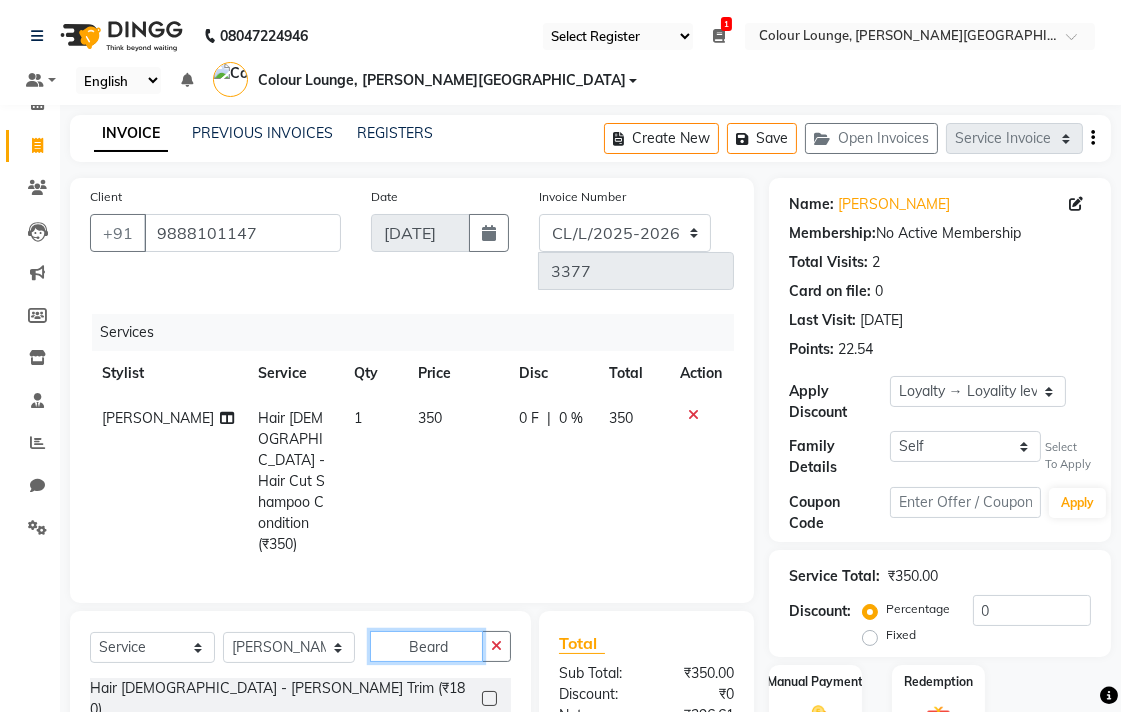type on "Beard" 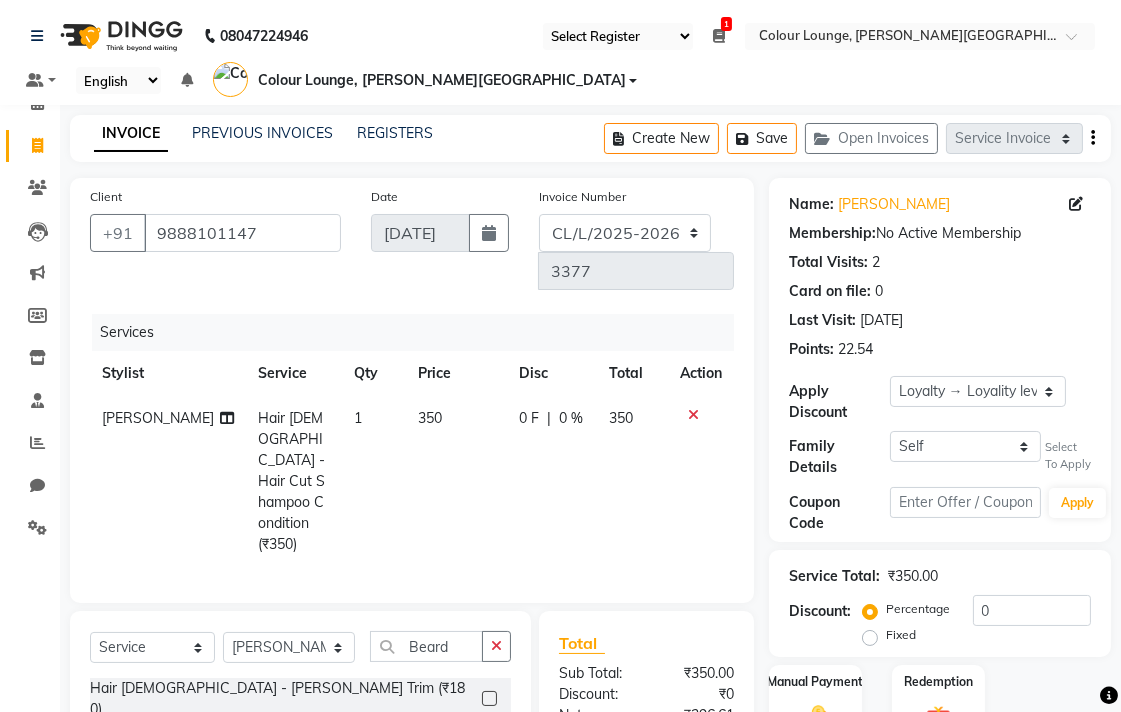 click 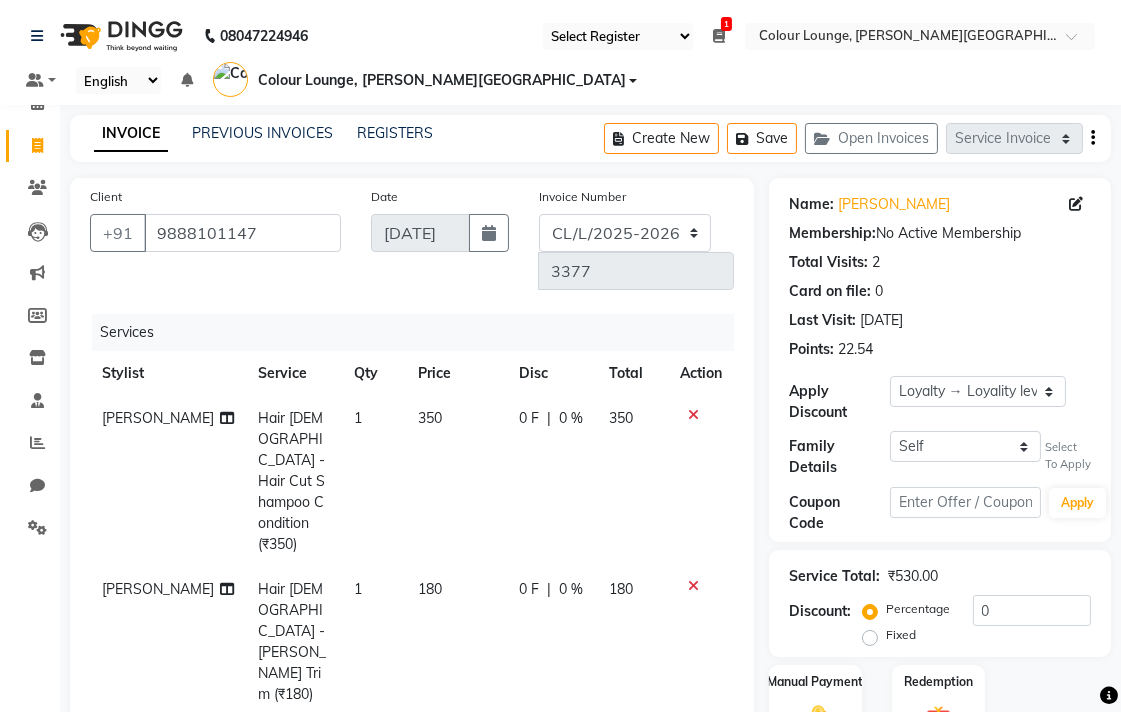 checkbox on "false" 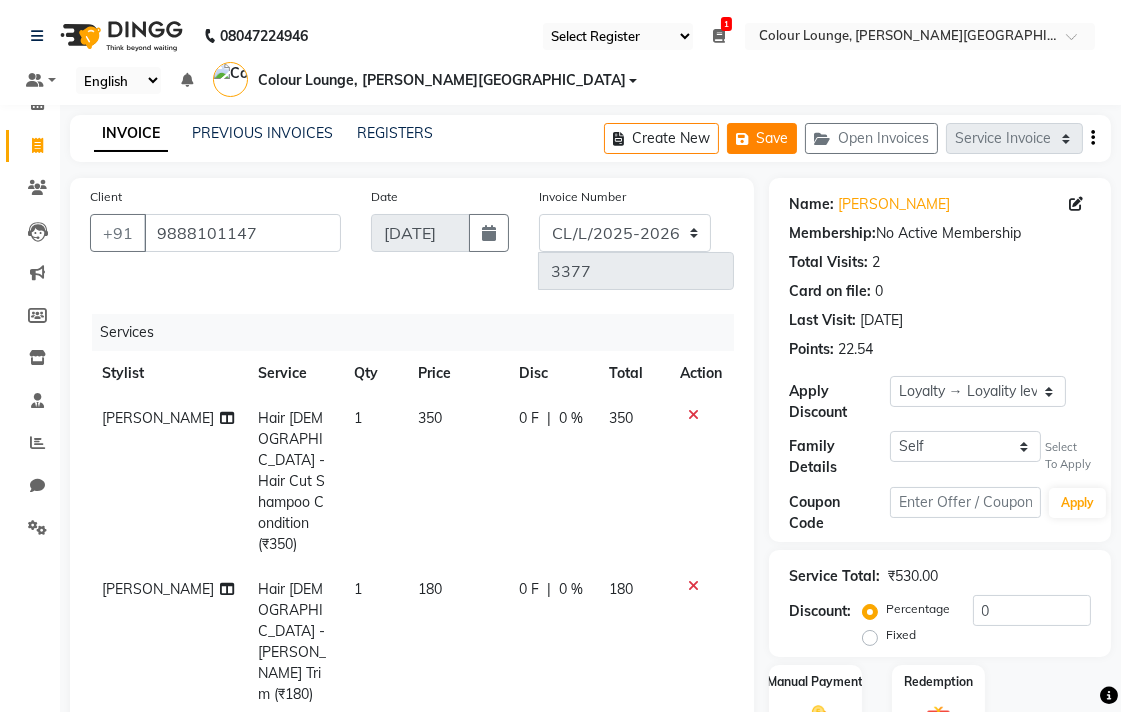 click on "Save" 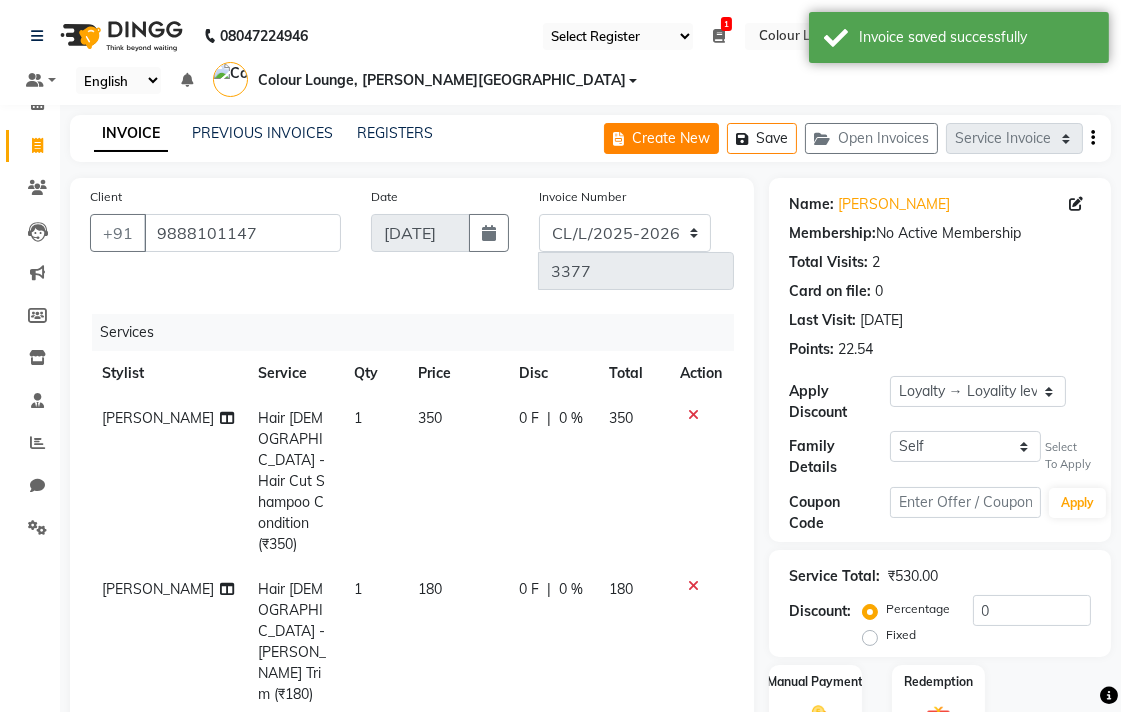 click on "Create New" 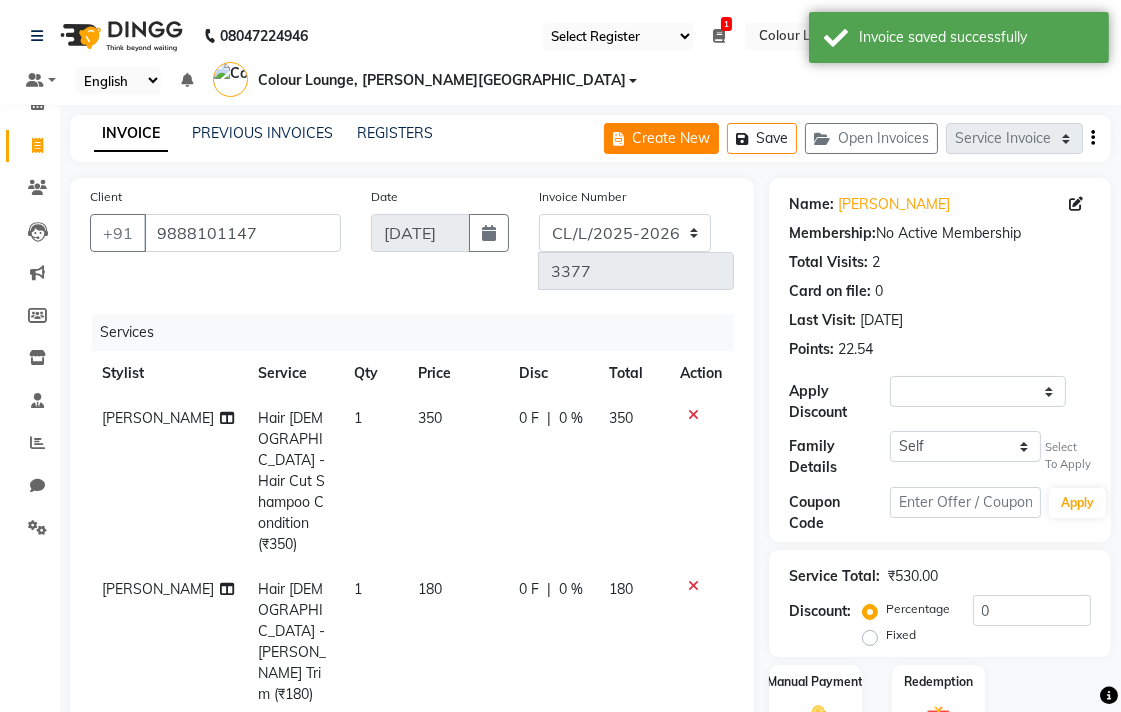 select on "service" 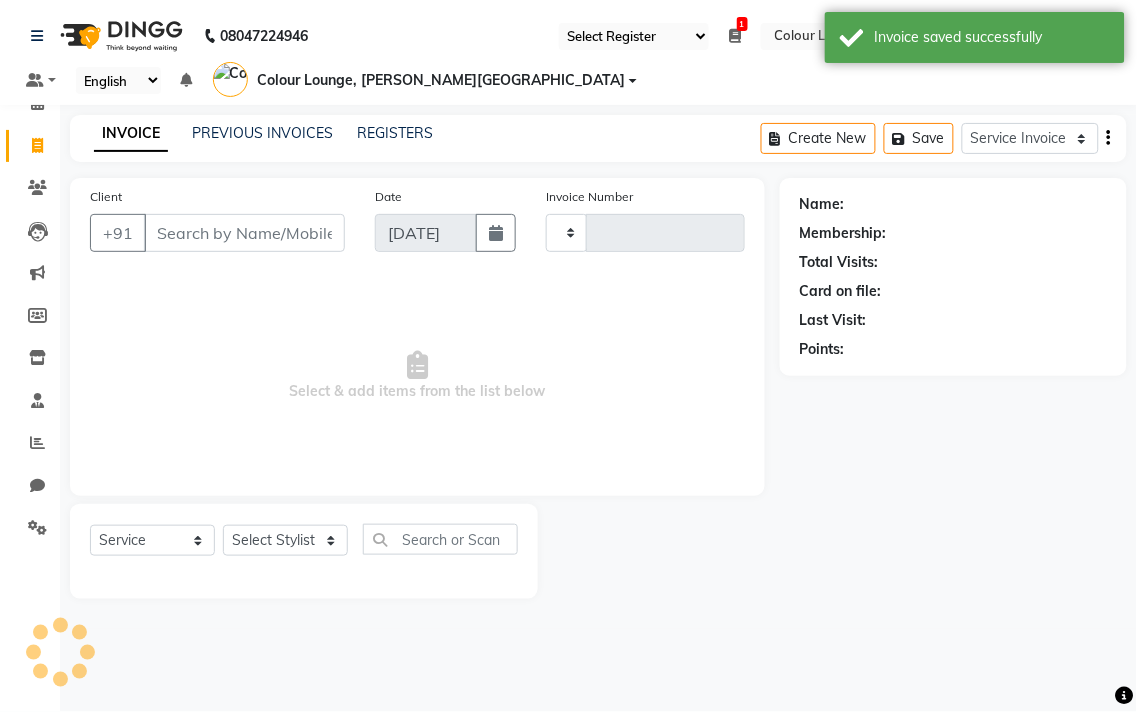 type on "3377" 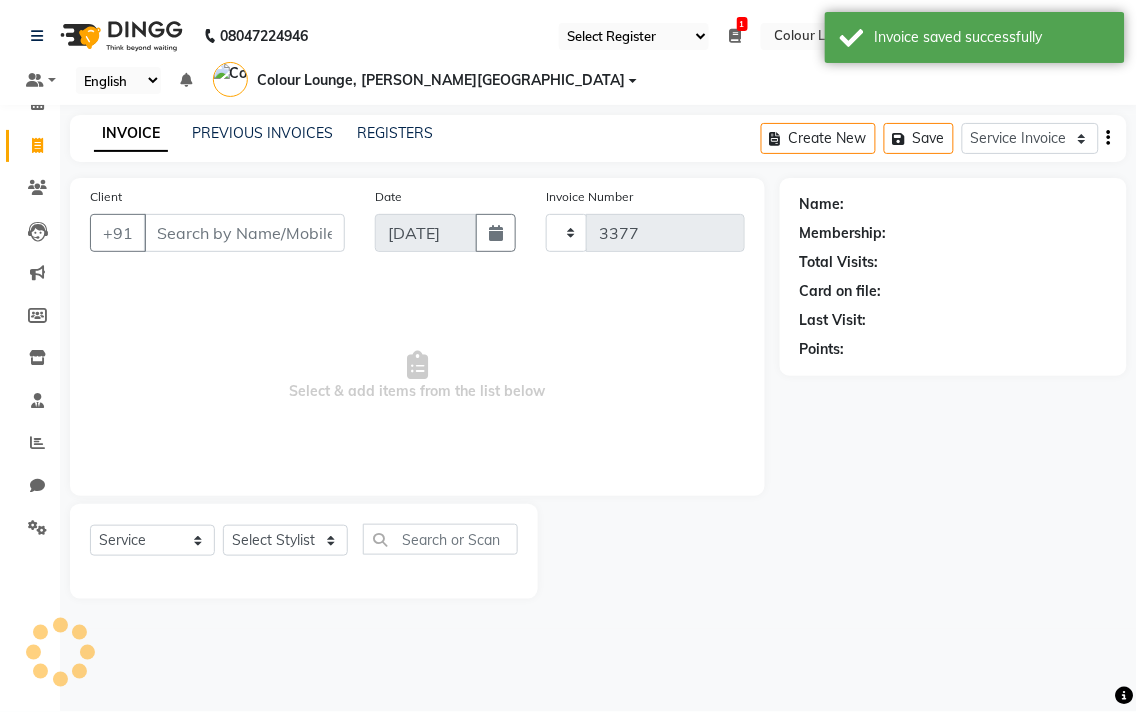 select on "8011" 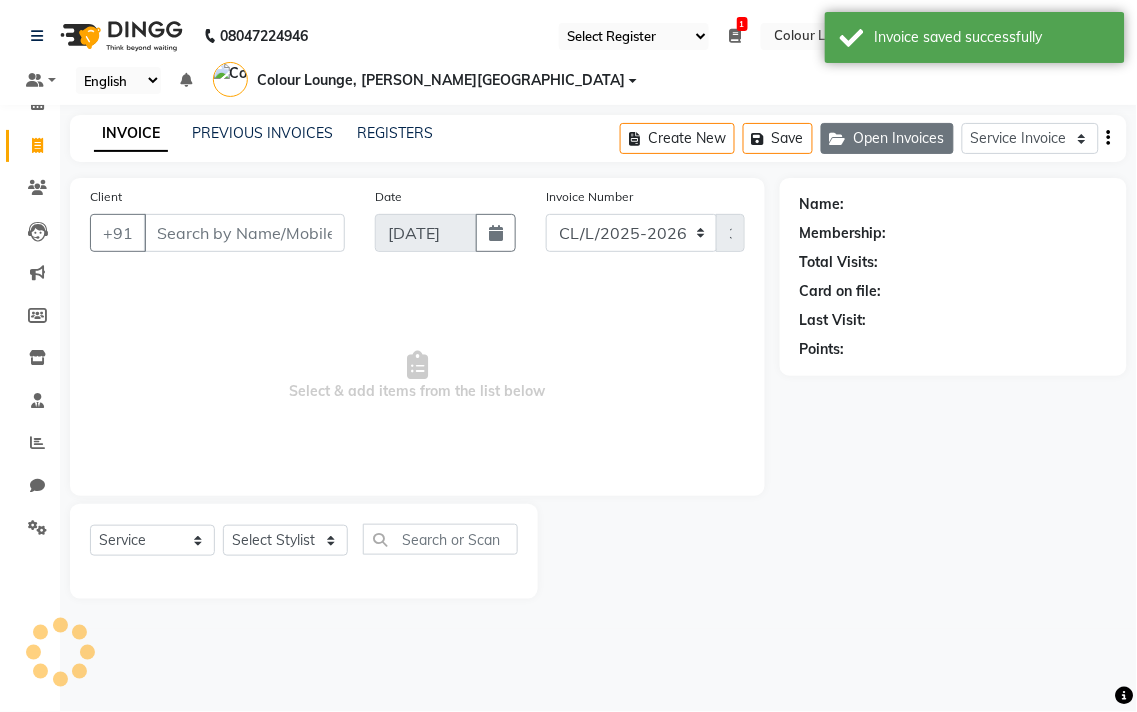 click on "Open Invoices" 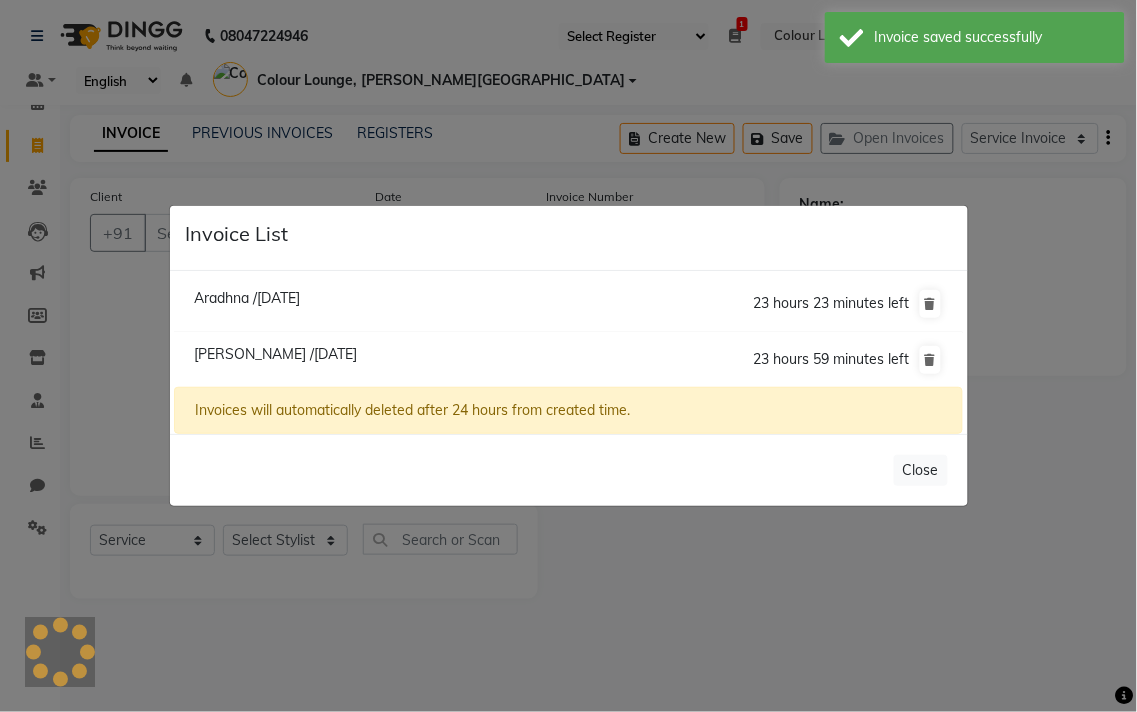 click on "Invoice List  Aradhna /11 July 2025  23 hours 23 minutes left  Jatin /11 July 2025  23 hours 59 minutes left  Invoices will automatically deleted after 24 hours from created time.   Close" 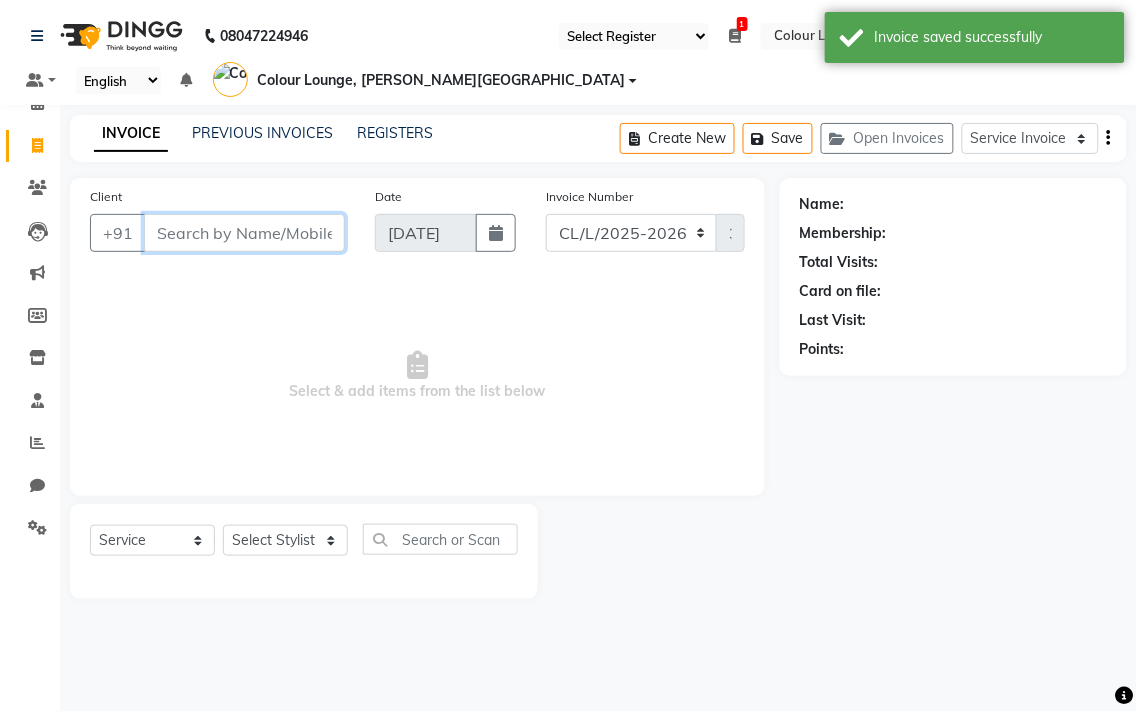 click on "Client" at bounding box center [244, 233] 